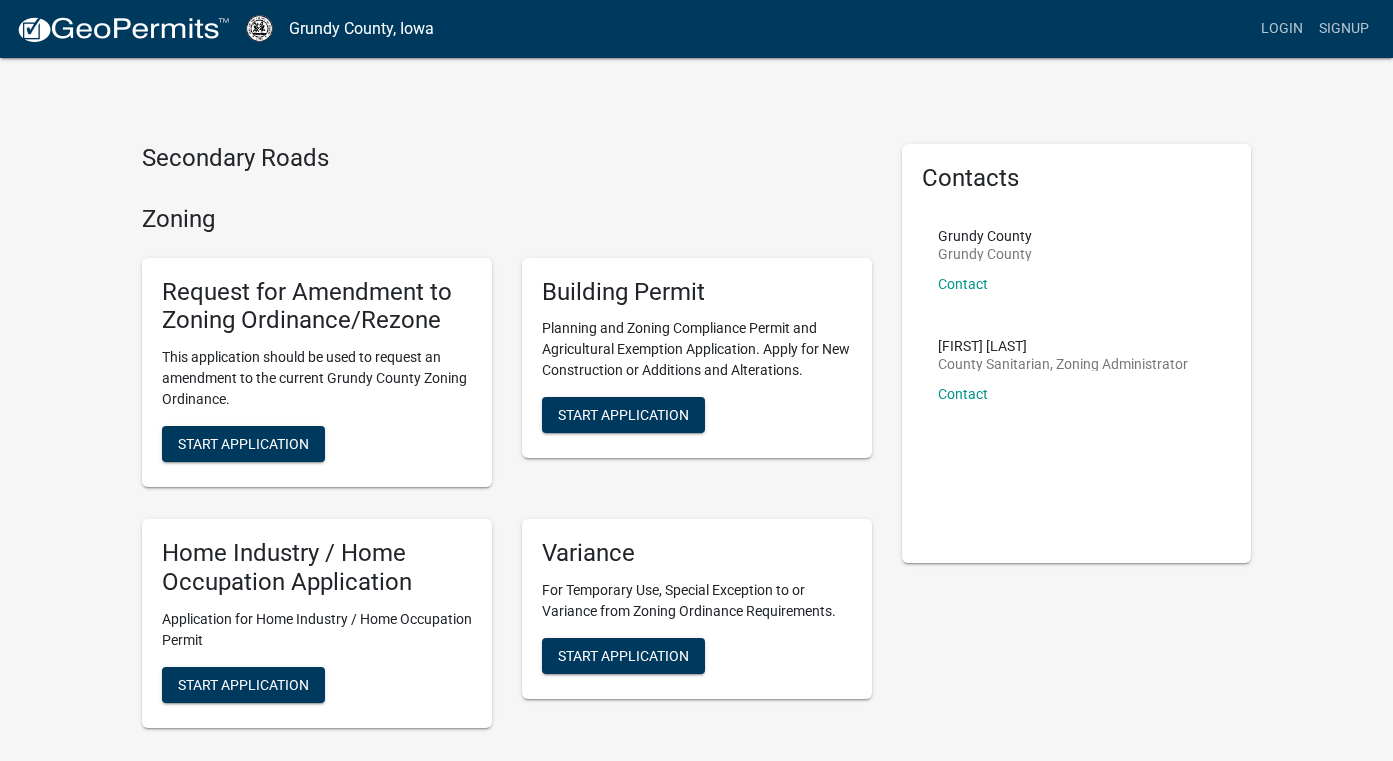 scroll, scrollTop: 0, scrollLeft: 0, axis: both 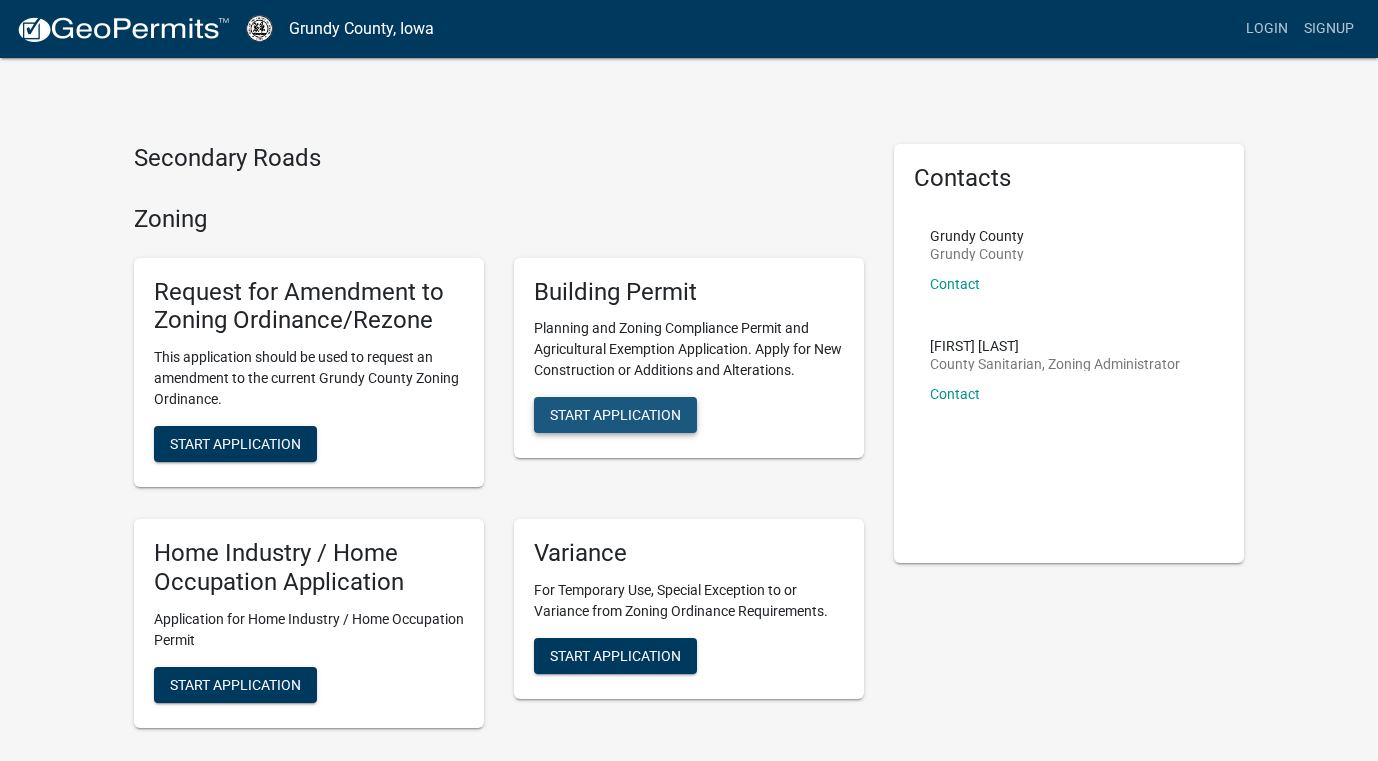 click on "Start Application" at bounding box center [615, 415] 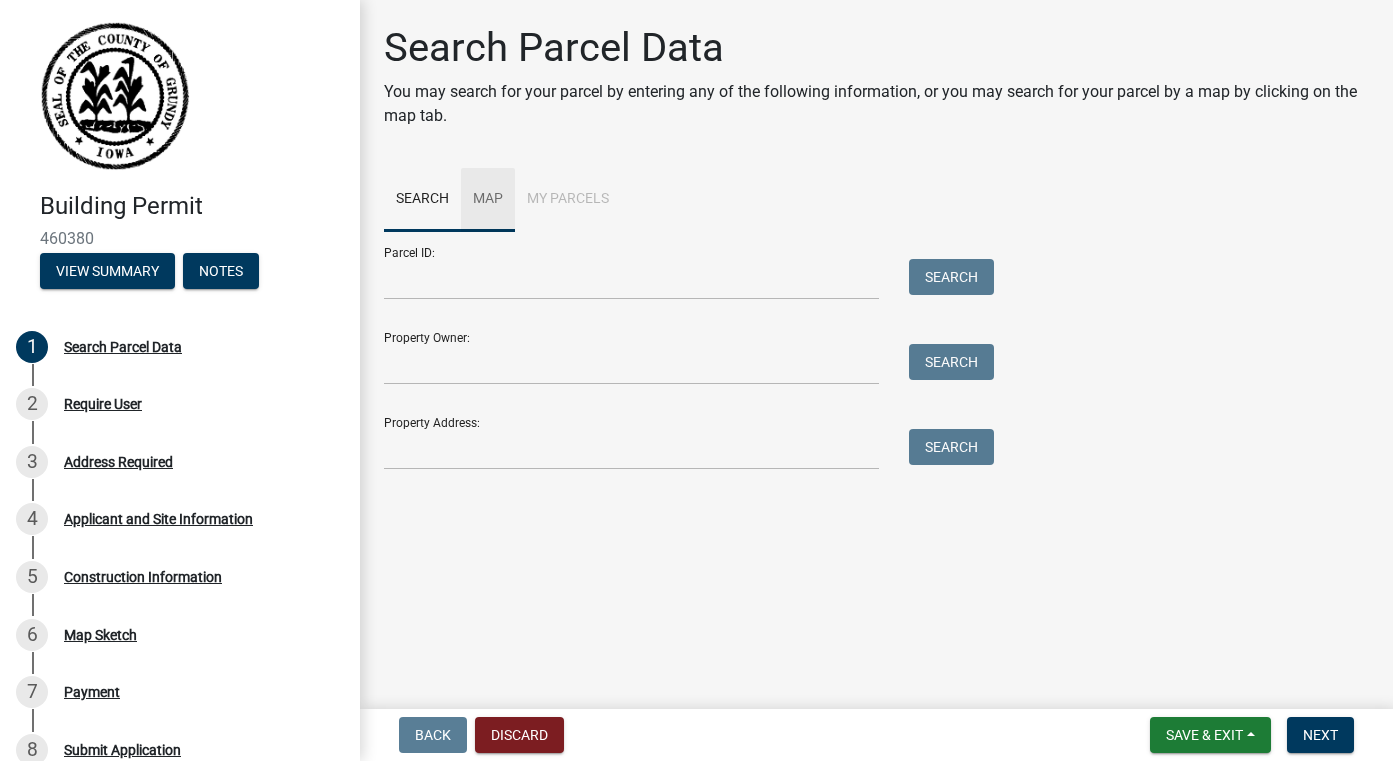 click on "Map" at bounding box center [488, 200] 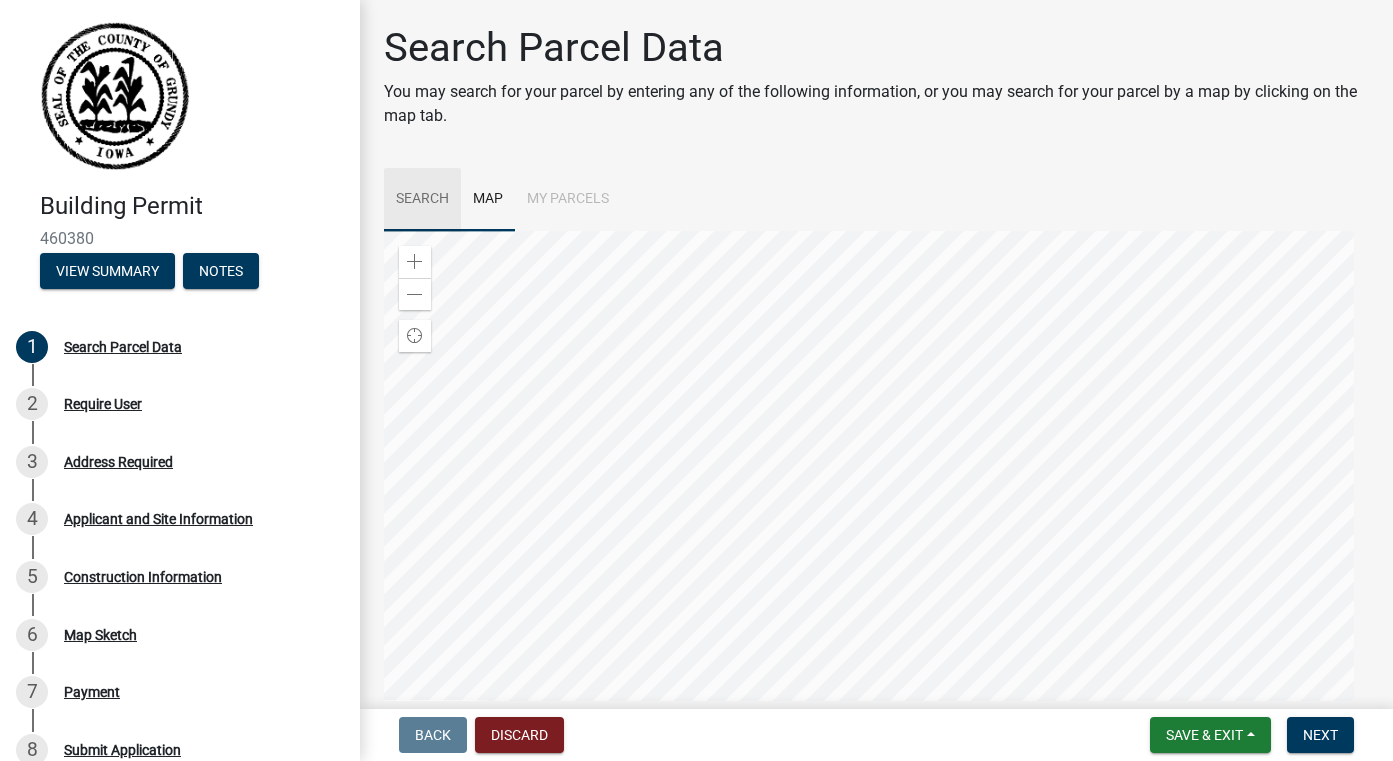 click on "Search" at bounding box center [422, 200] 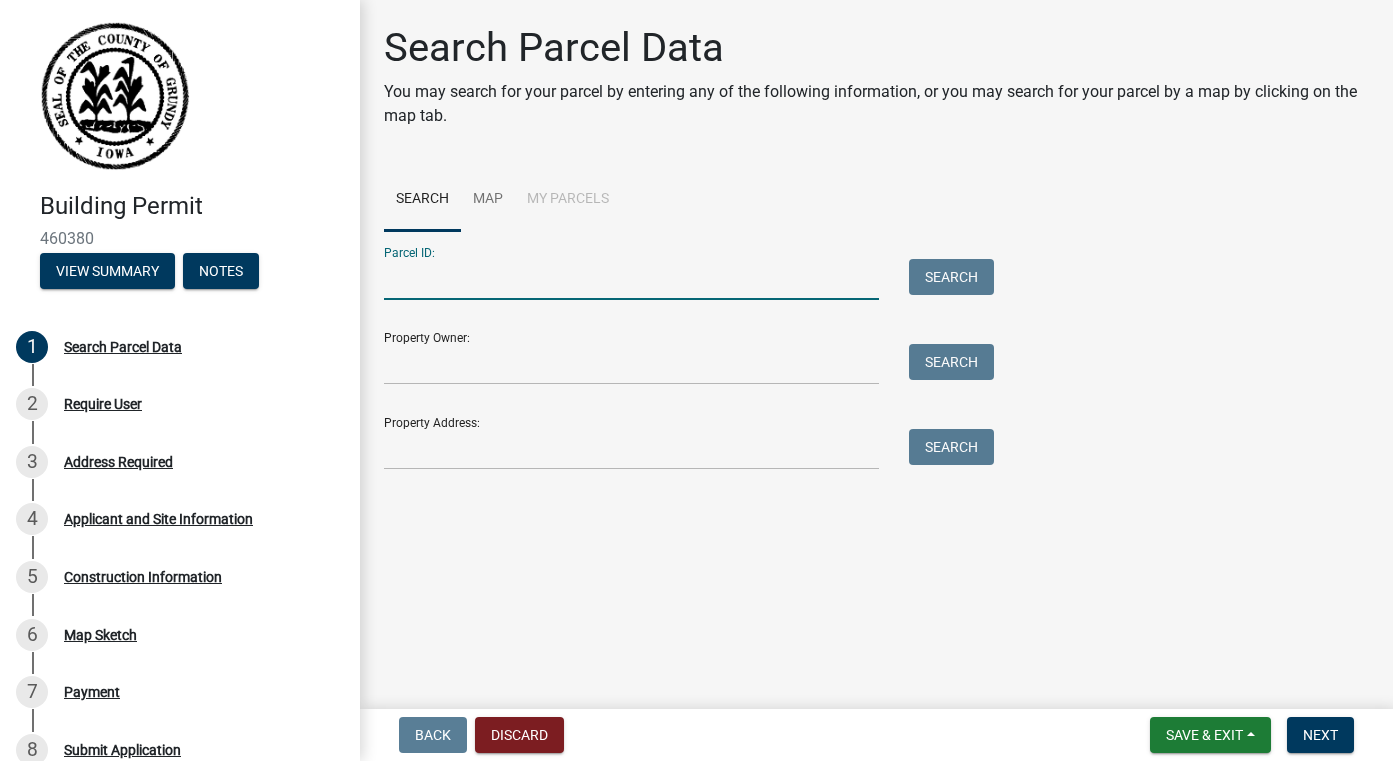 click on "Parcel ID:" at bounding box center (631, 279) 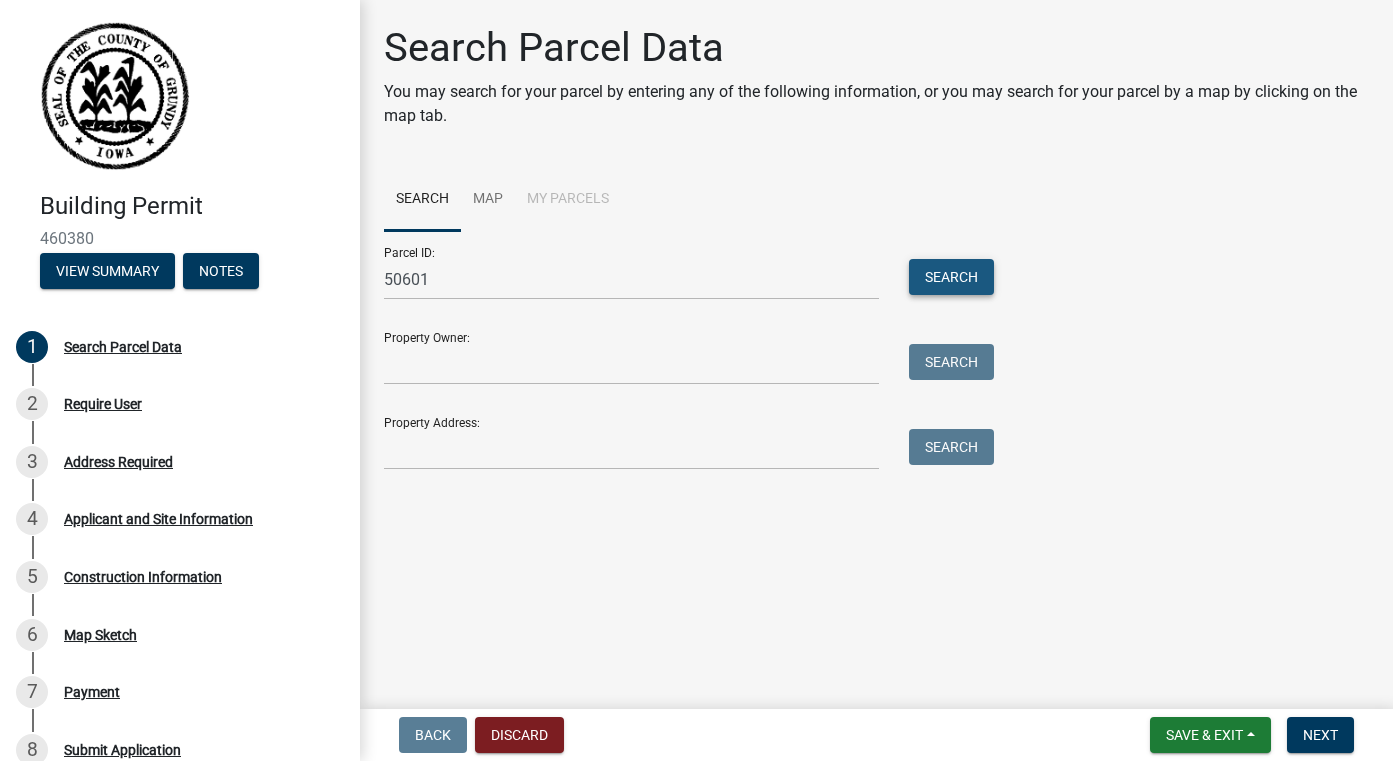 click on "Search" at bounding box center [951, 277] 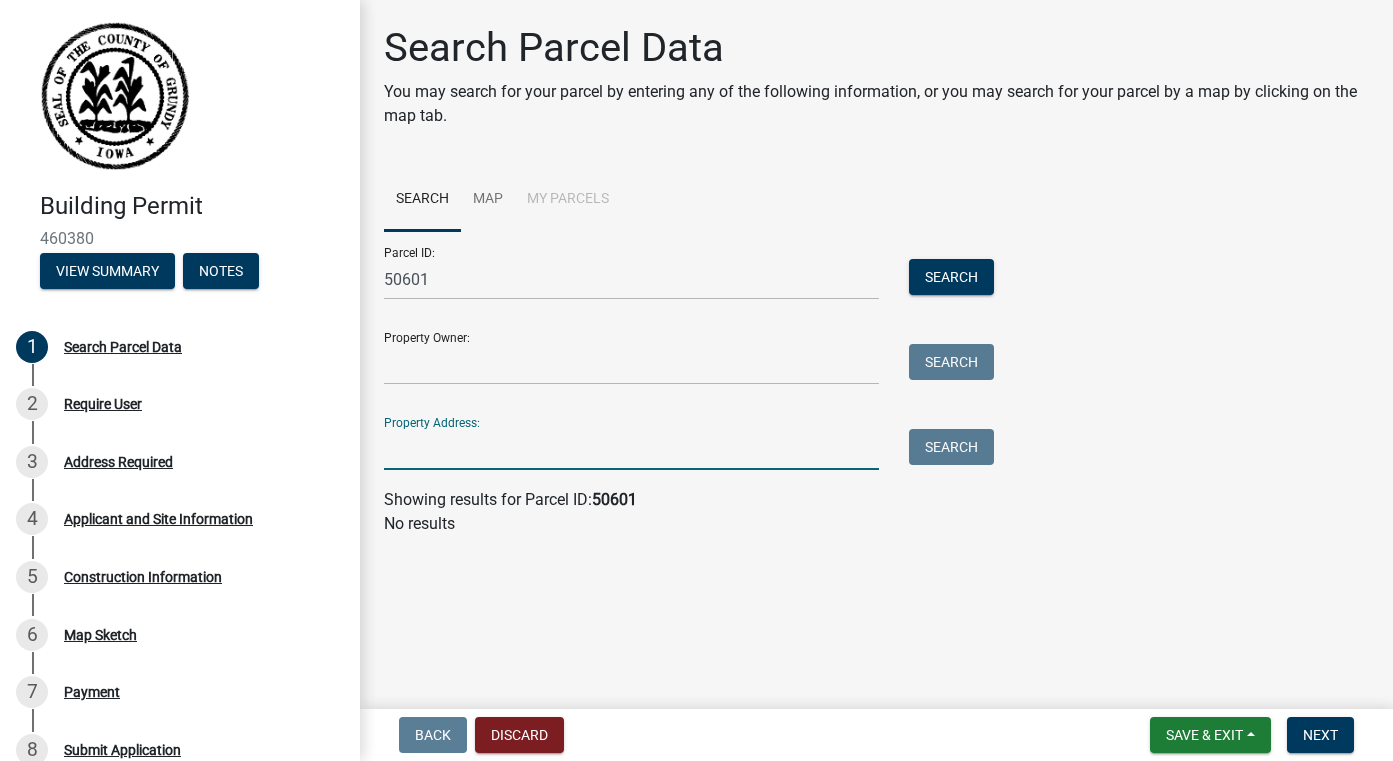 click on "Property Address:" at bounding box center (631, 449) 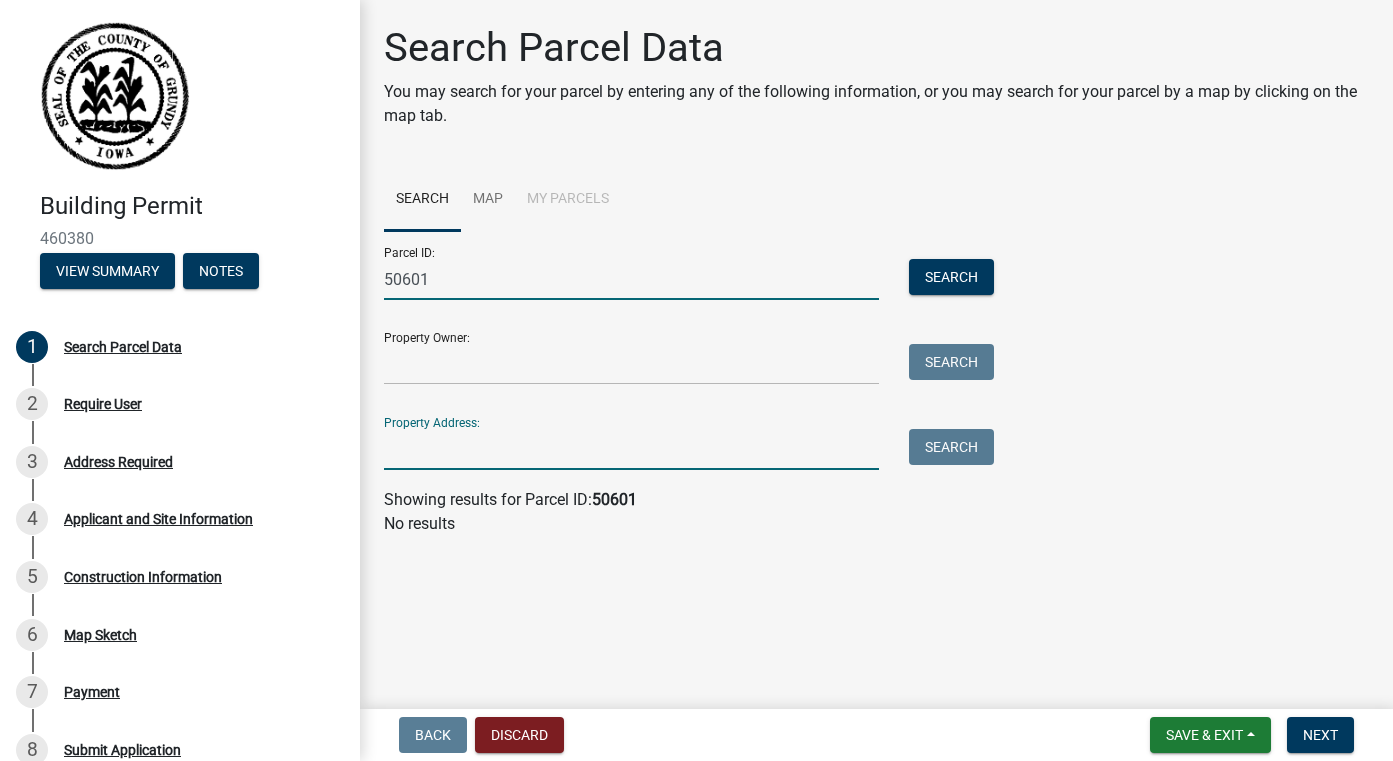 click on "50601" at bounding box center (631, 279) 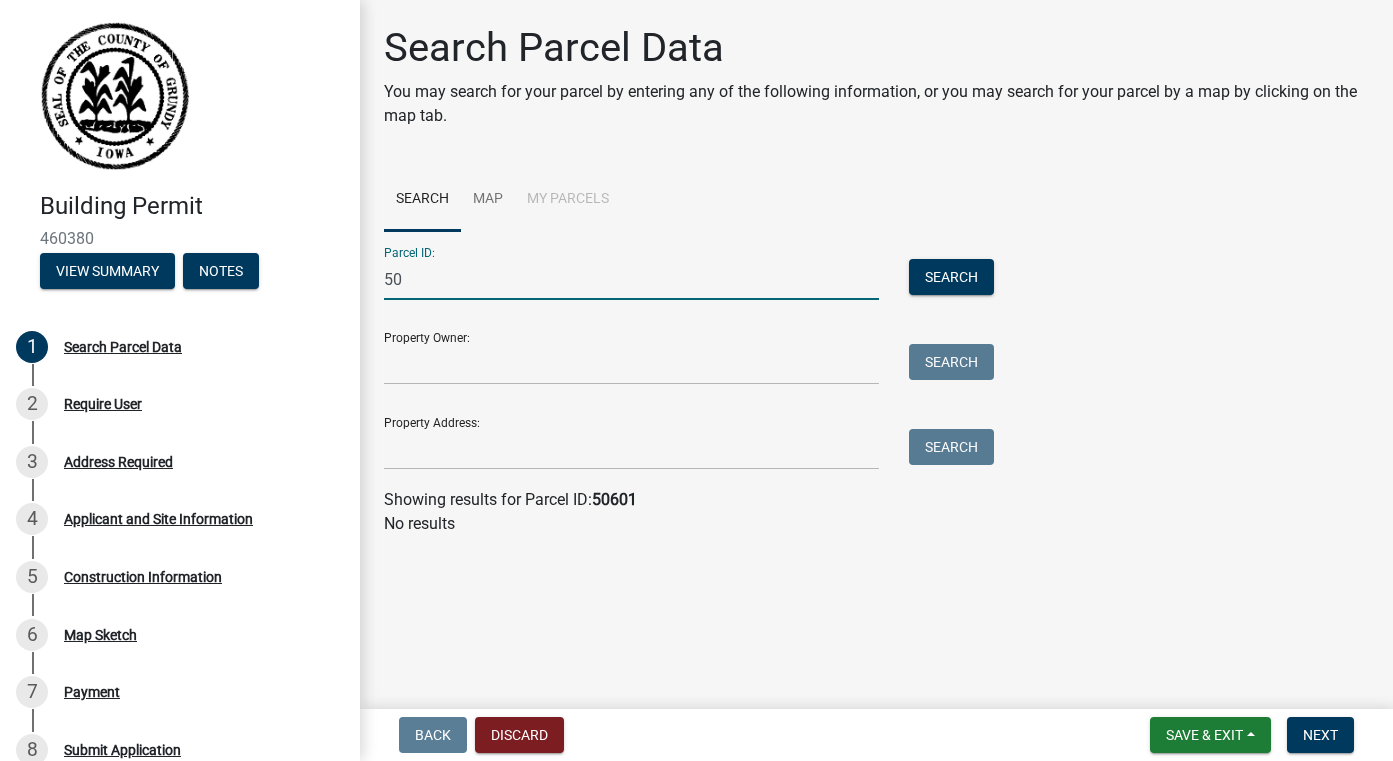 type on "5" 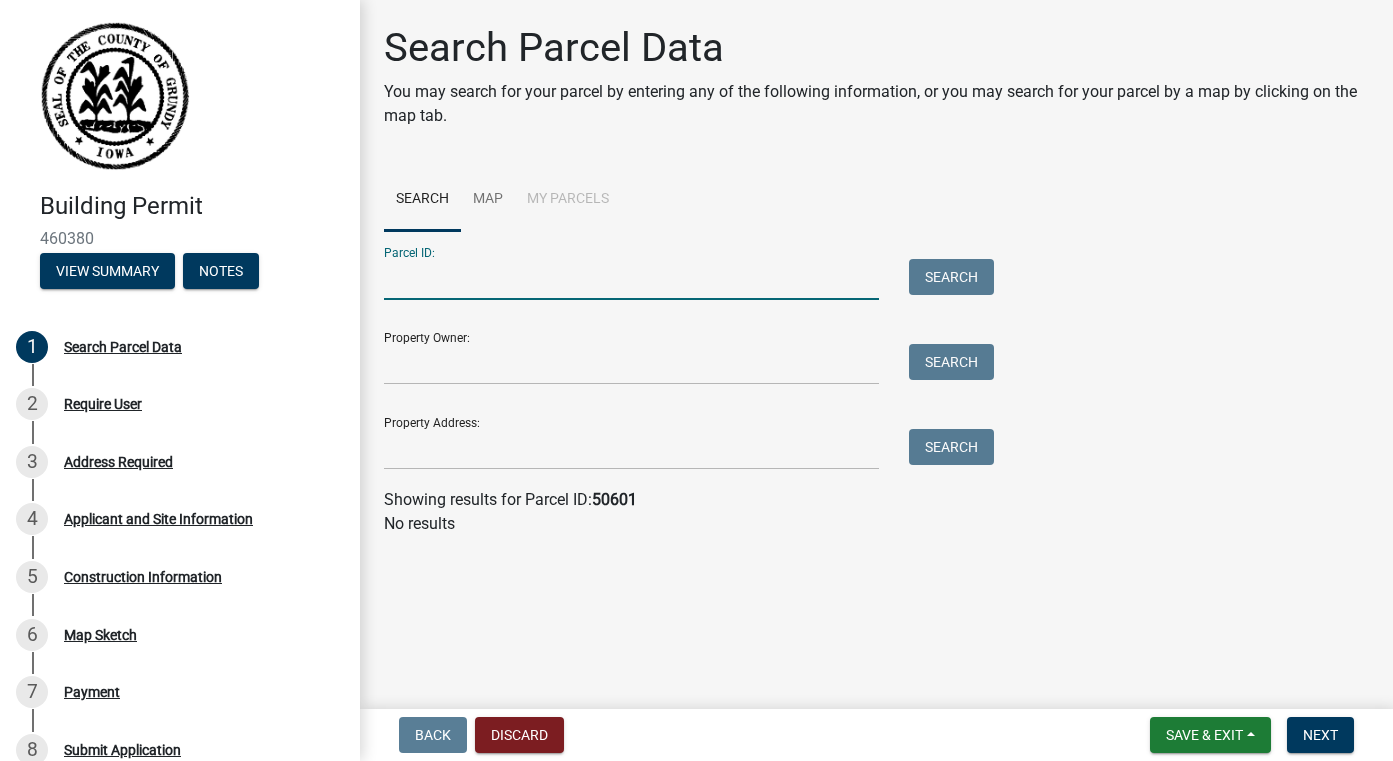 type 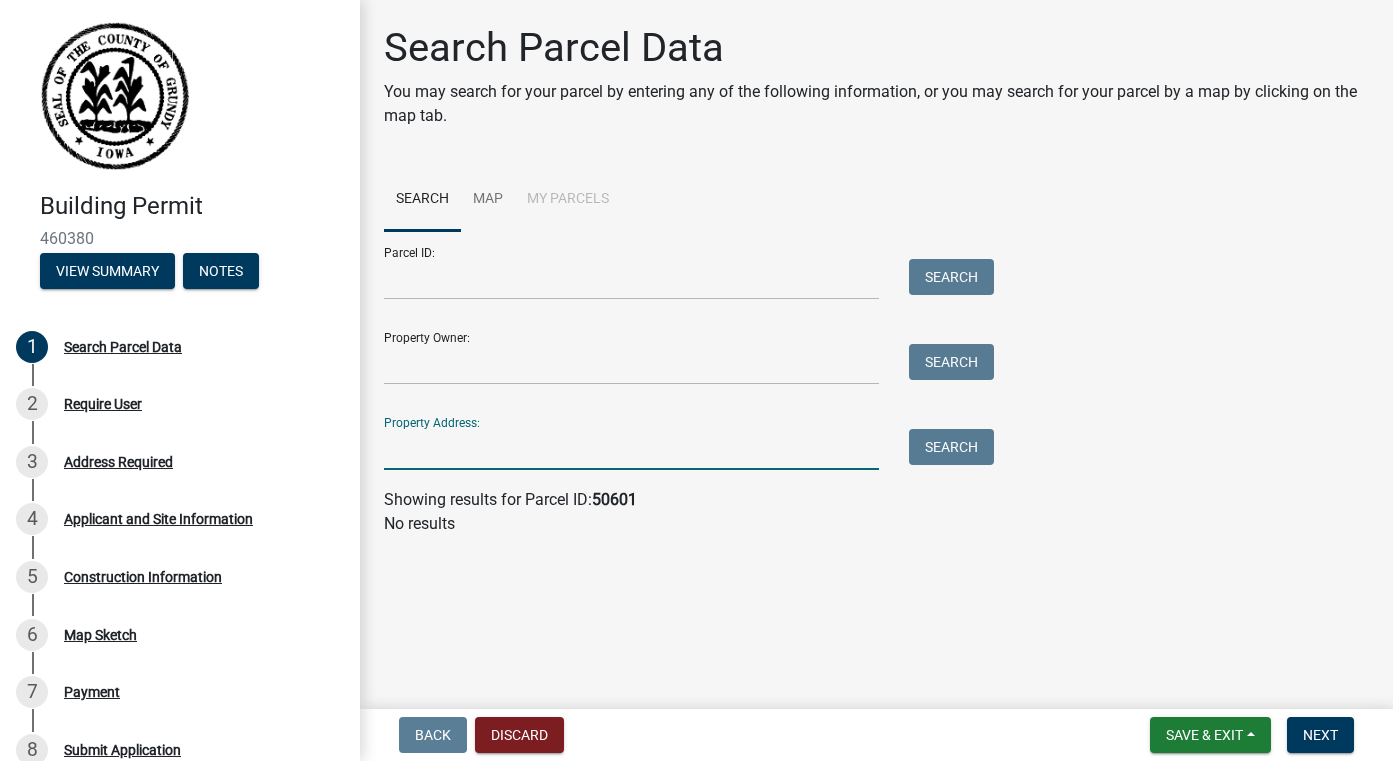 click on "Property Address:" at bounding box center [631, 449] 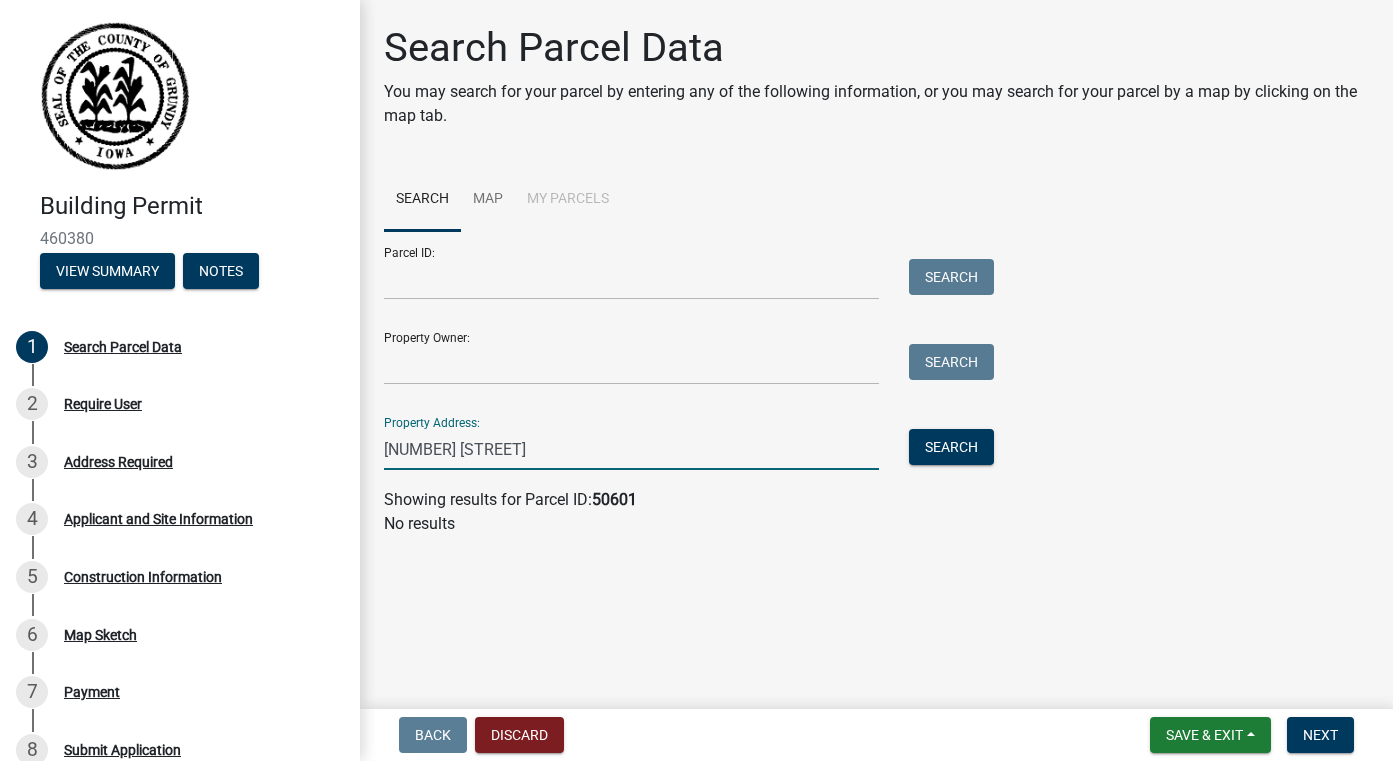type on "10426 110th Street" 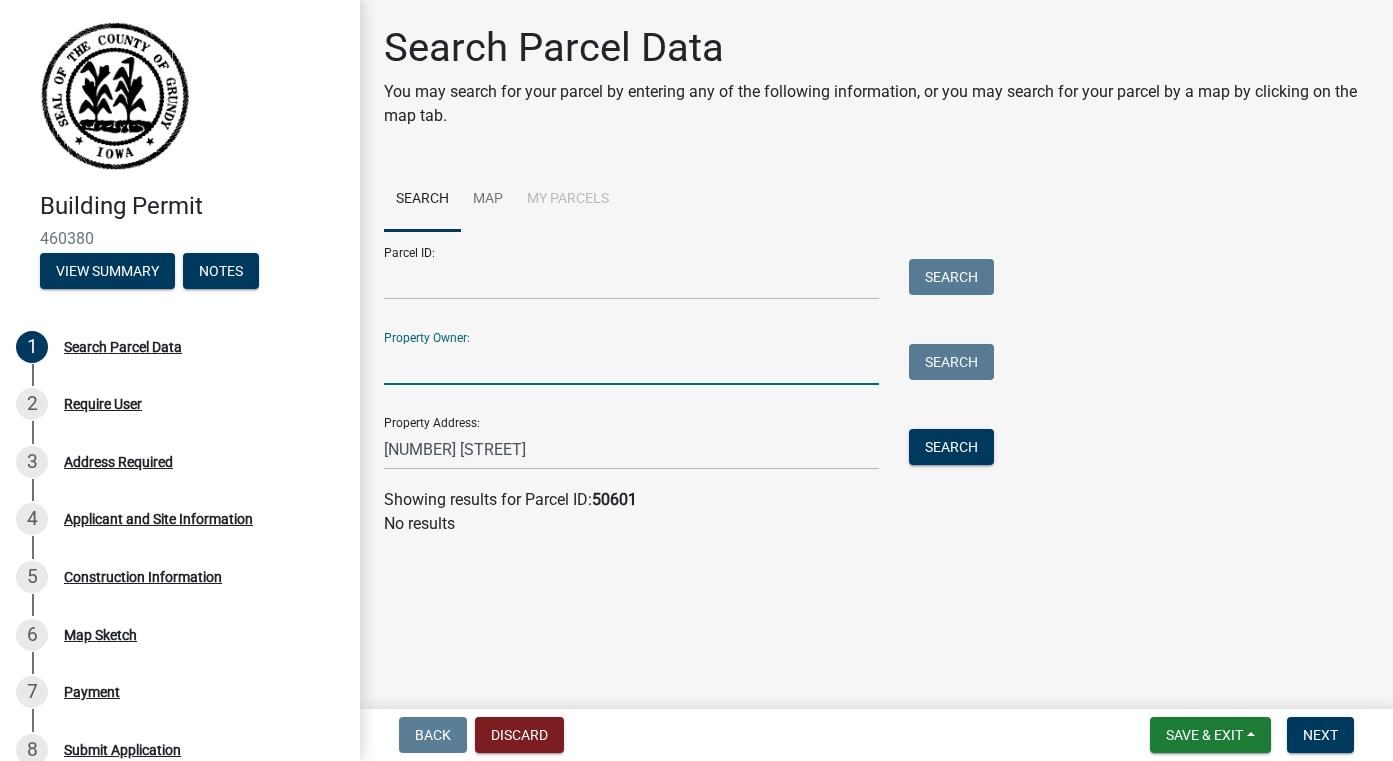 click on "Property Owner:" at bounding box center (631, 364) 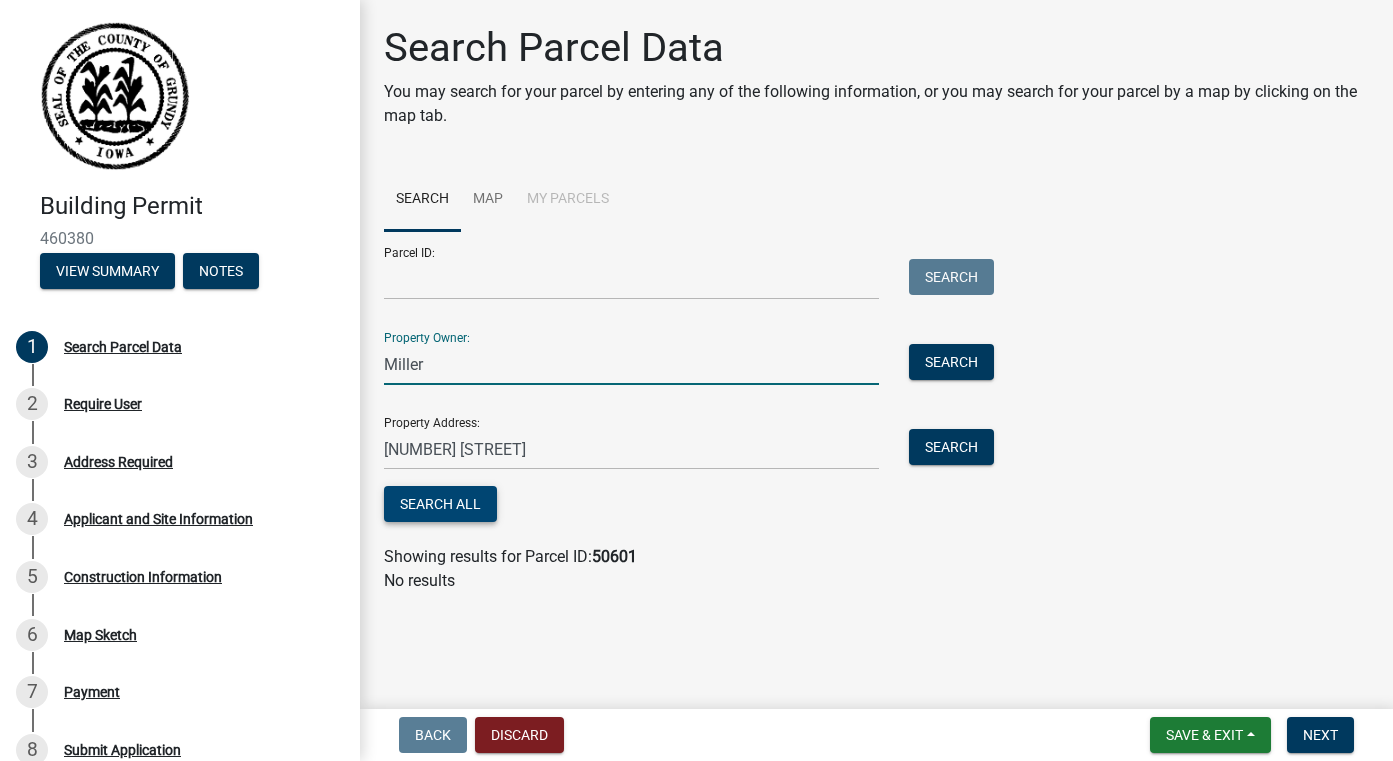 type on "Miller" 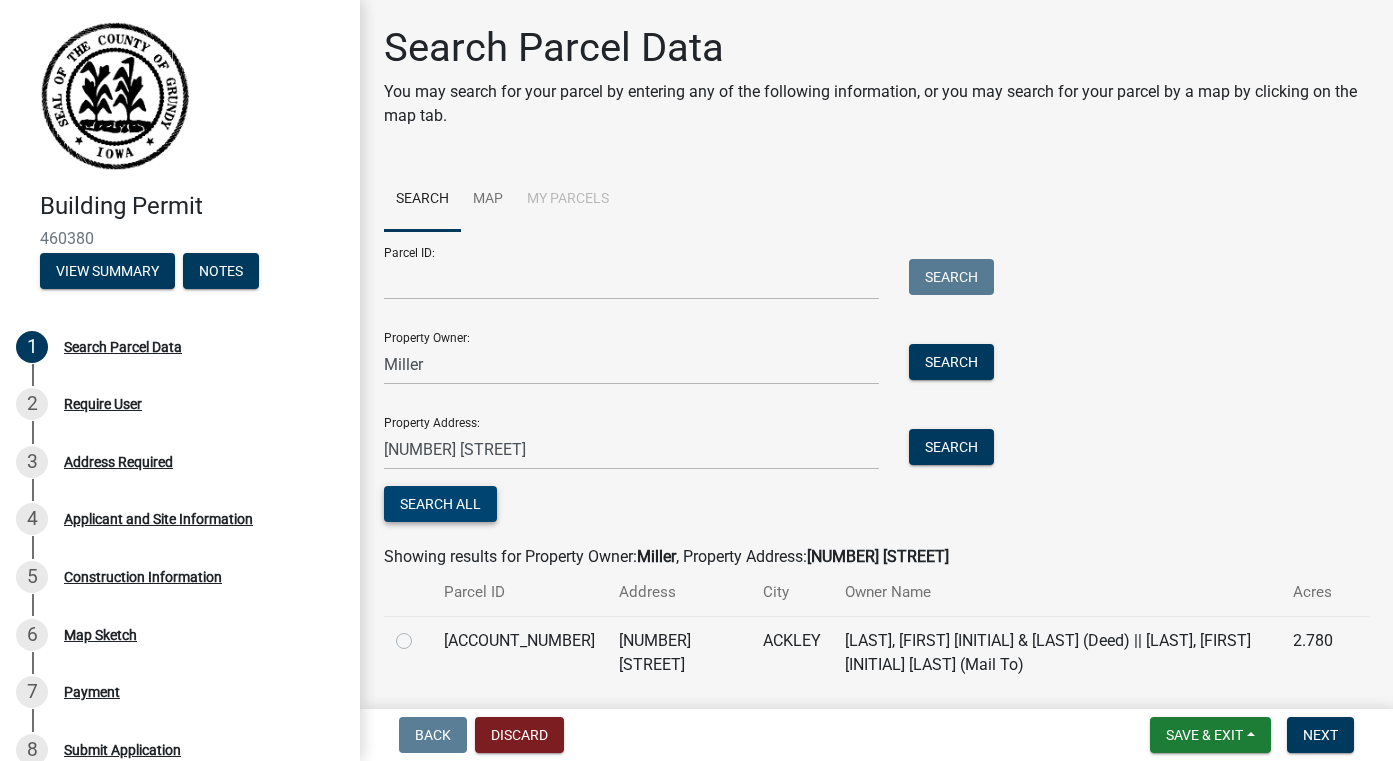 scroll, scrollTop: 66, scrollLeft: 0, axis: vertical 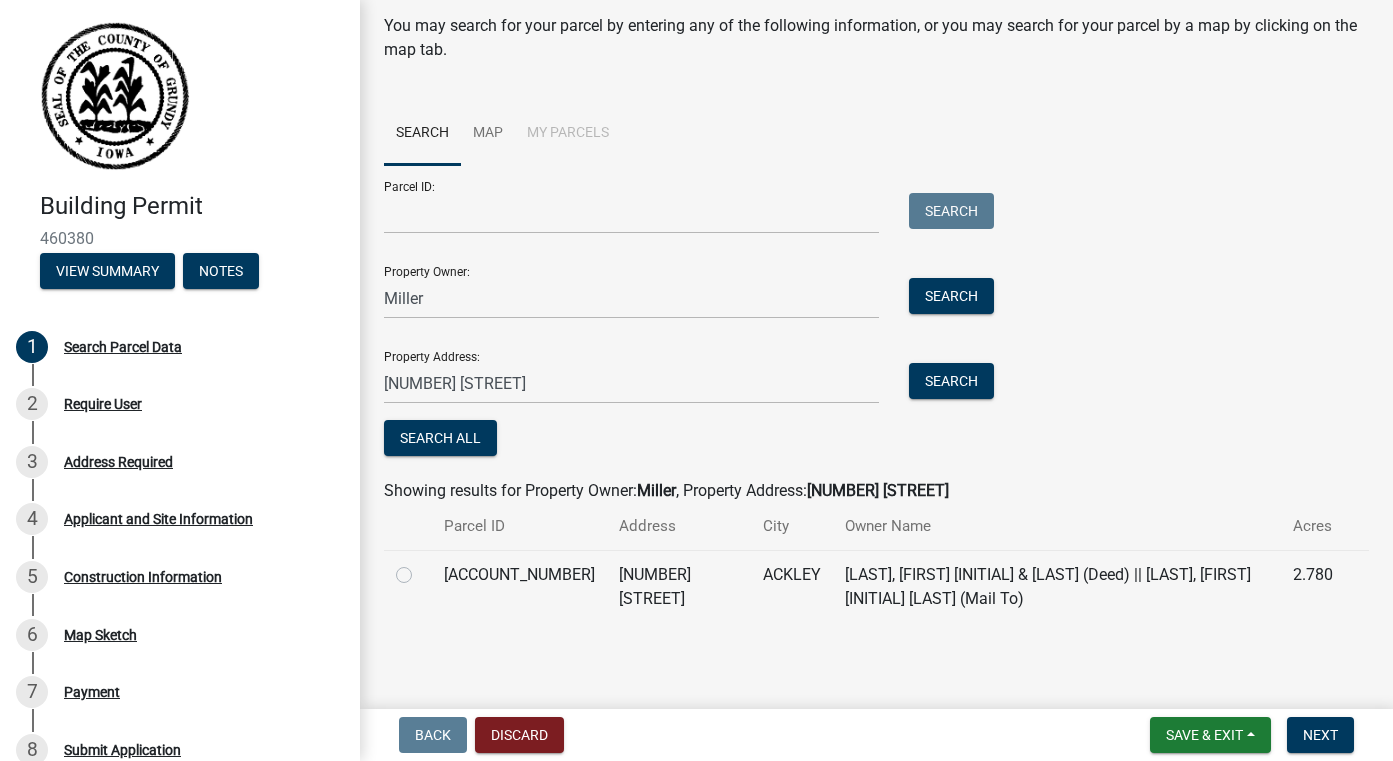 click 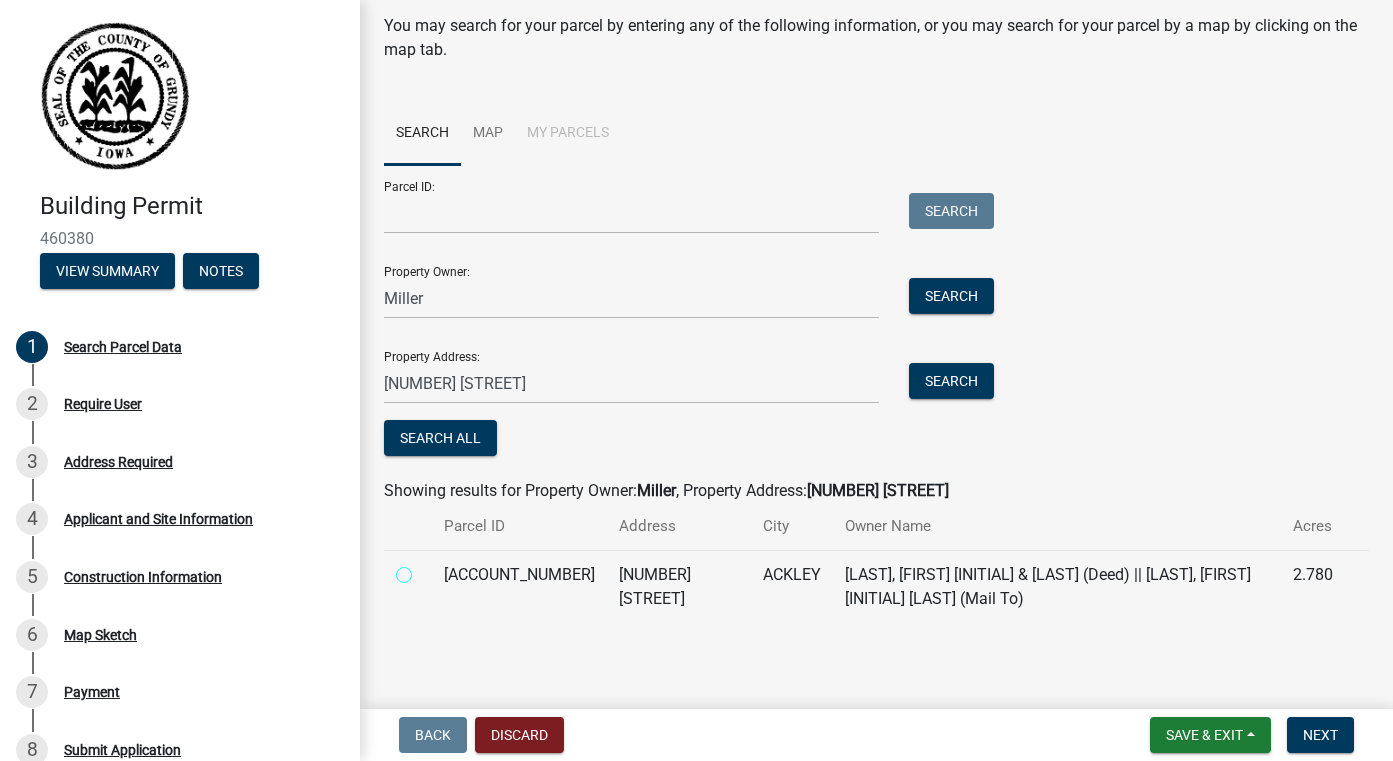 click at bounding box center [426, 569] 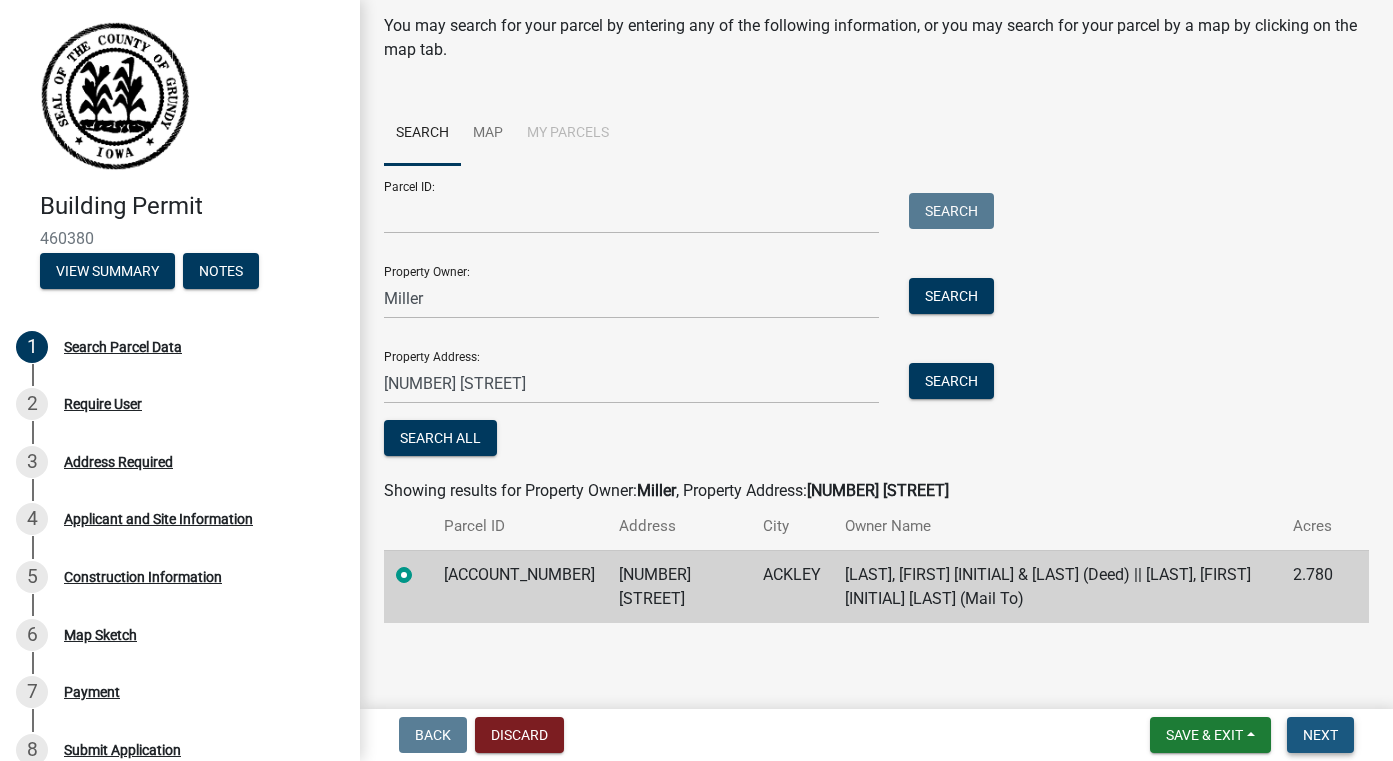 click on "Next" at bounding box center (1320, 735) 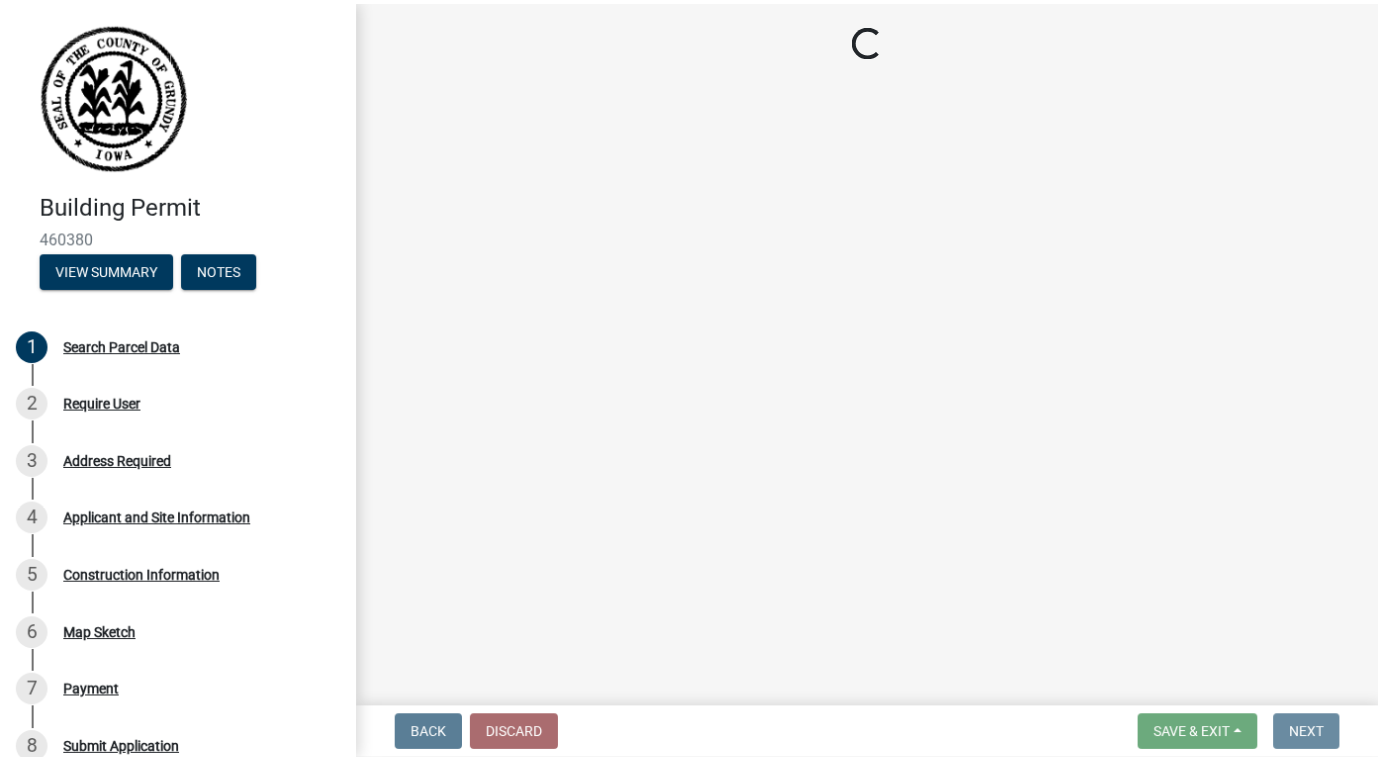 scroll, scrollTop: 0, scrollLeft: 0, axis: both 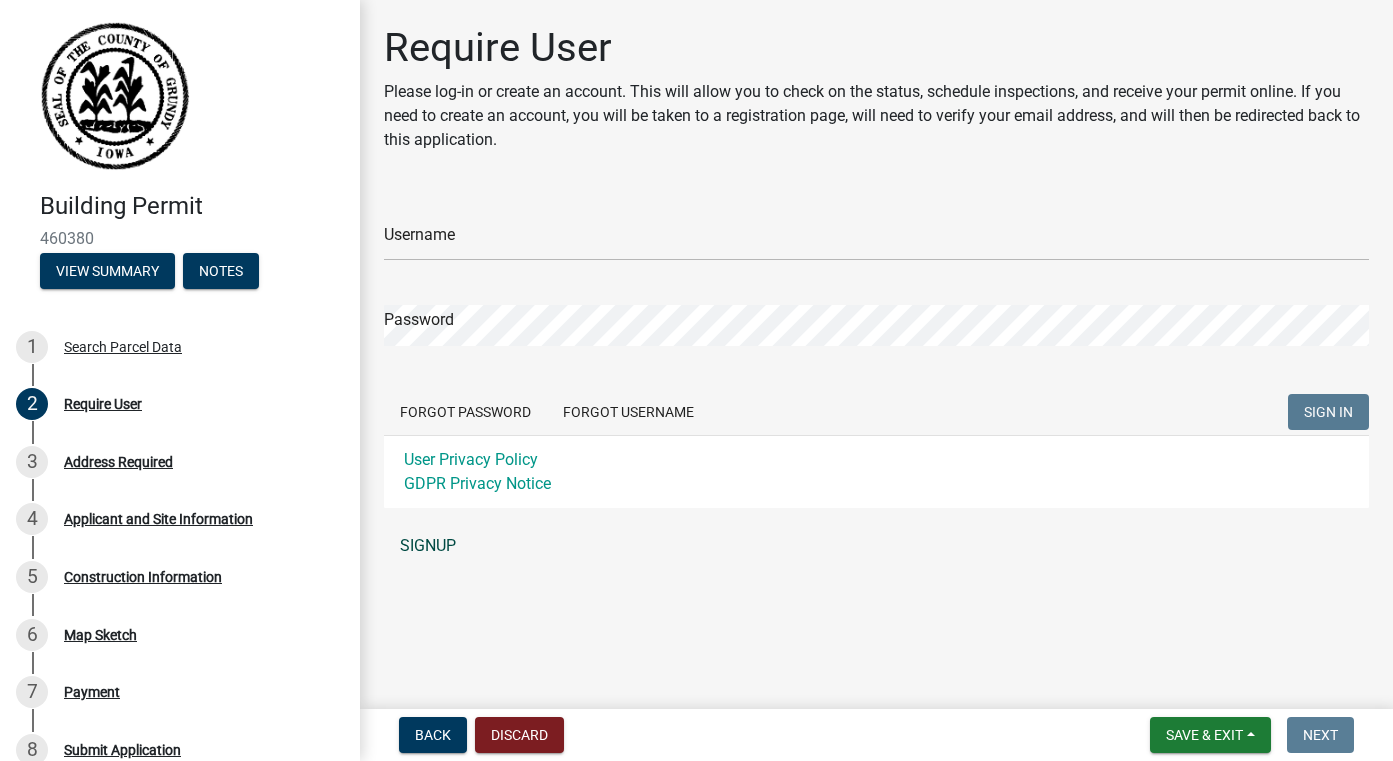 click on "SIGNUP" 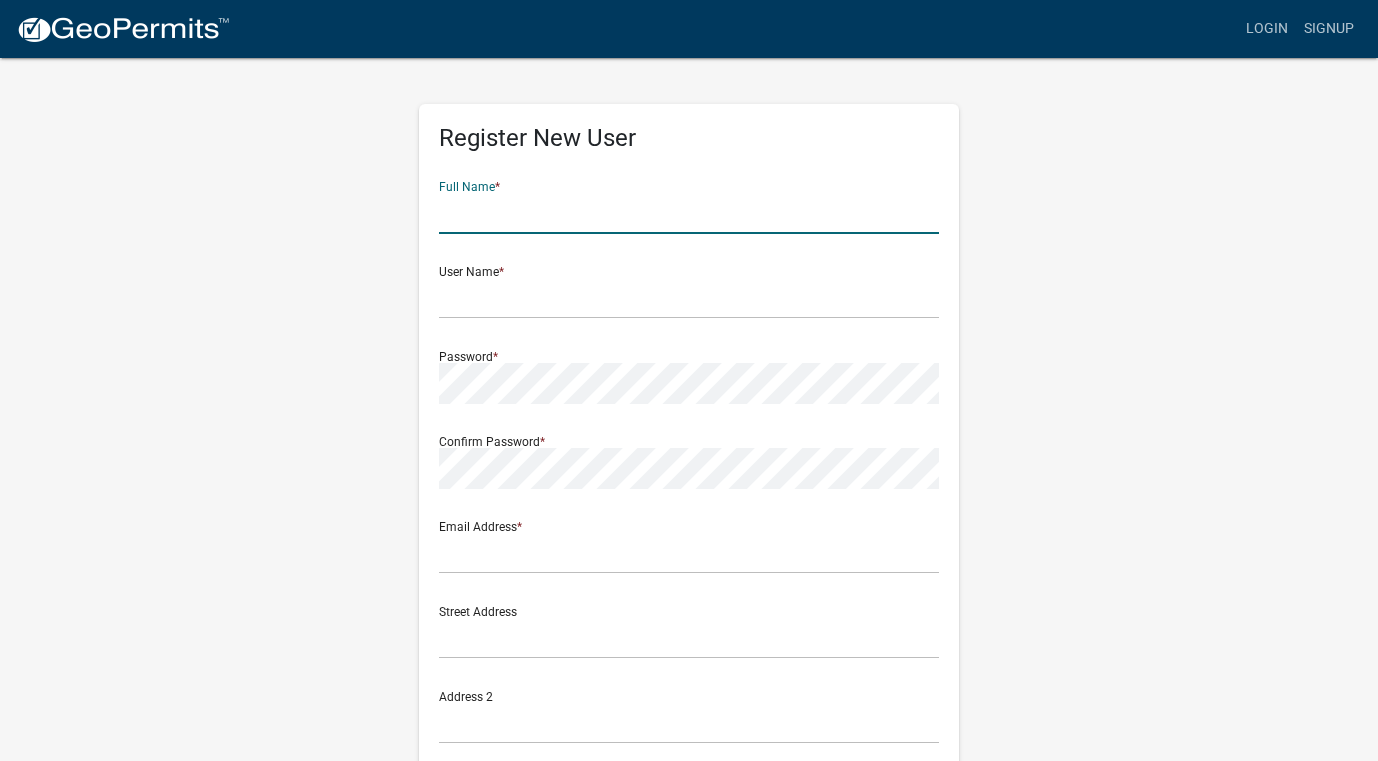 click 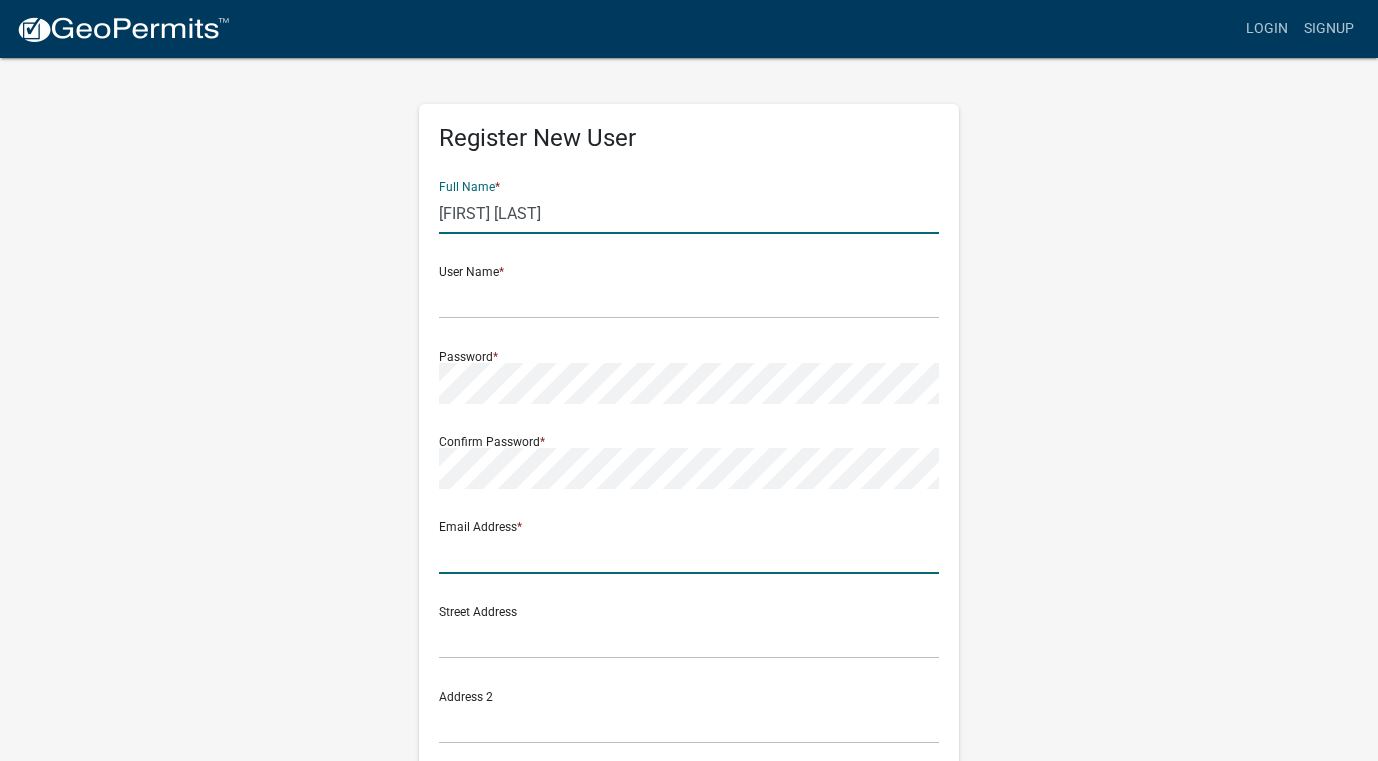 type on "millerengineering0@gmail.com" 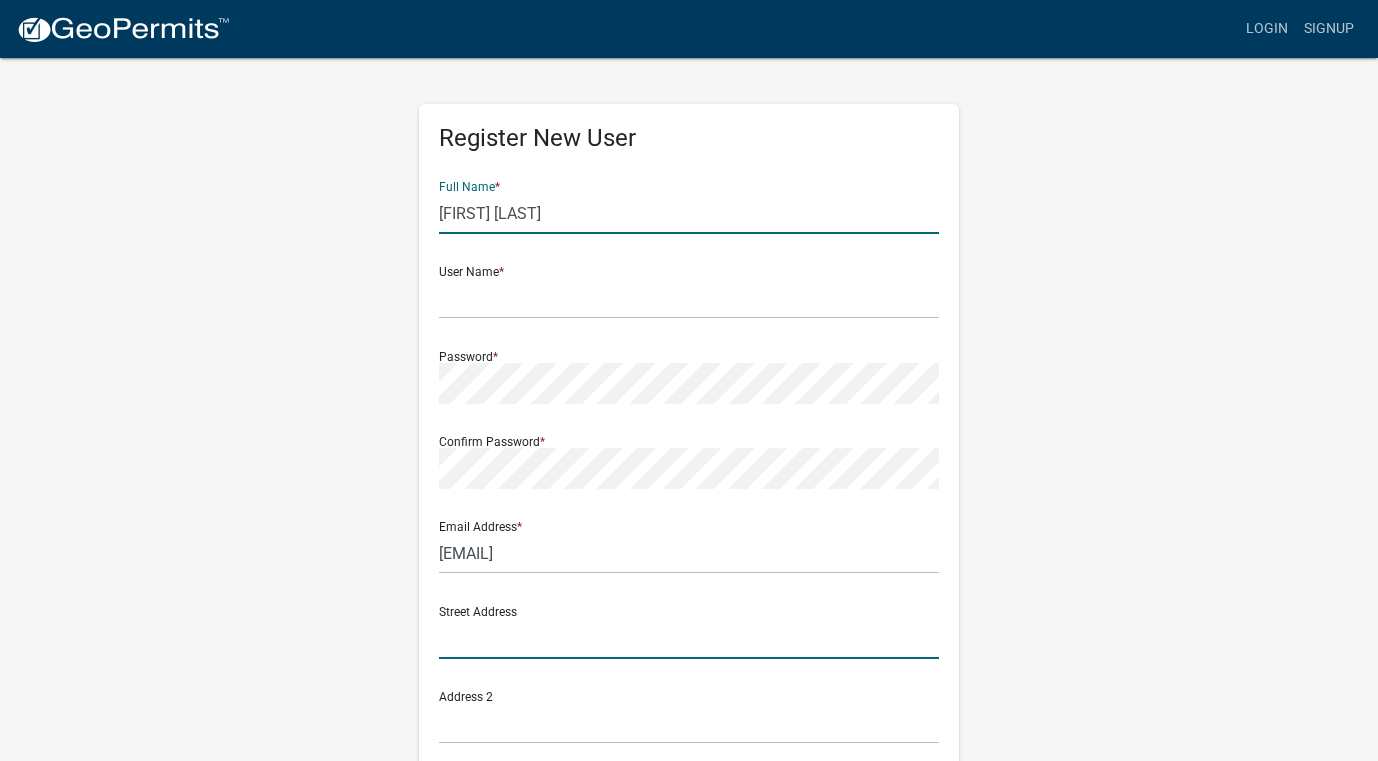 type on "10426 110th Street" 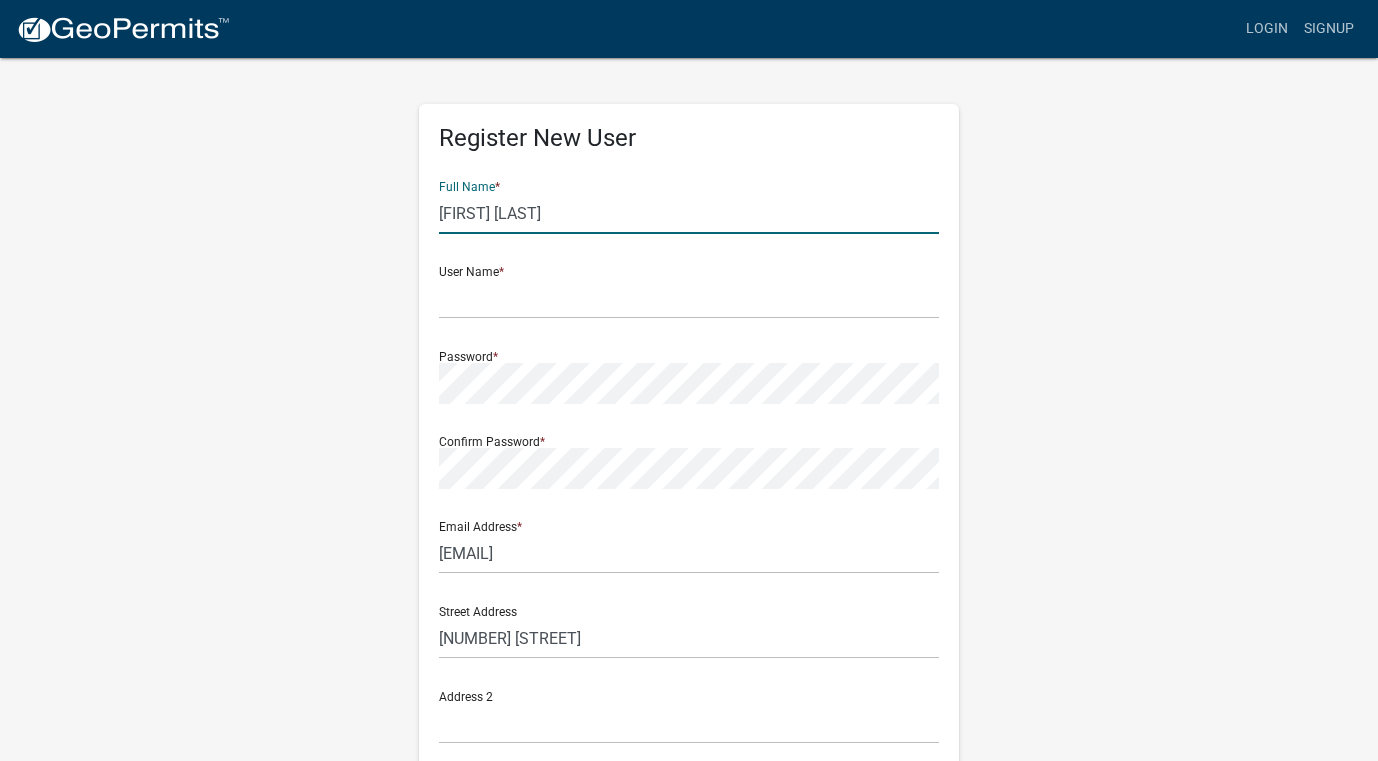 type on "Ackley" 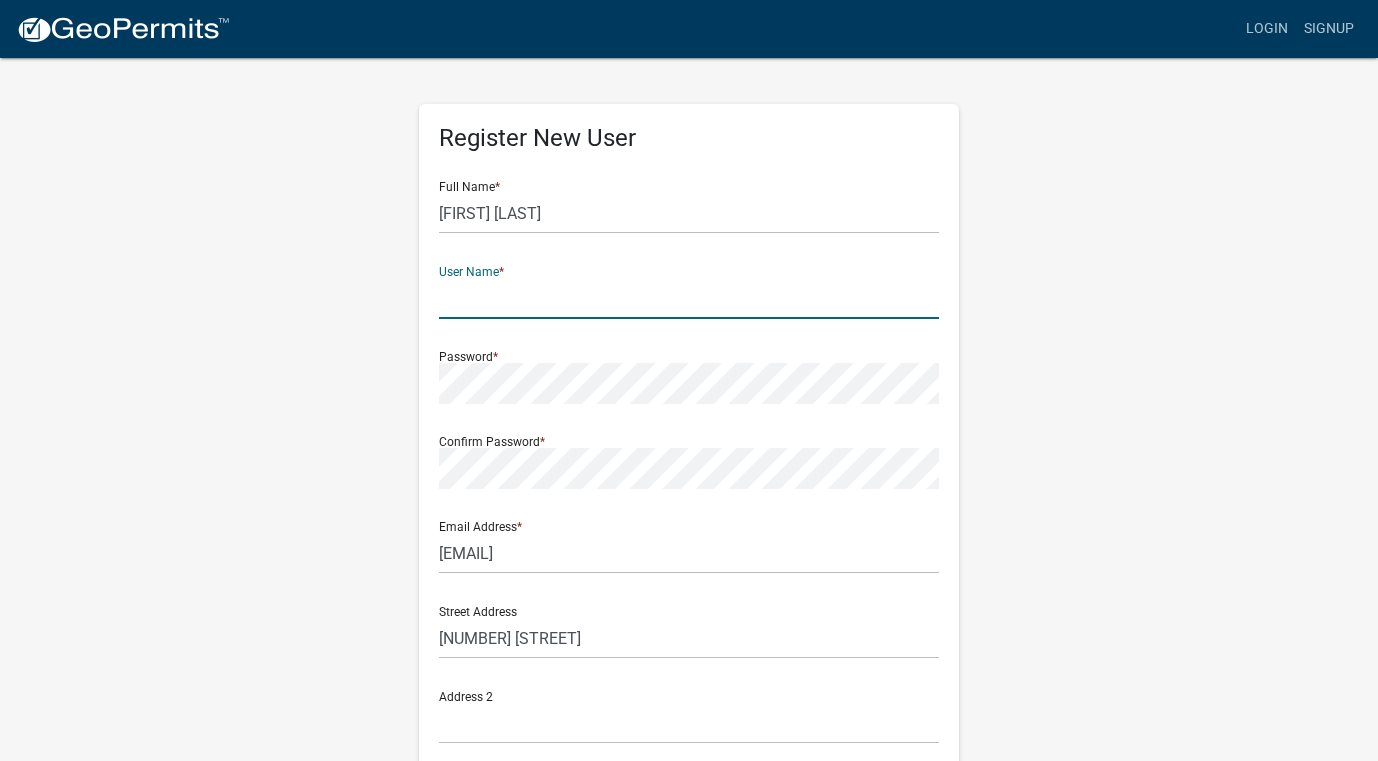 click 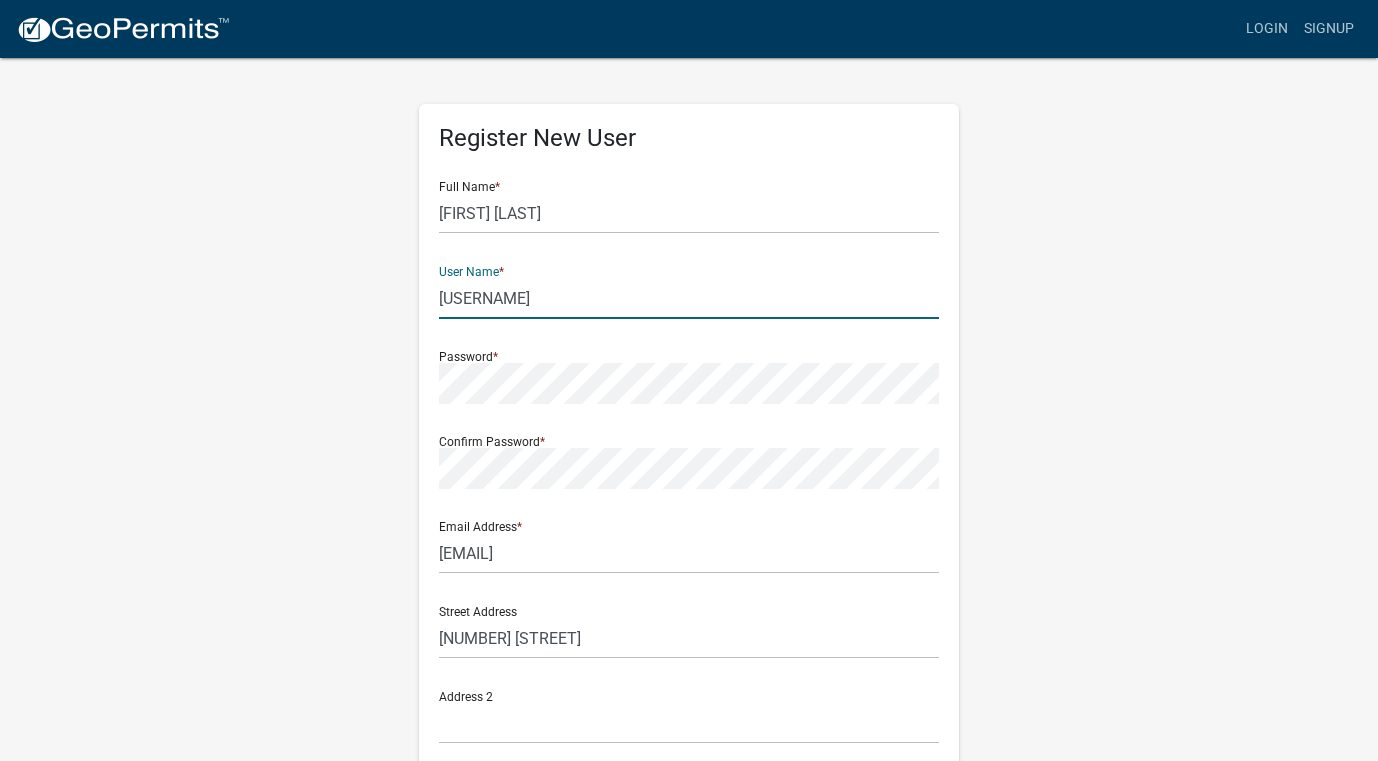 type on "danmiller0" 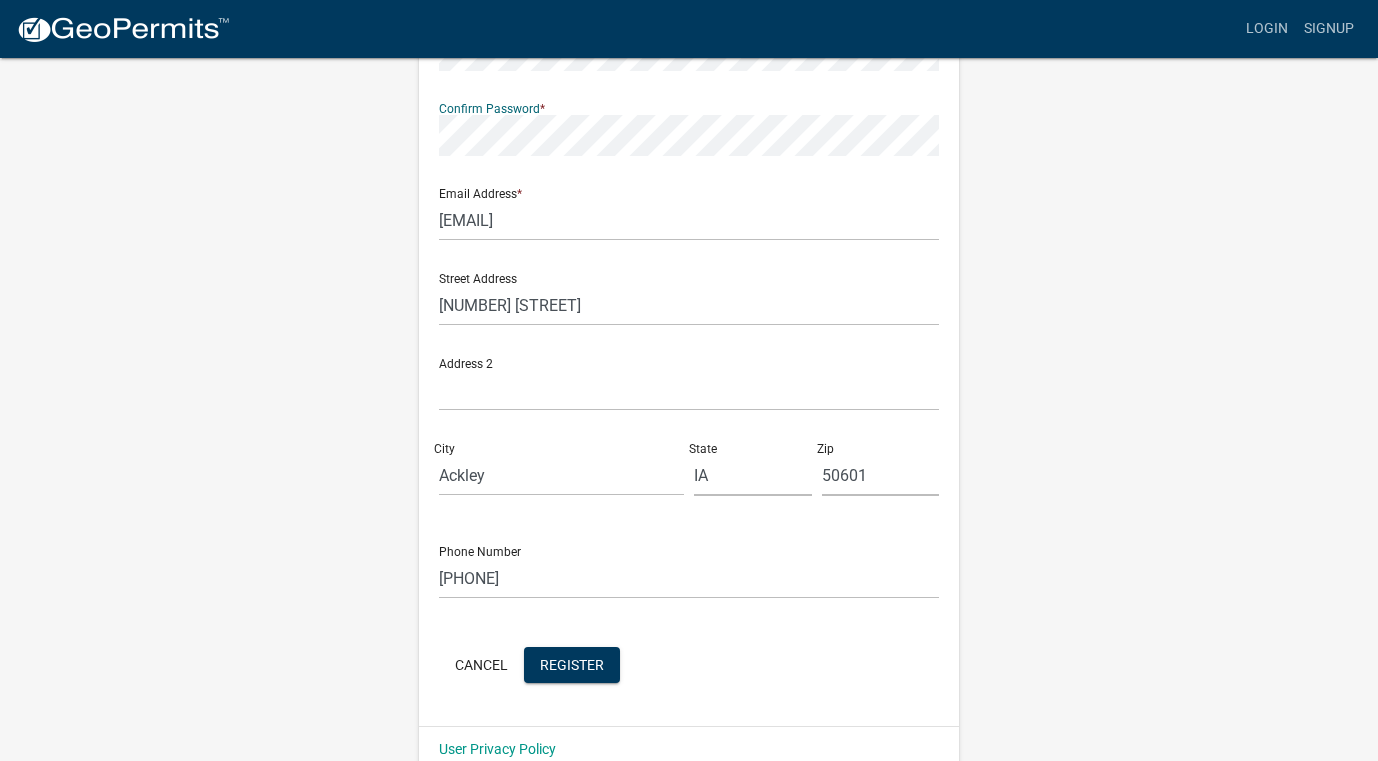 scroll, scrollTop: 365, scrollLeft: 0, axis: vertical 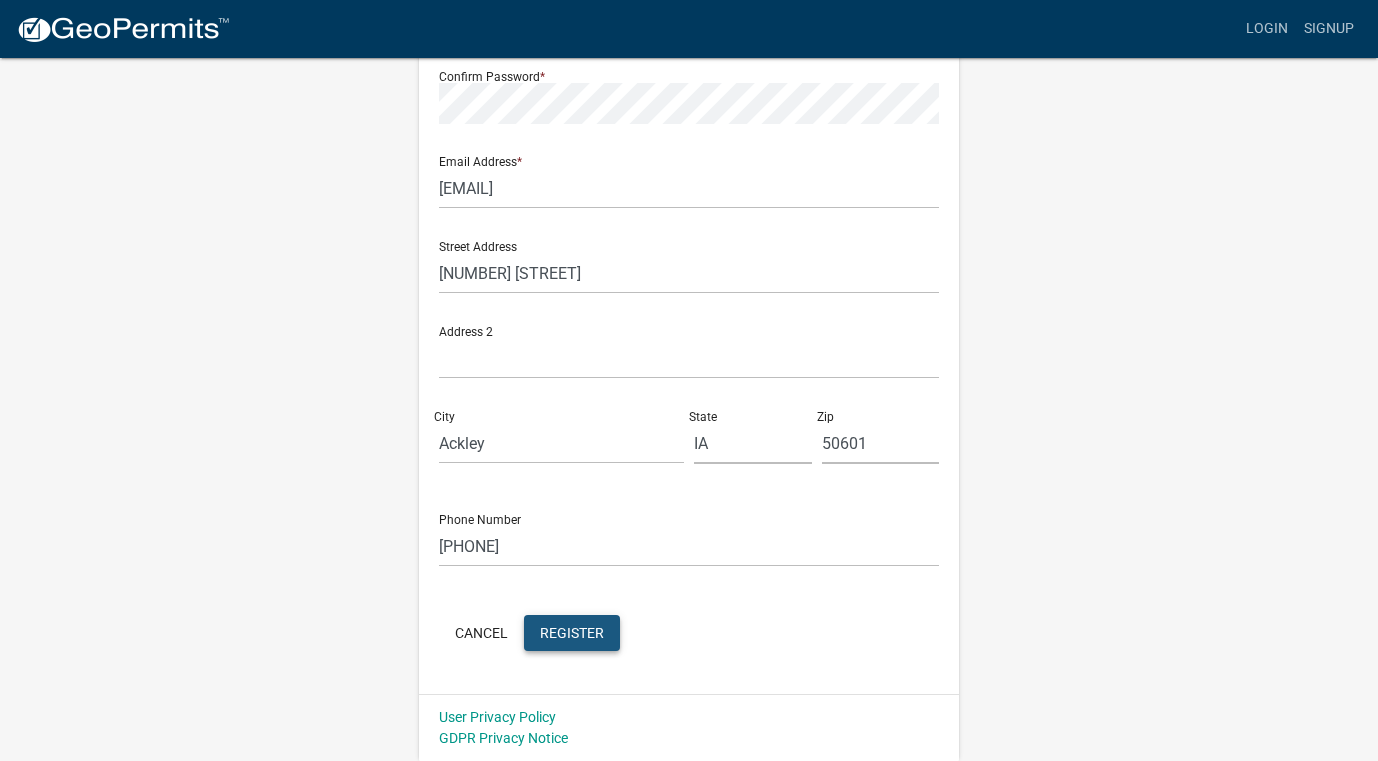 click on "Register" 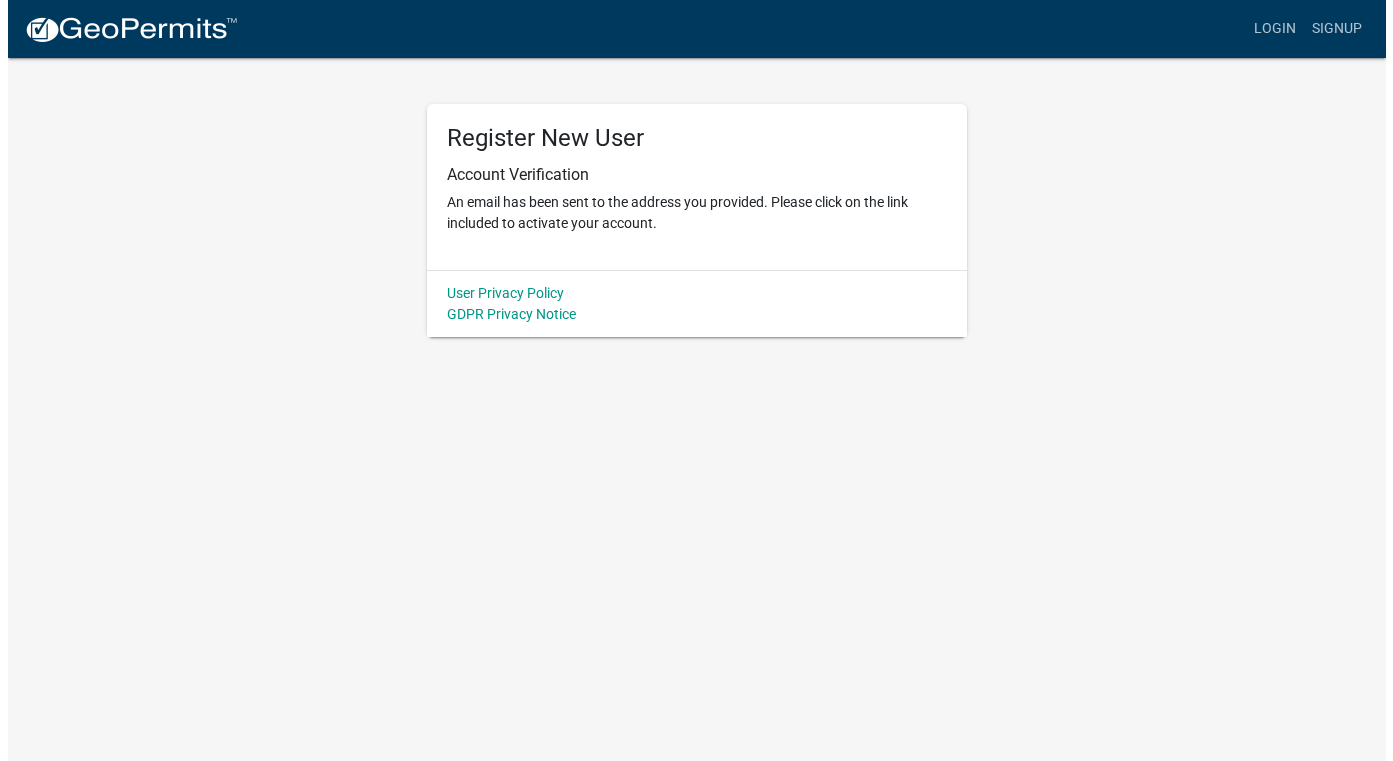 scroll, scrollTop: 0, scrollLeft: 0, axis: both 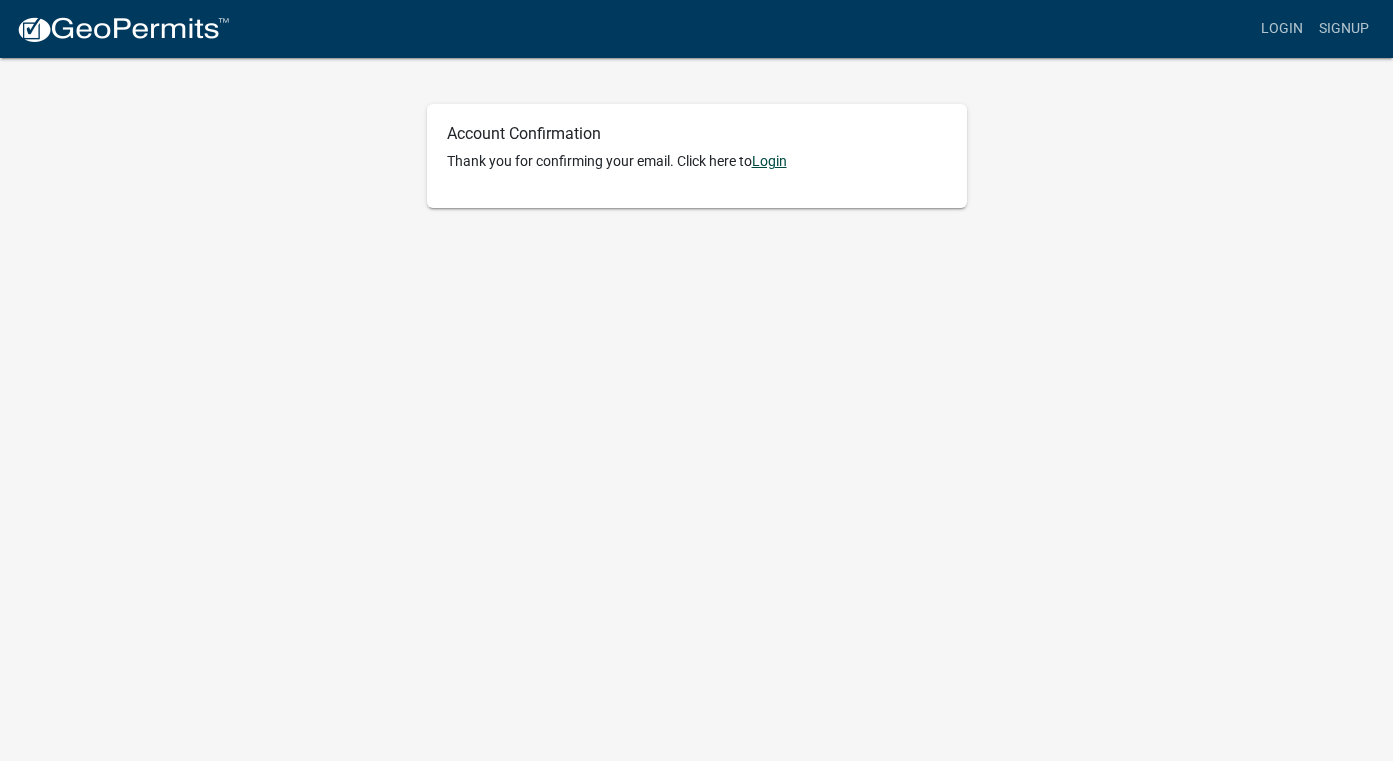 click on "Login" 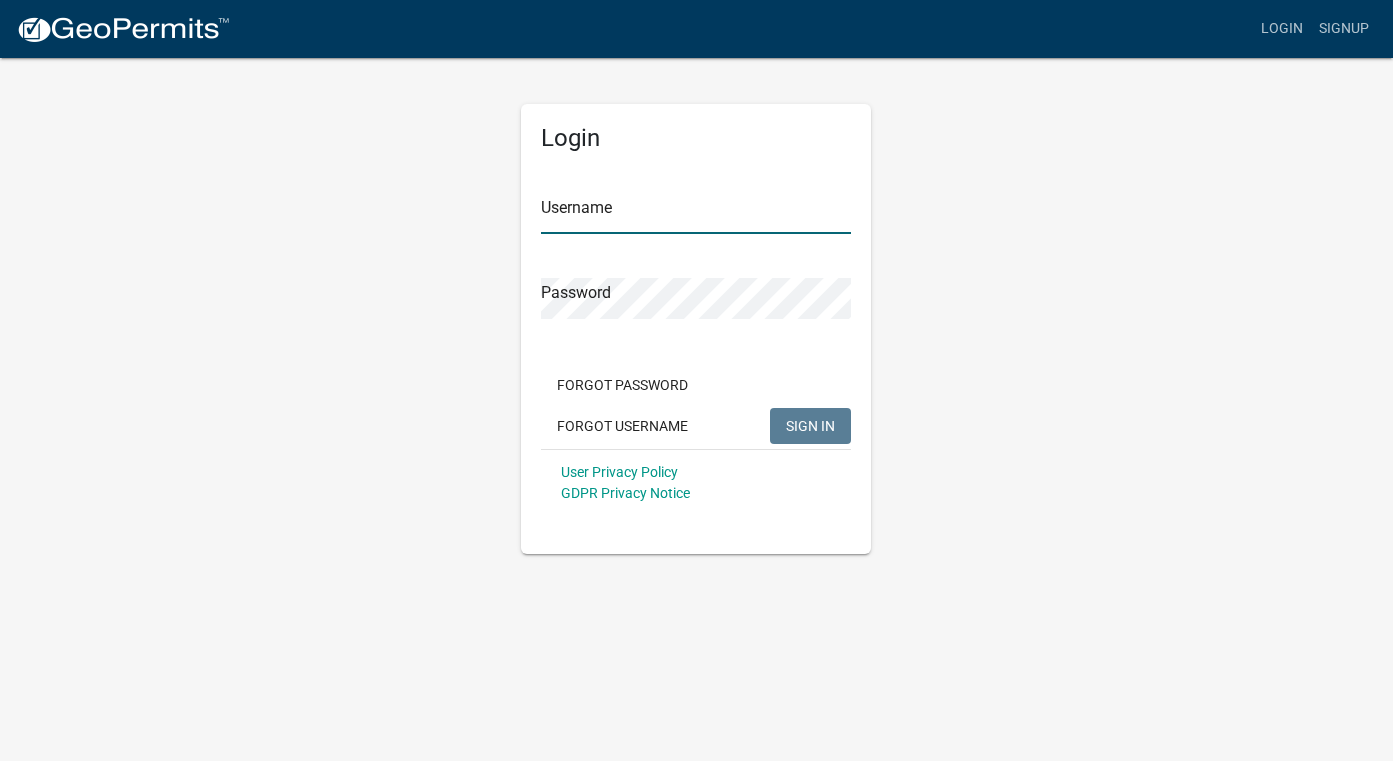 type on "[USERNAME]" 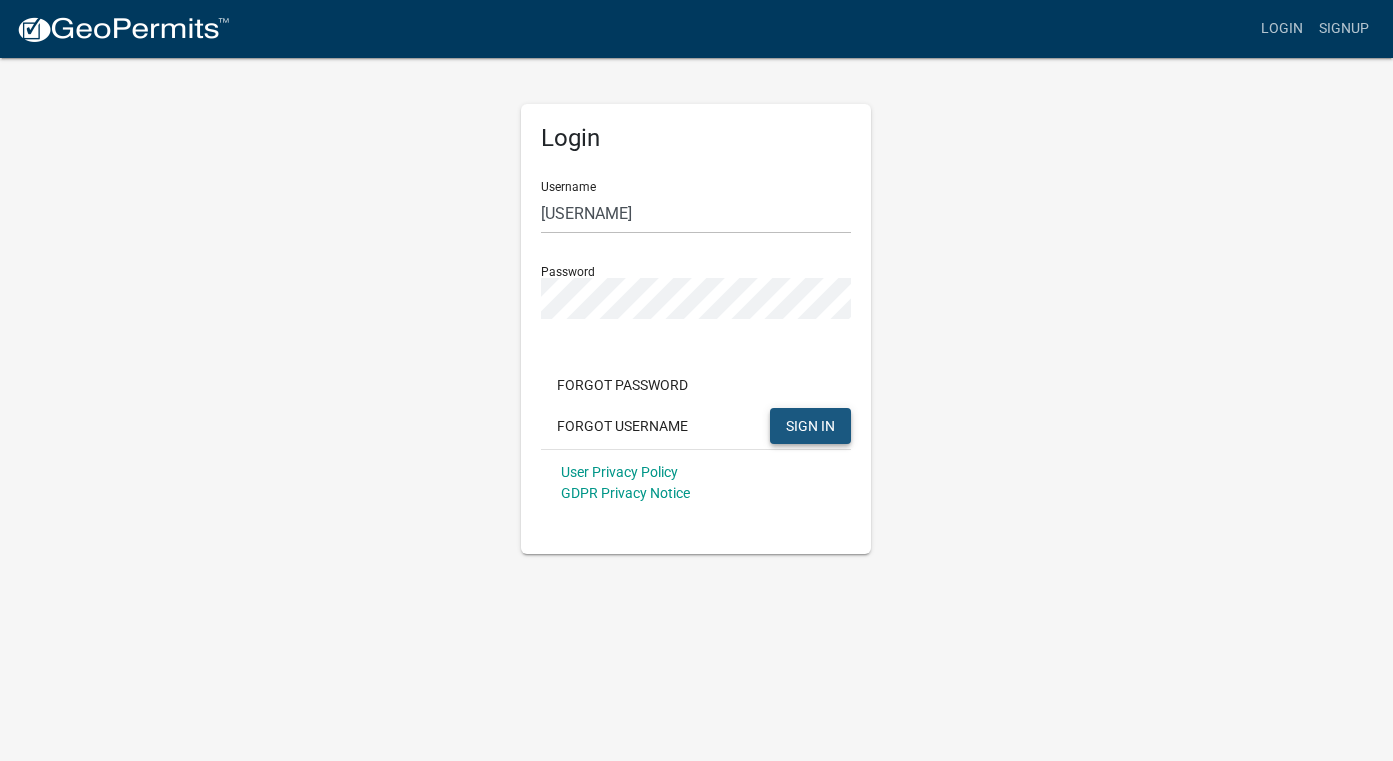 click on "SIGN IN" 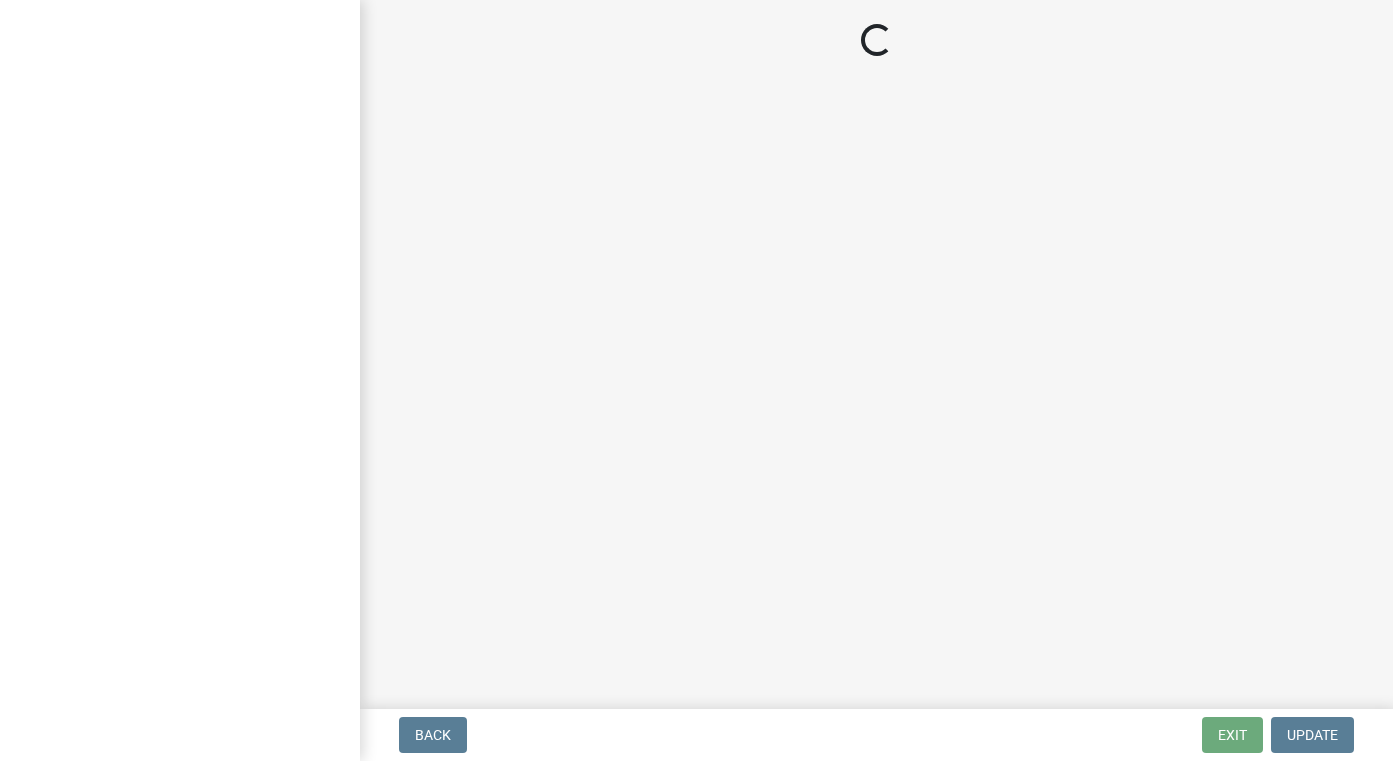 scroll, scrollTop: 0, scrollLeft: 0, axis: both 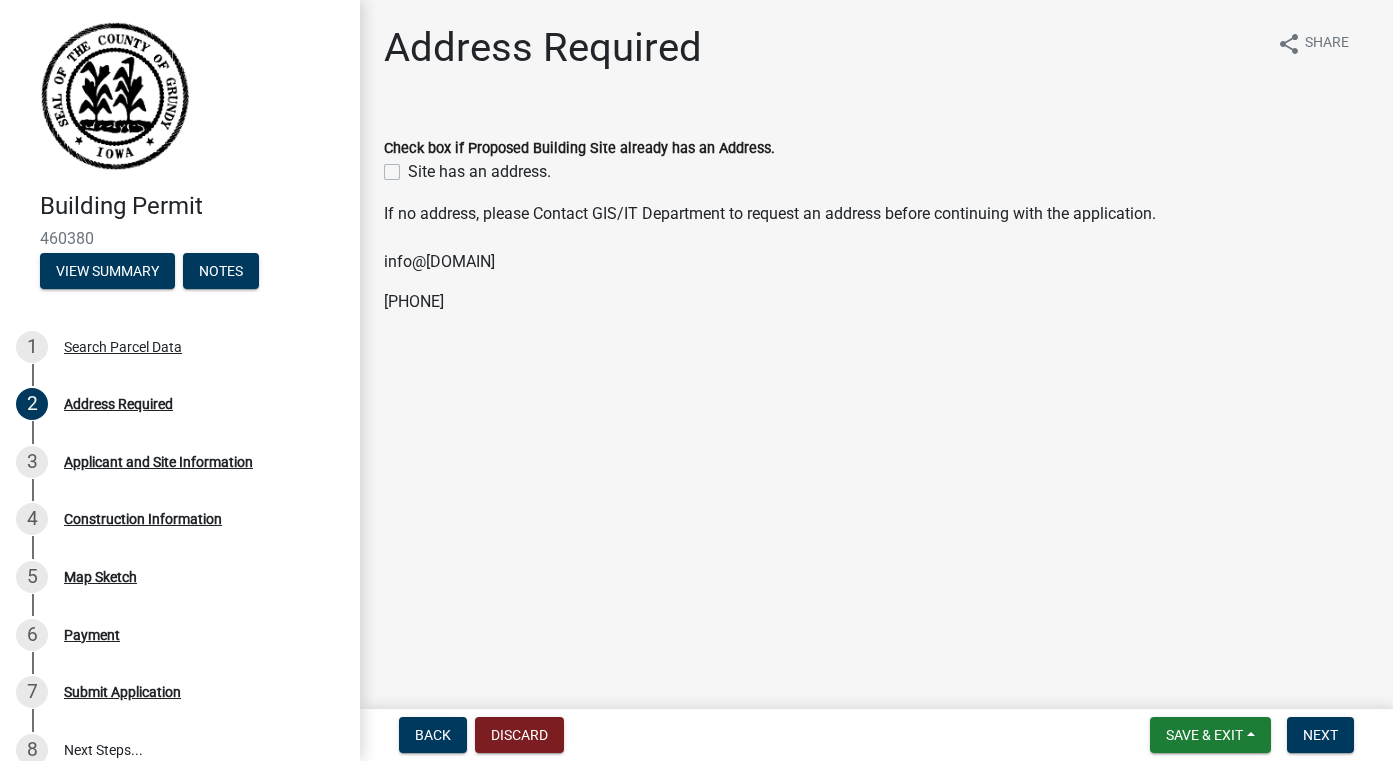 click on "Site has an address." 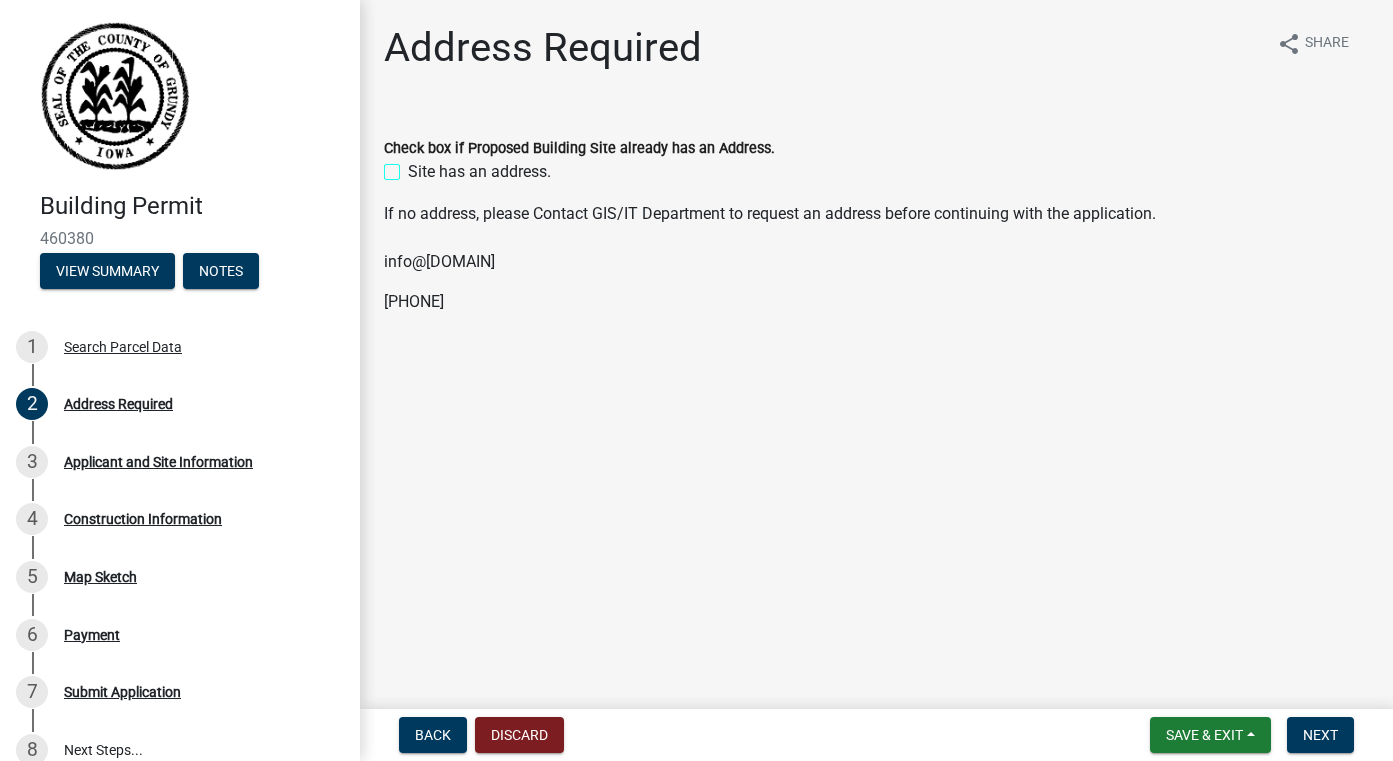 click on "Site has an address." at bounding box center [414, 166] 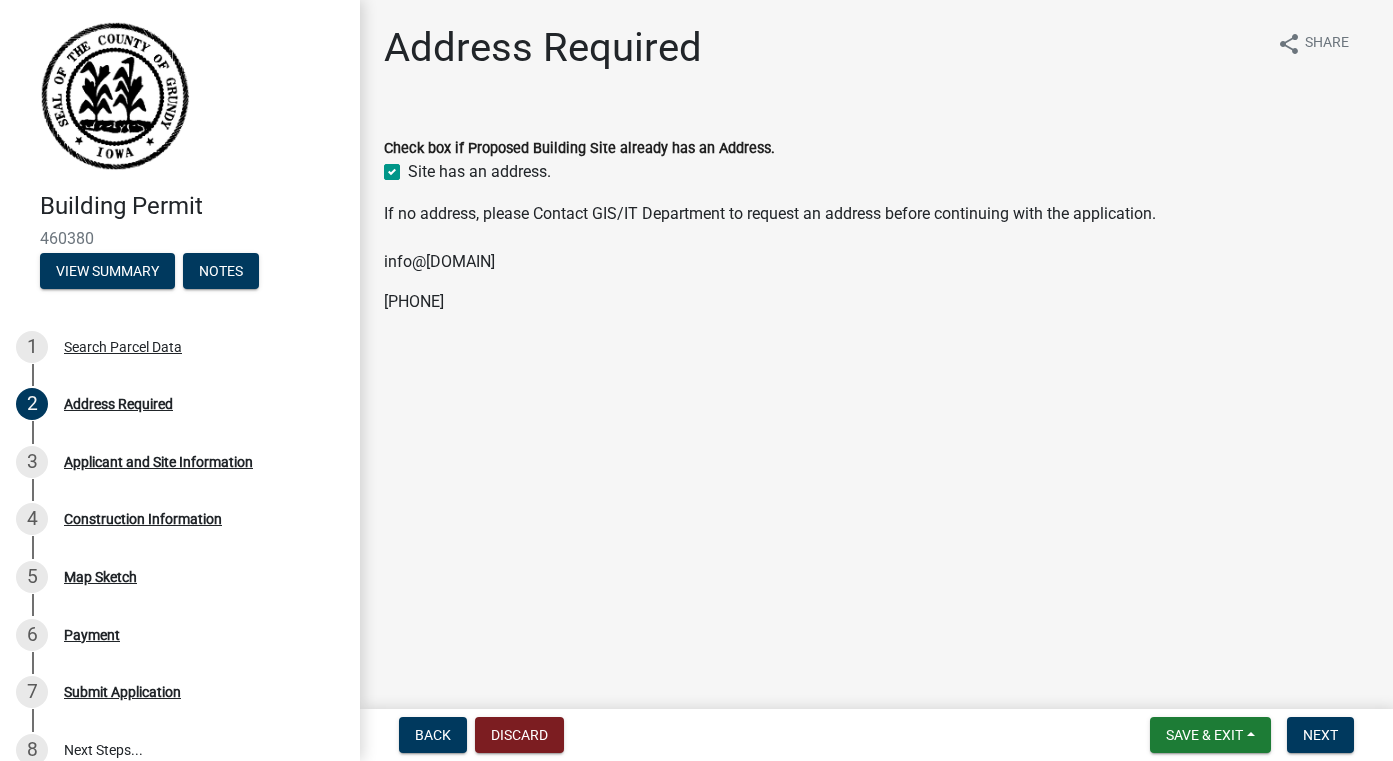 checkbox on "true" 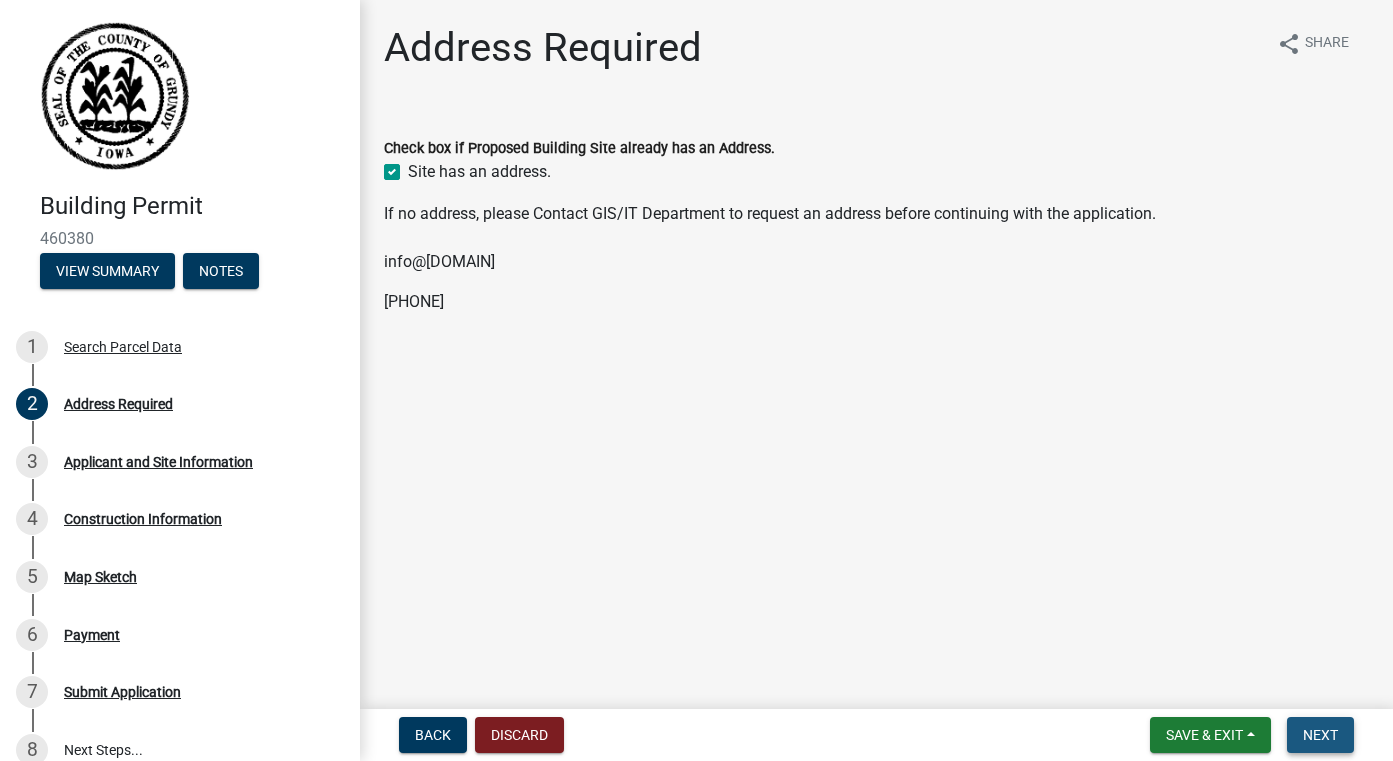 click on "Next" at bounding box center [1320, 735] 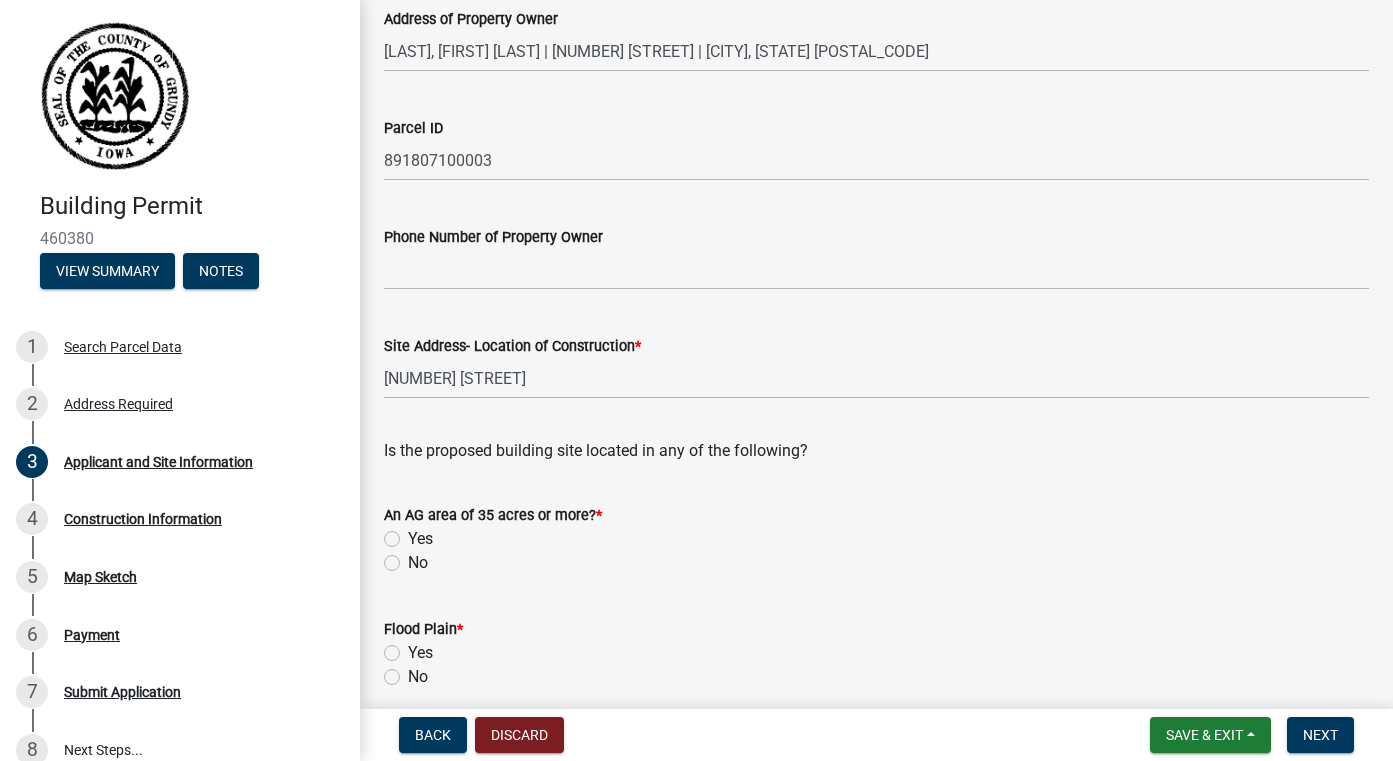 scroll, scrollTop: 259, scrollLeft: 0, axis: vertical 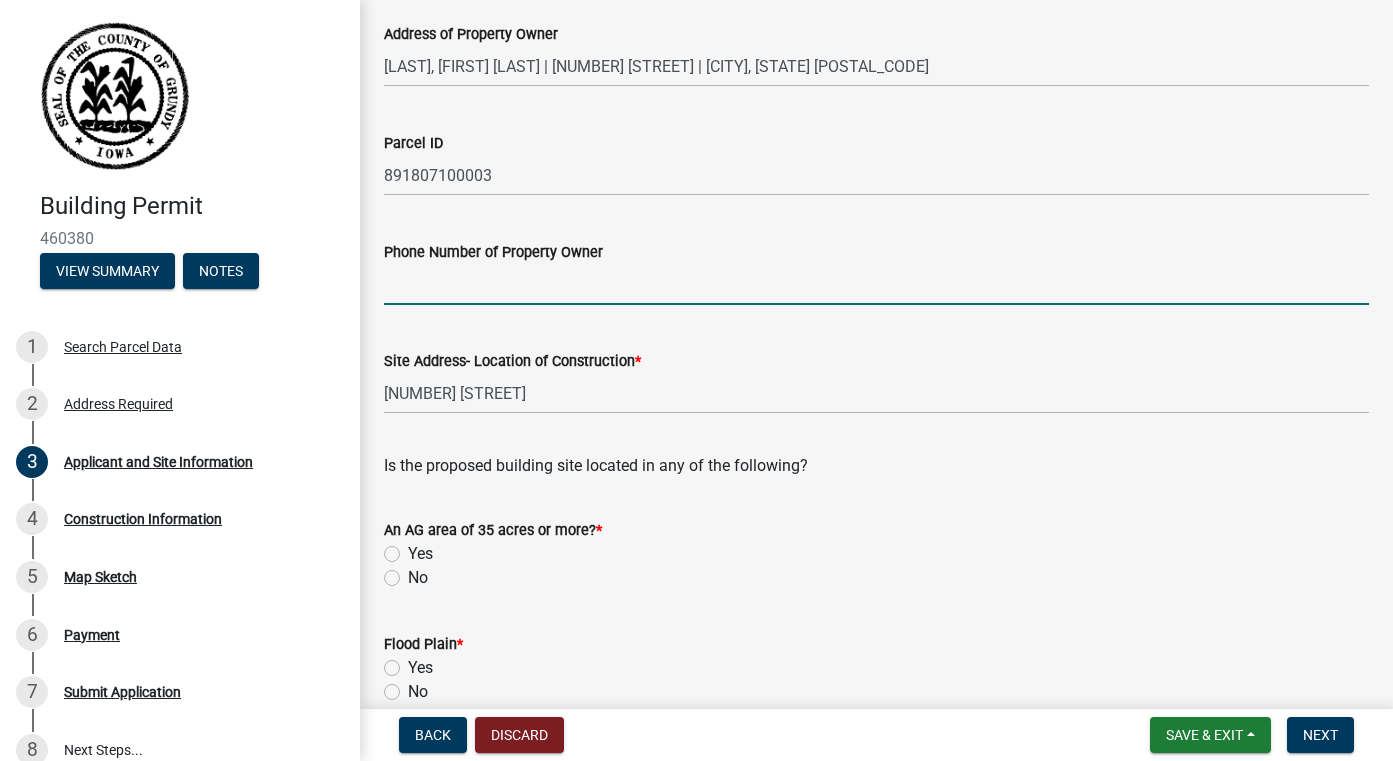 click on "Phone Number of Property Owner" at bounding box center [876, 284] 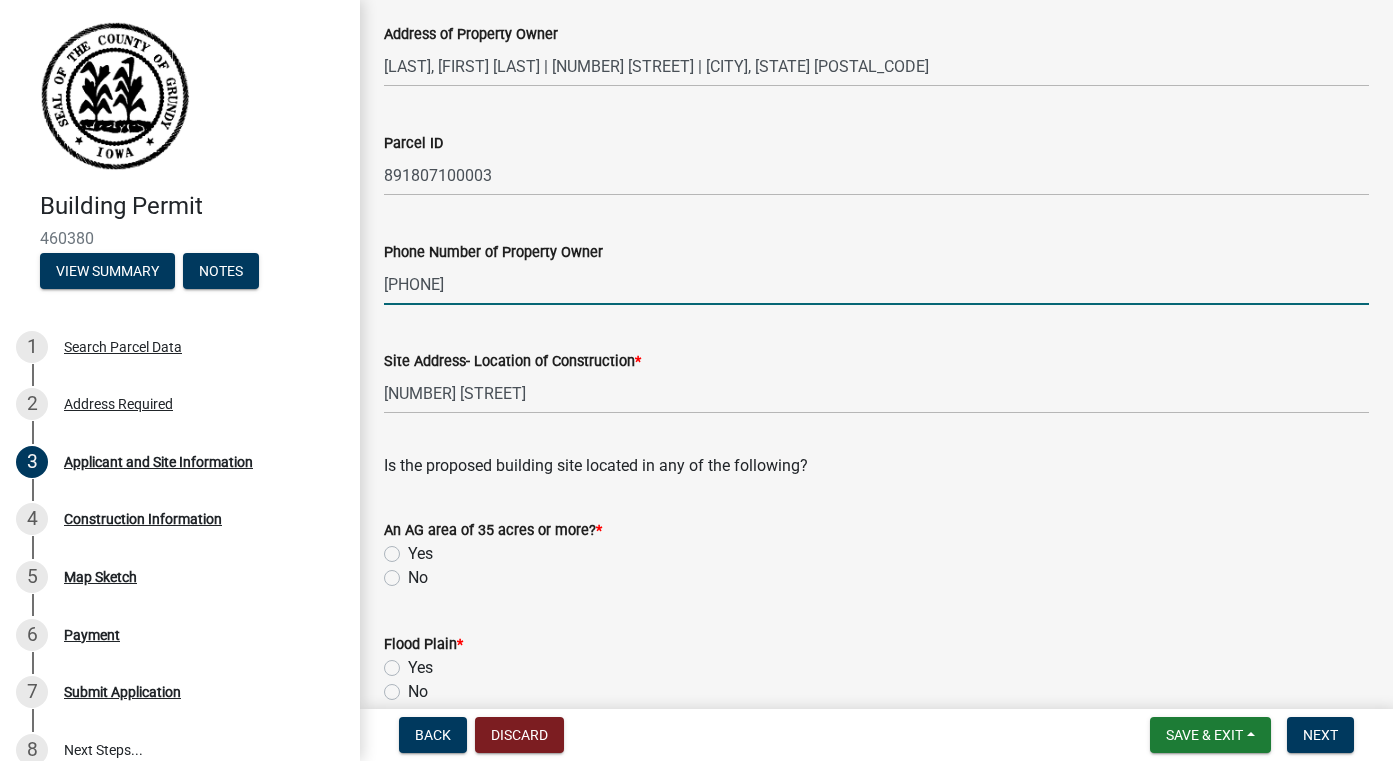 scroll, scrollTop: 358, scrollLeft: 0, axis: vertical 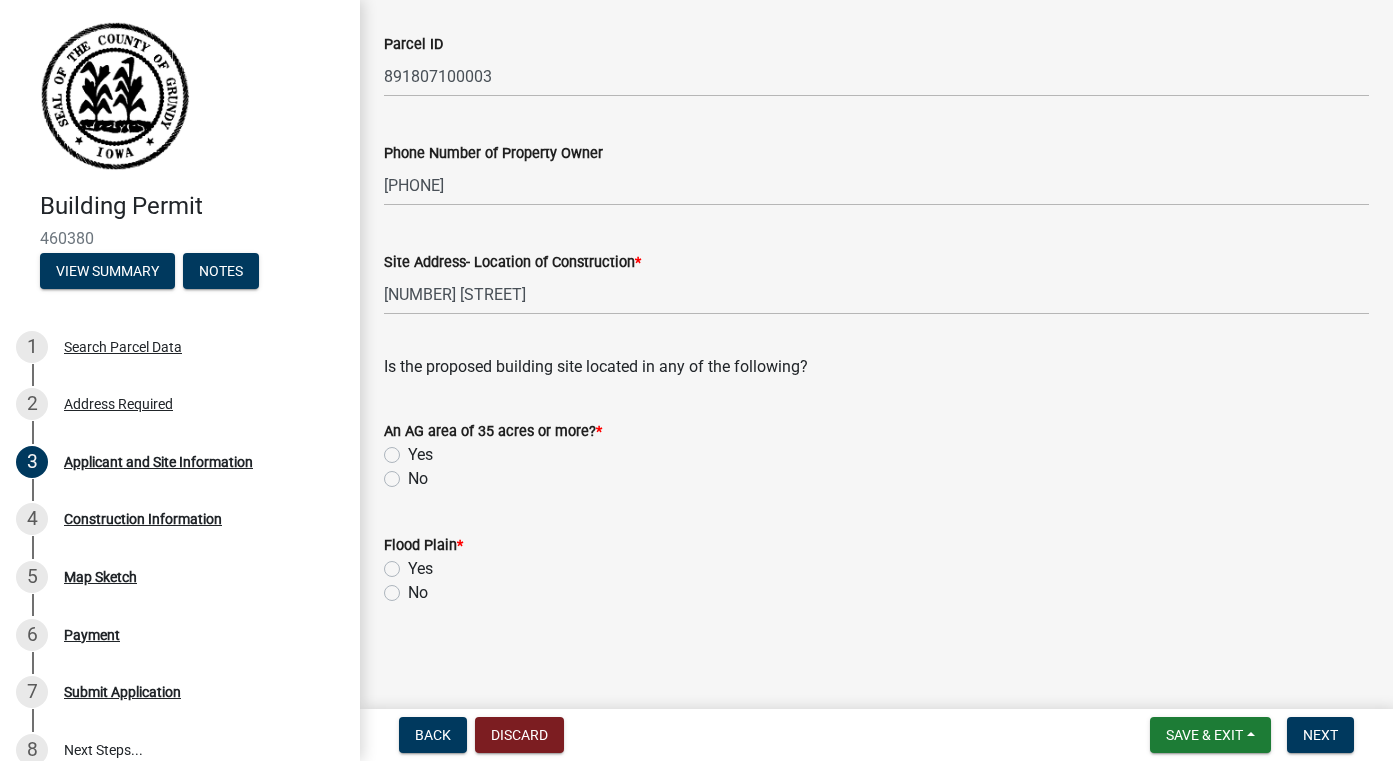 click on "No" 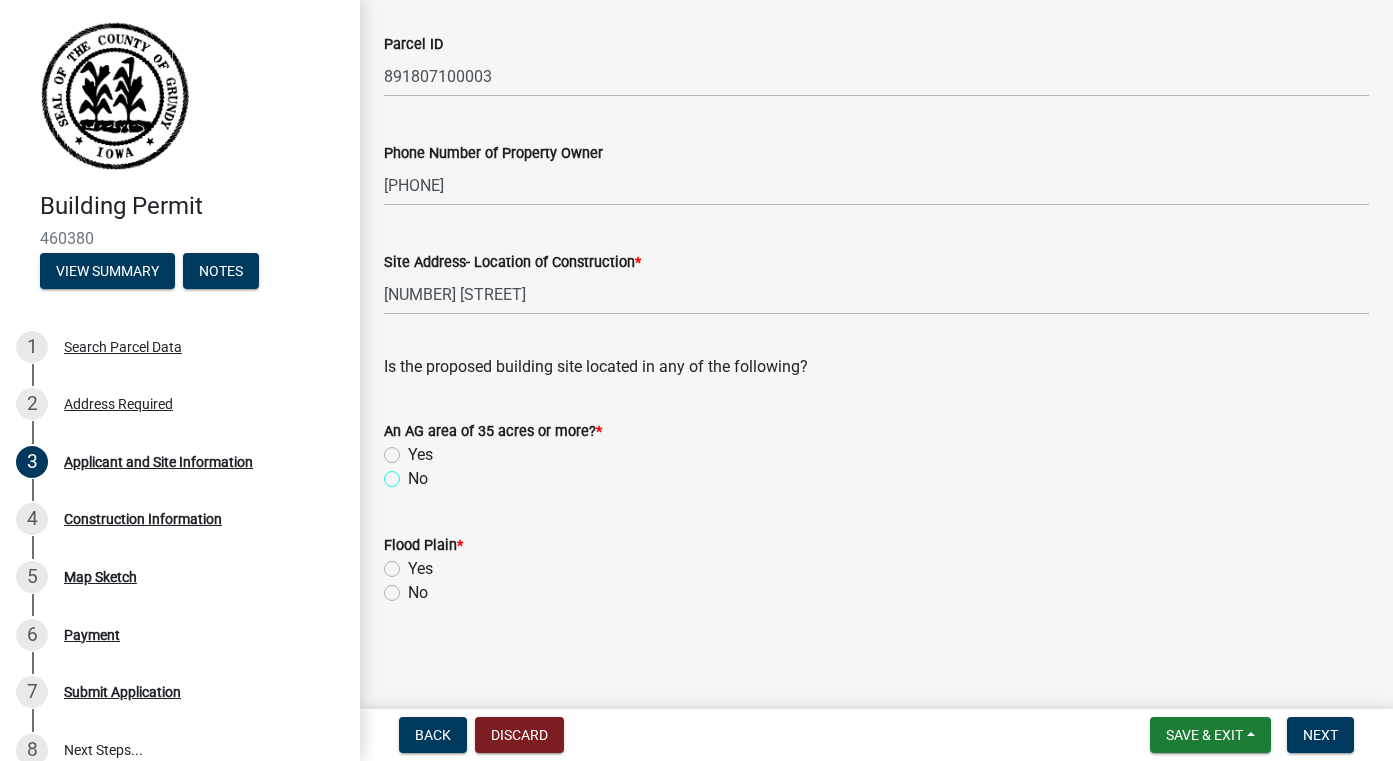 click on "No" at bounding box center [414, 473] 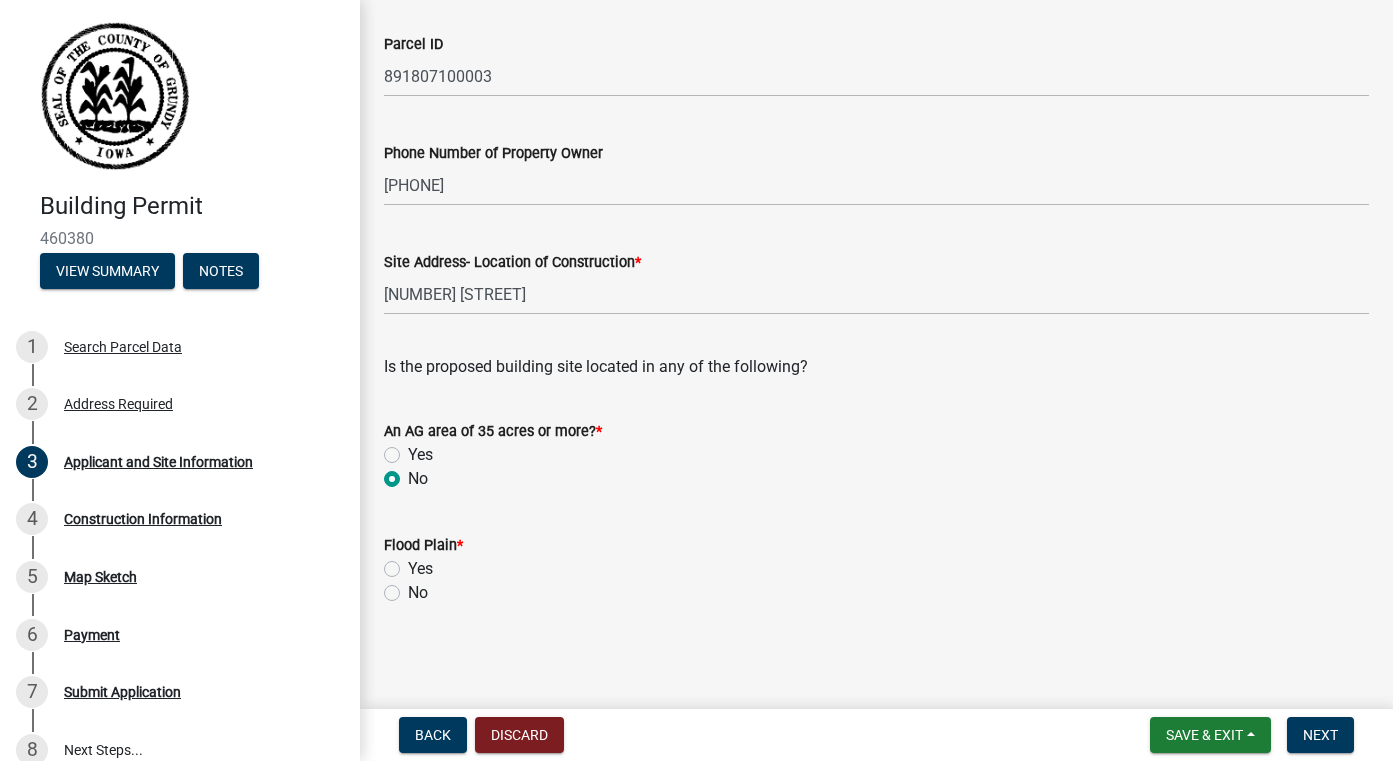 radio on "true" 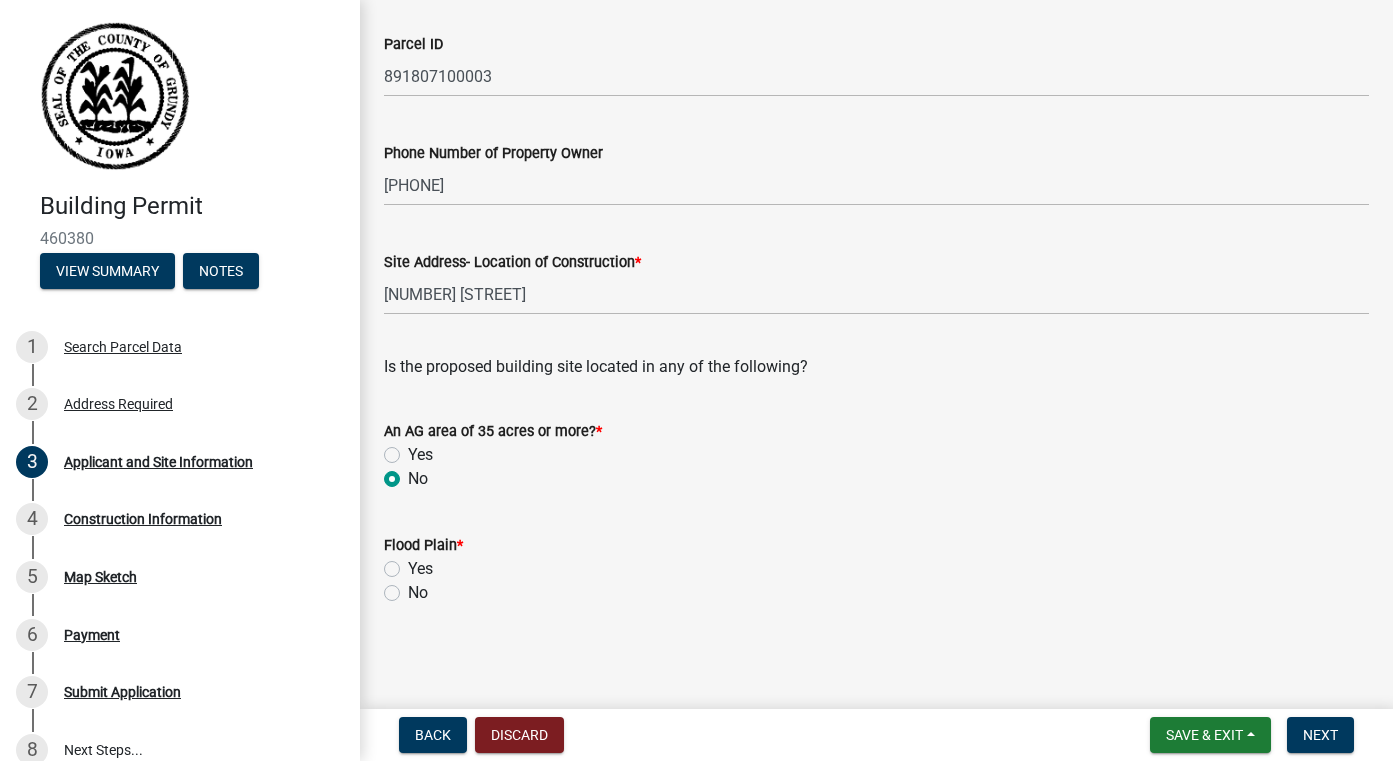 click on "No" 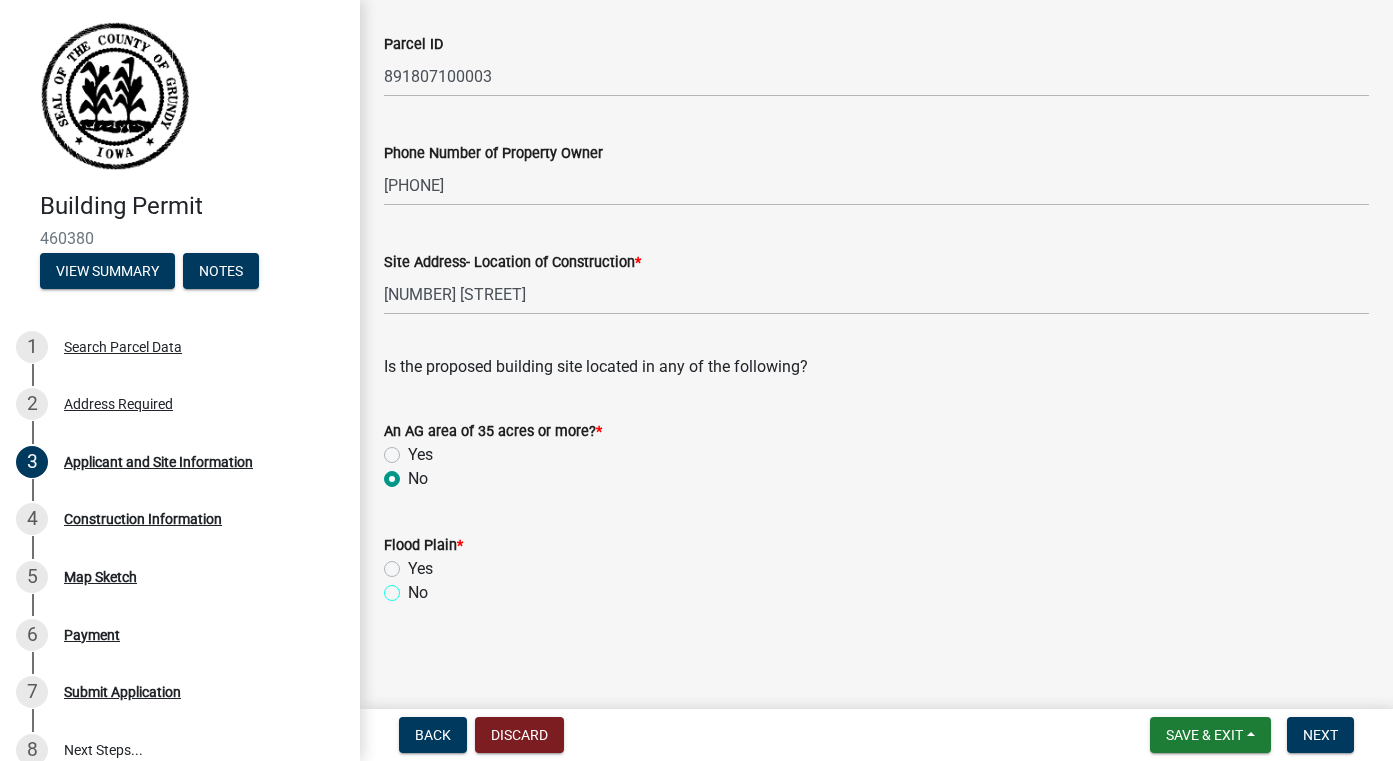 click on "No" at bounding box center (414, 587) 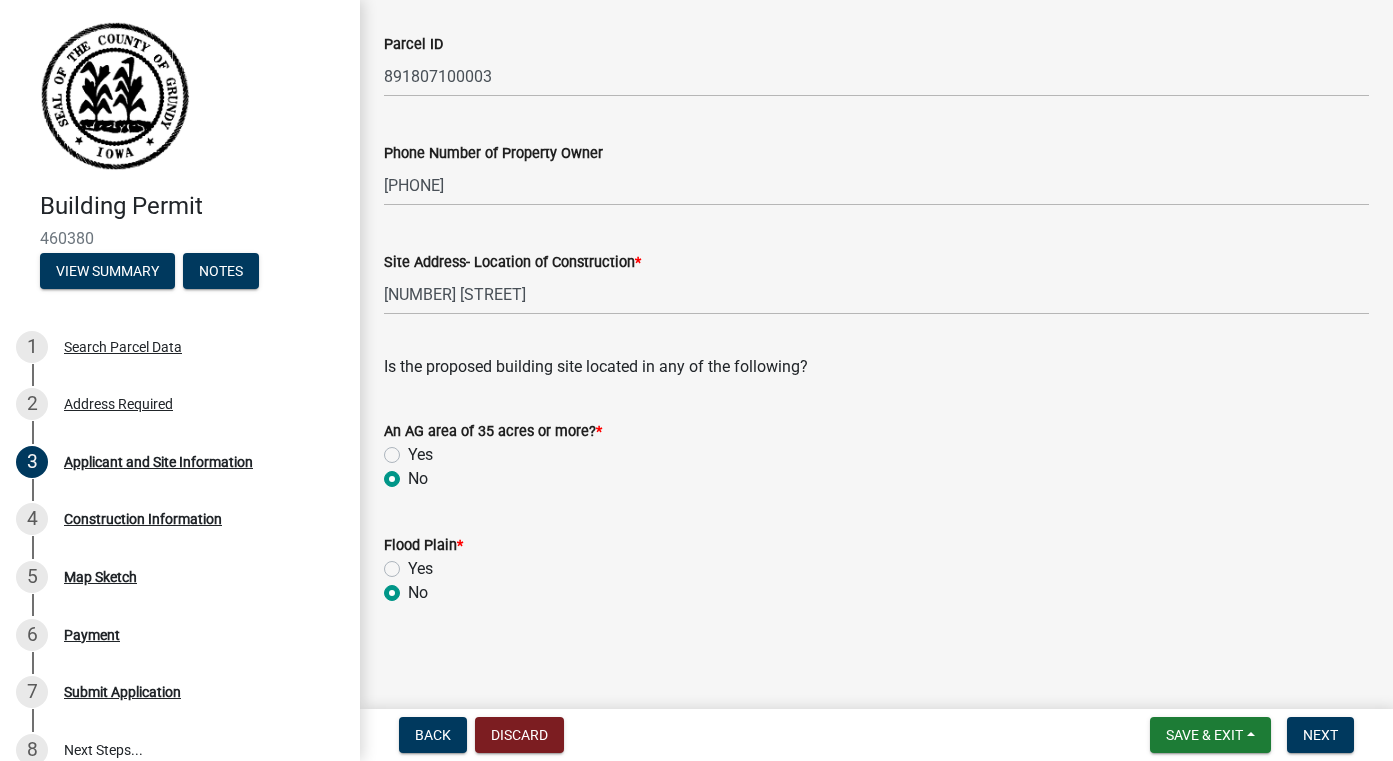 radio on "true" 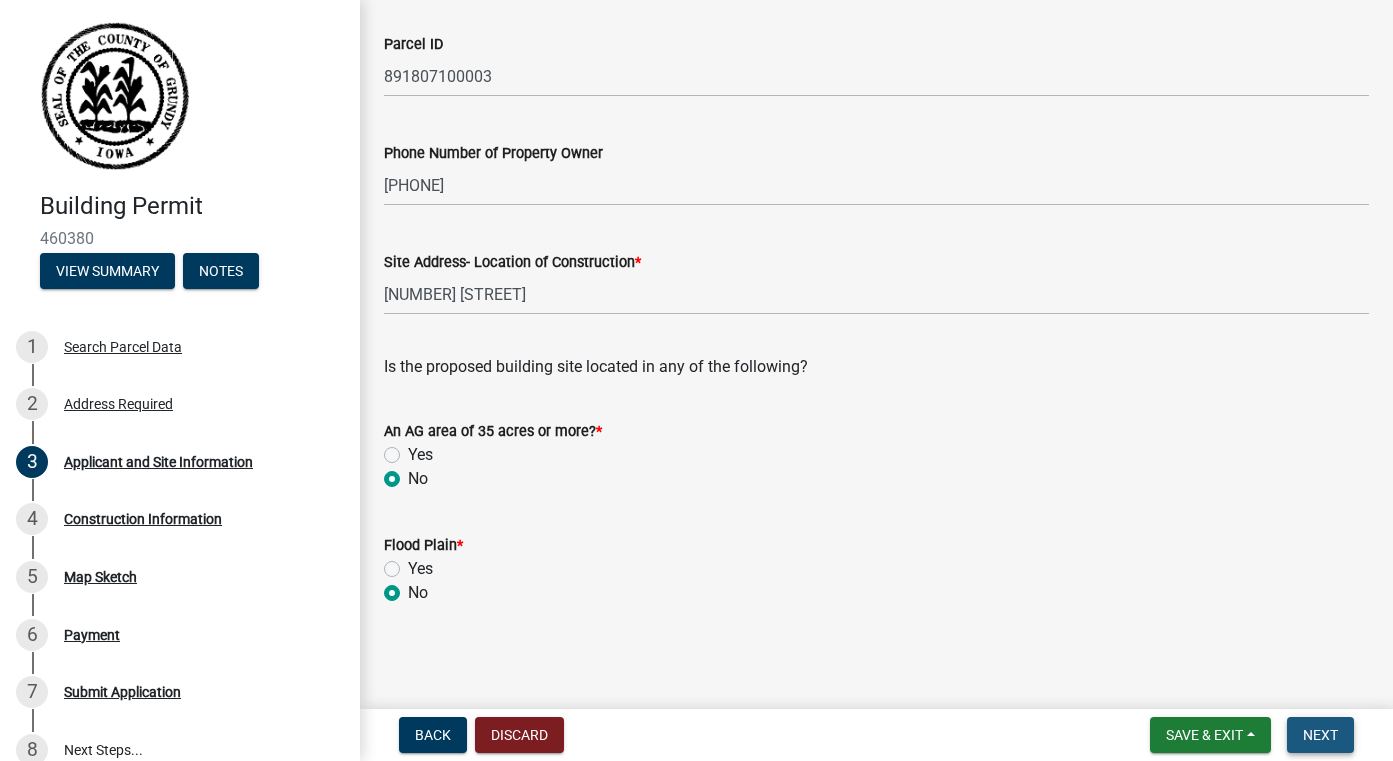 click on "Next" at bounding box center [1320, 735] 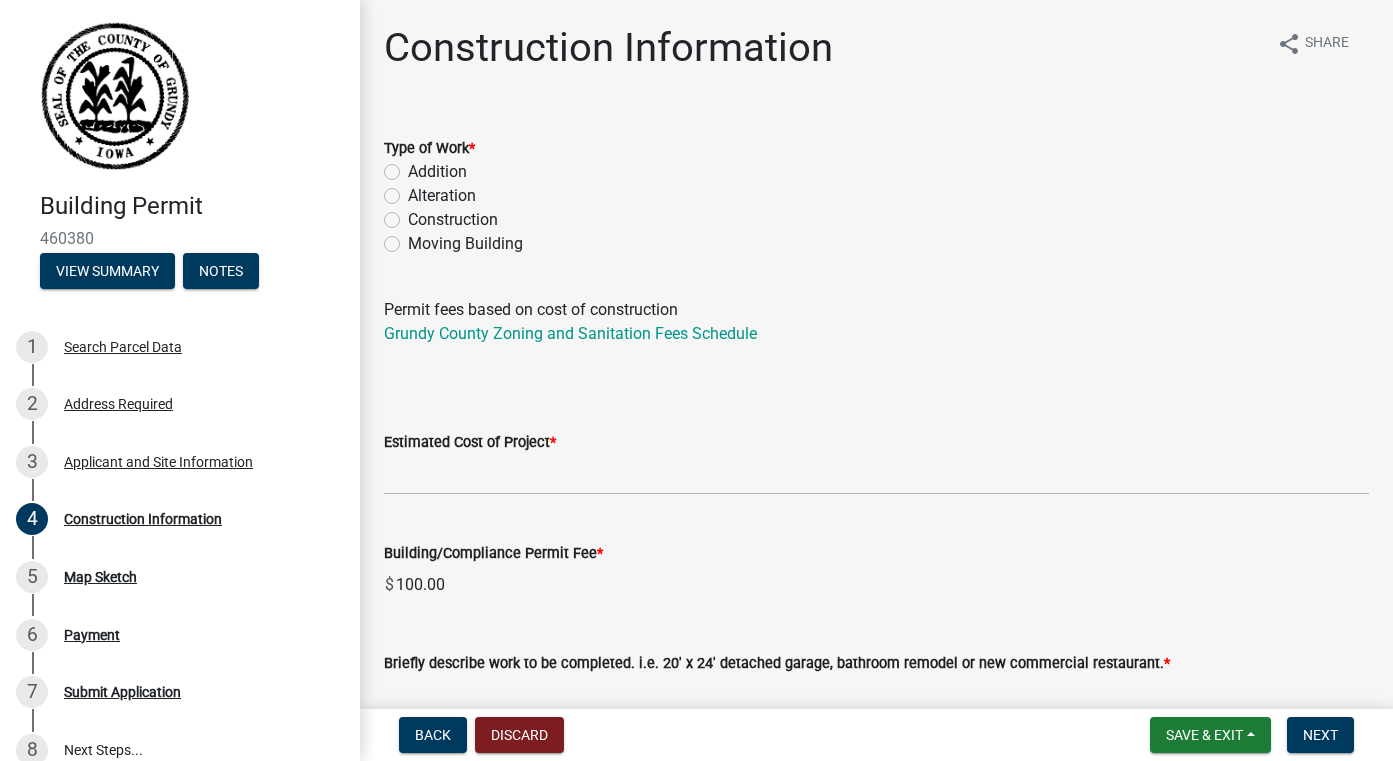 click on "Construction" 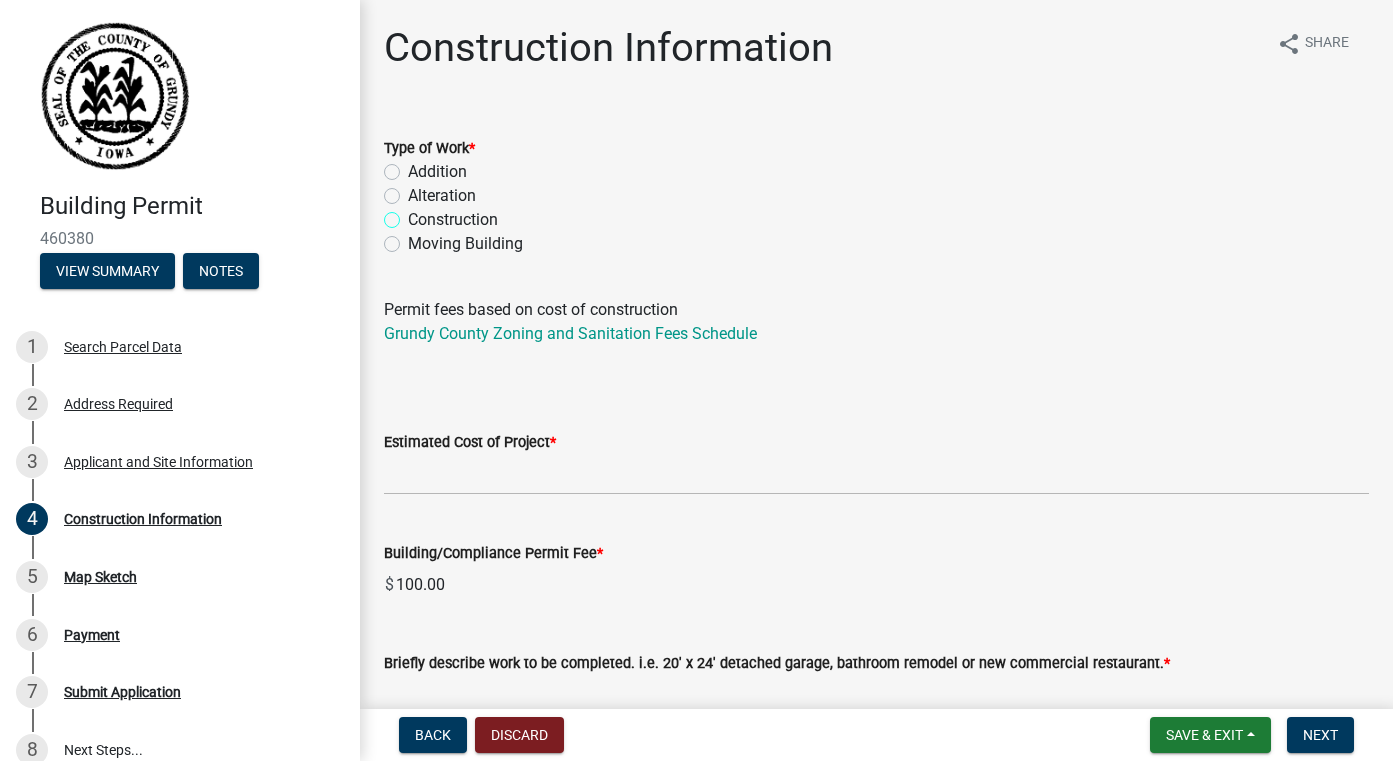 click on "Construction" at bounding box center [414, 214] 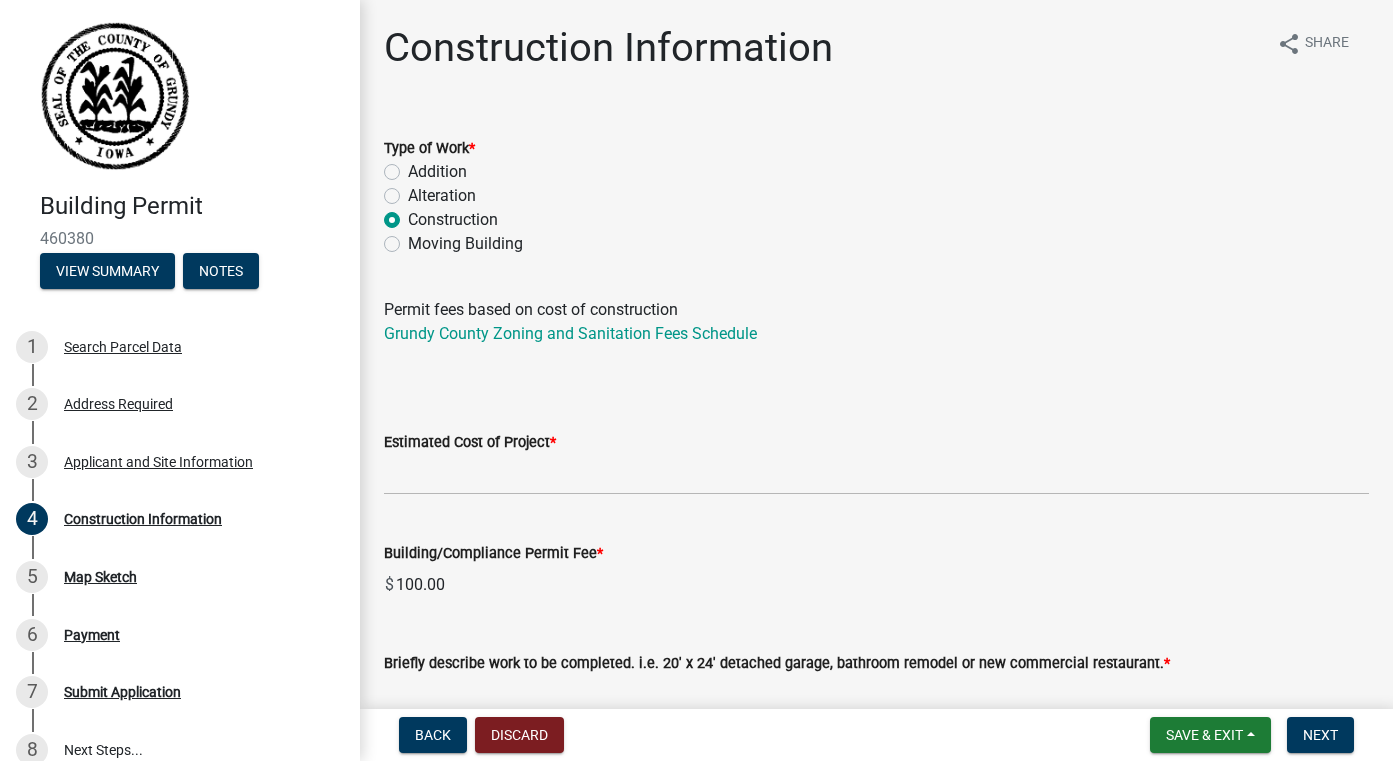 radio on "true" 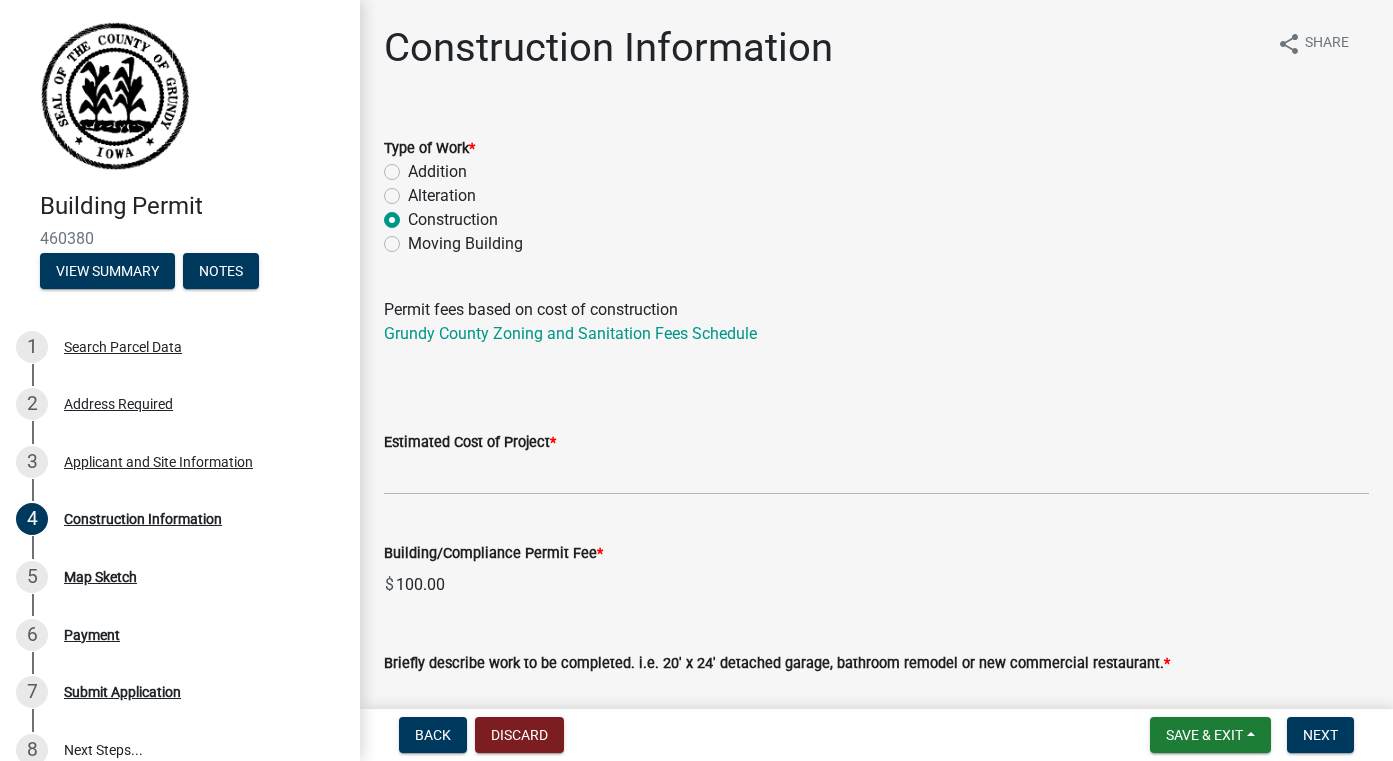 scroll, scrollTop: 189, scrollLeft: 0, axis: vertical 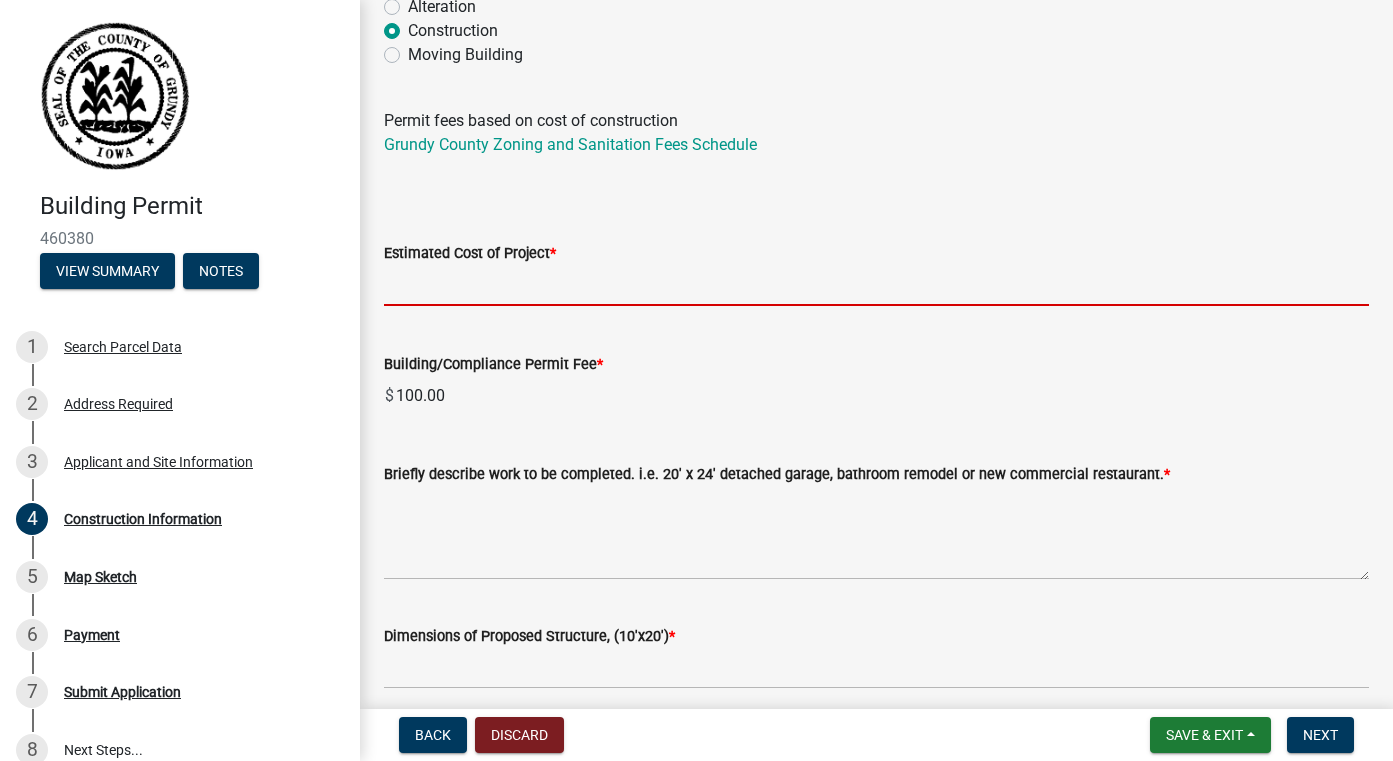 click 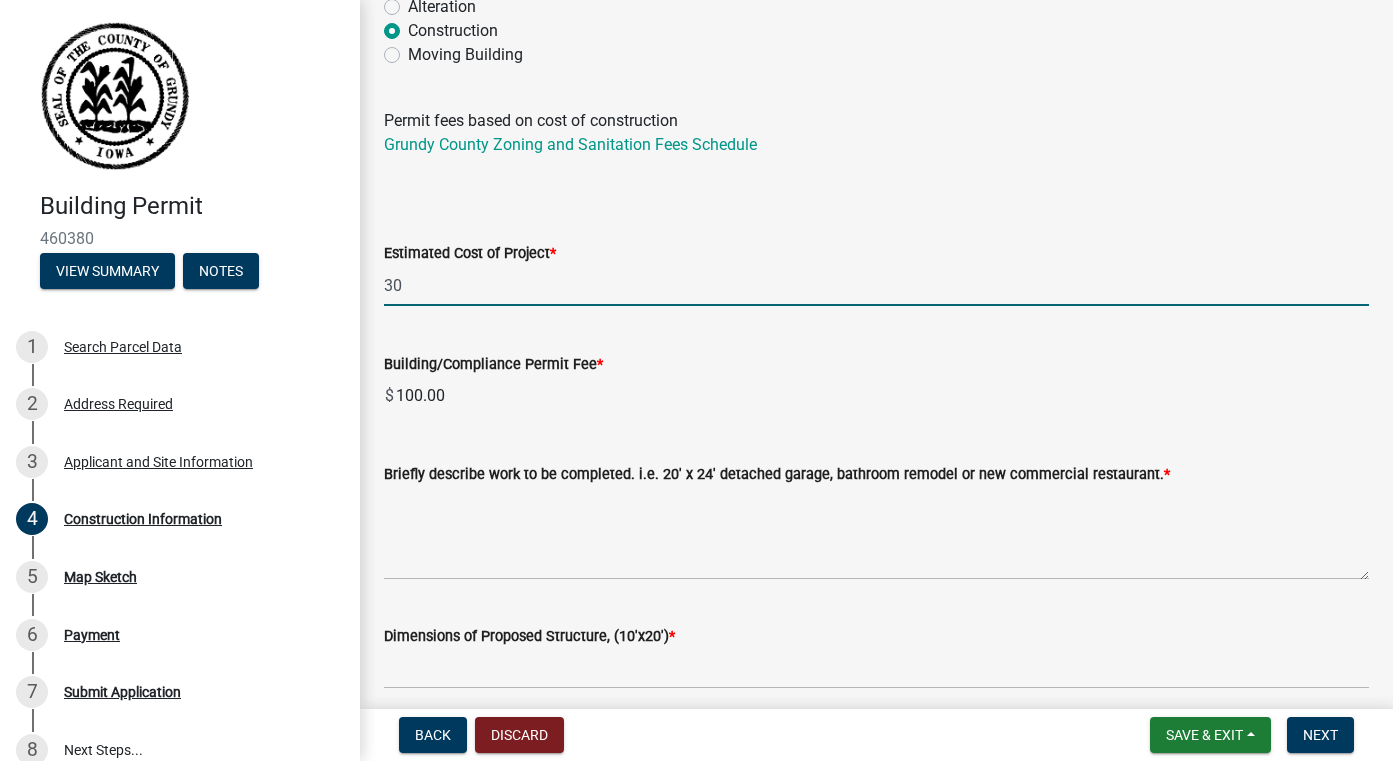 type on "3" 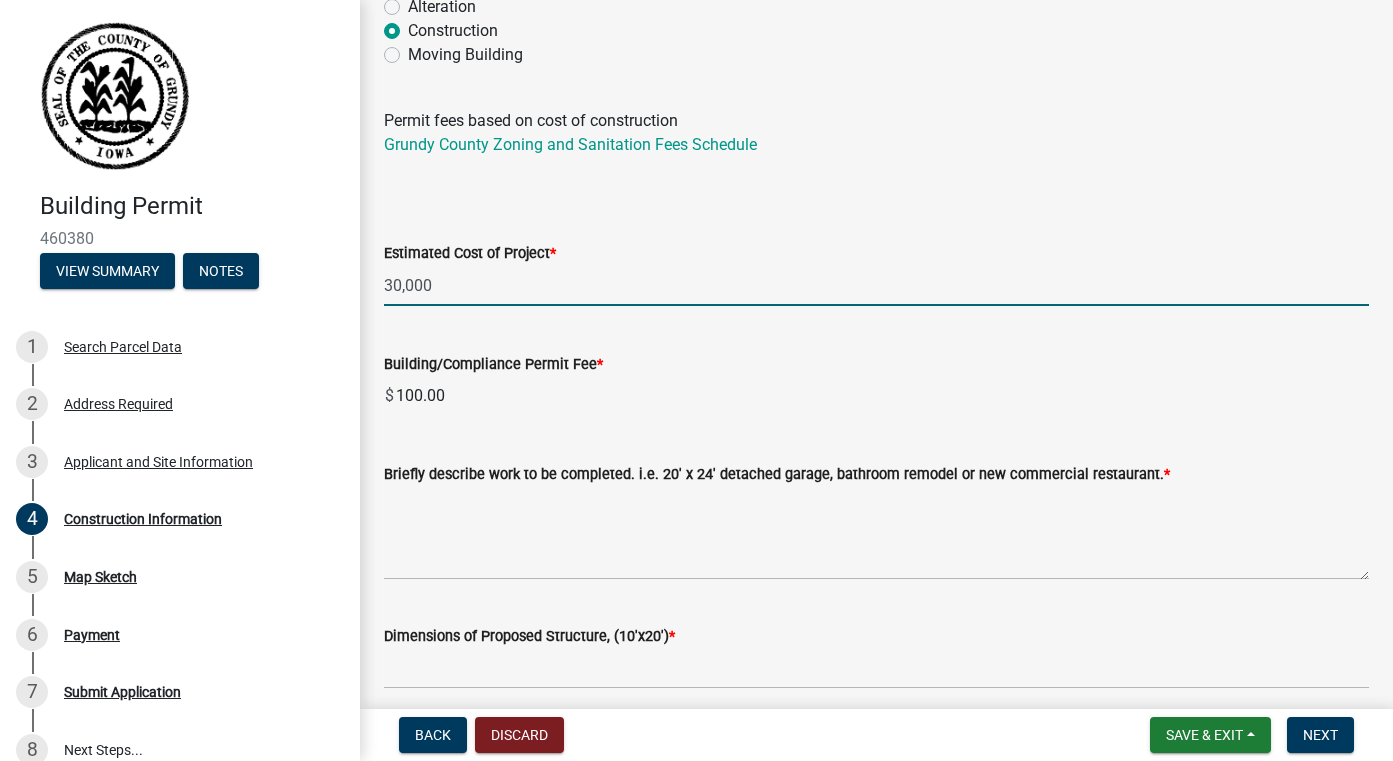 scroll, scrollTop: 389, scrollLeft: 0, axis: vertical 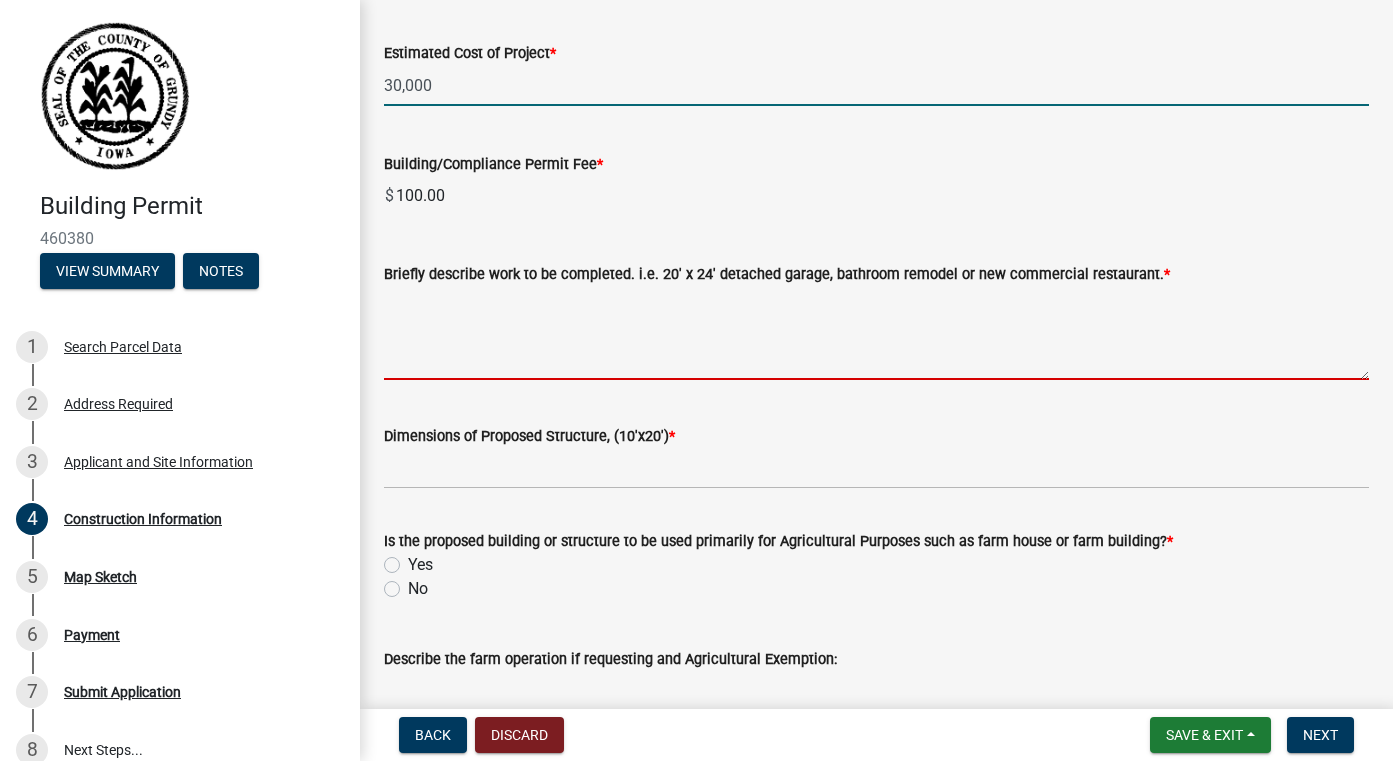 type on "30000" 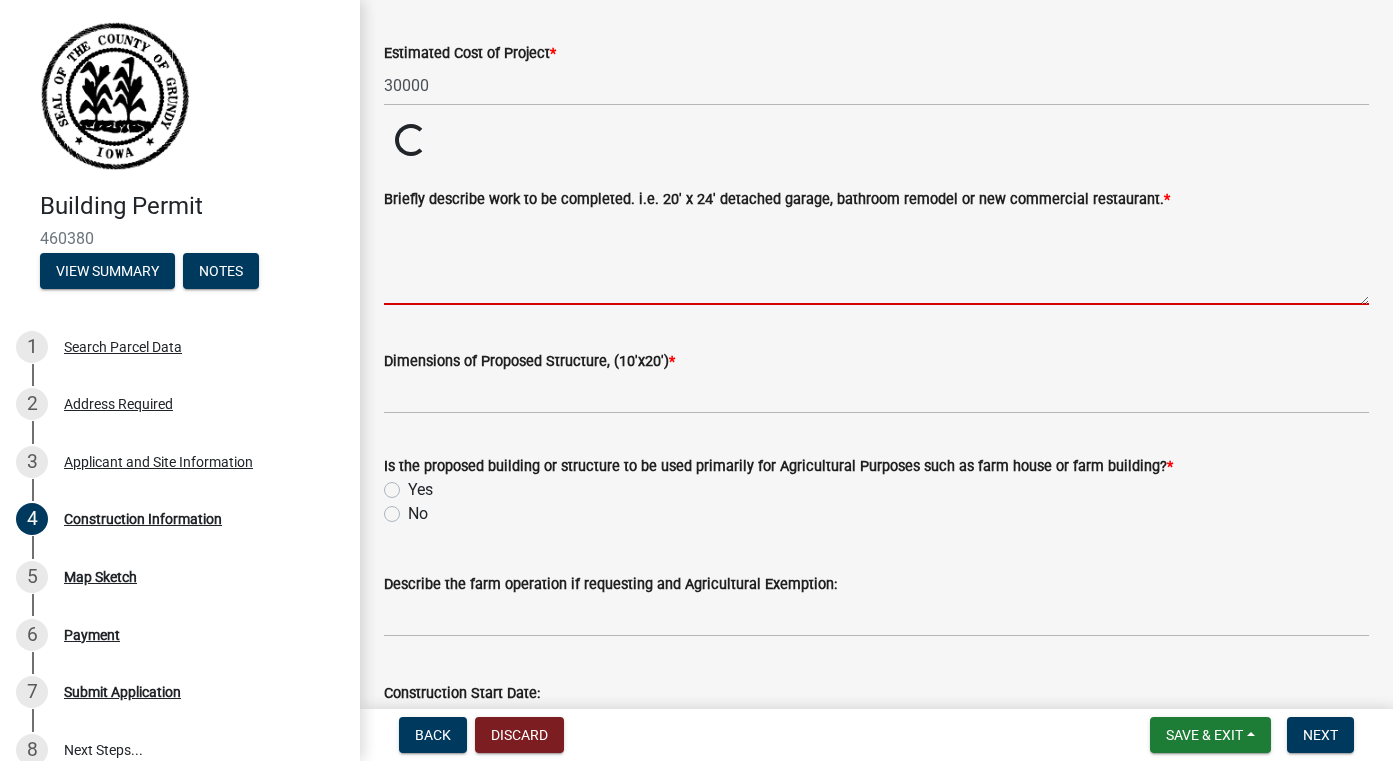 click on "Type of Work  *  Addition   Alteration   Construction   Moving Building  Permit fees based on cost of construction Grundy County Zoning and Sanitation Fees Schedule  Estimated Cost of Project  * 30000  Building/Compliance Permit Fee  * $ Loading... Loading...  Briefly describe work to be completed. i.e. 20' x 24' detached garage, bathroom remodel or new commercial restaurant.  *  Dimensions of Proposed Structure, (10'x20')  *  Is the proposed building or structure to be used primarily for Agricultural Purposes such as farm house or farm building?  *  Yes   No   Describe the farm operation if requesting and Agricultural Exemption:   Construction Start Date:   Anticipated End Date:   Upload Plans/Blueprints   Select files  Valid Document Types: pdf,xls,doc,docx,xlsx" 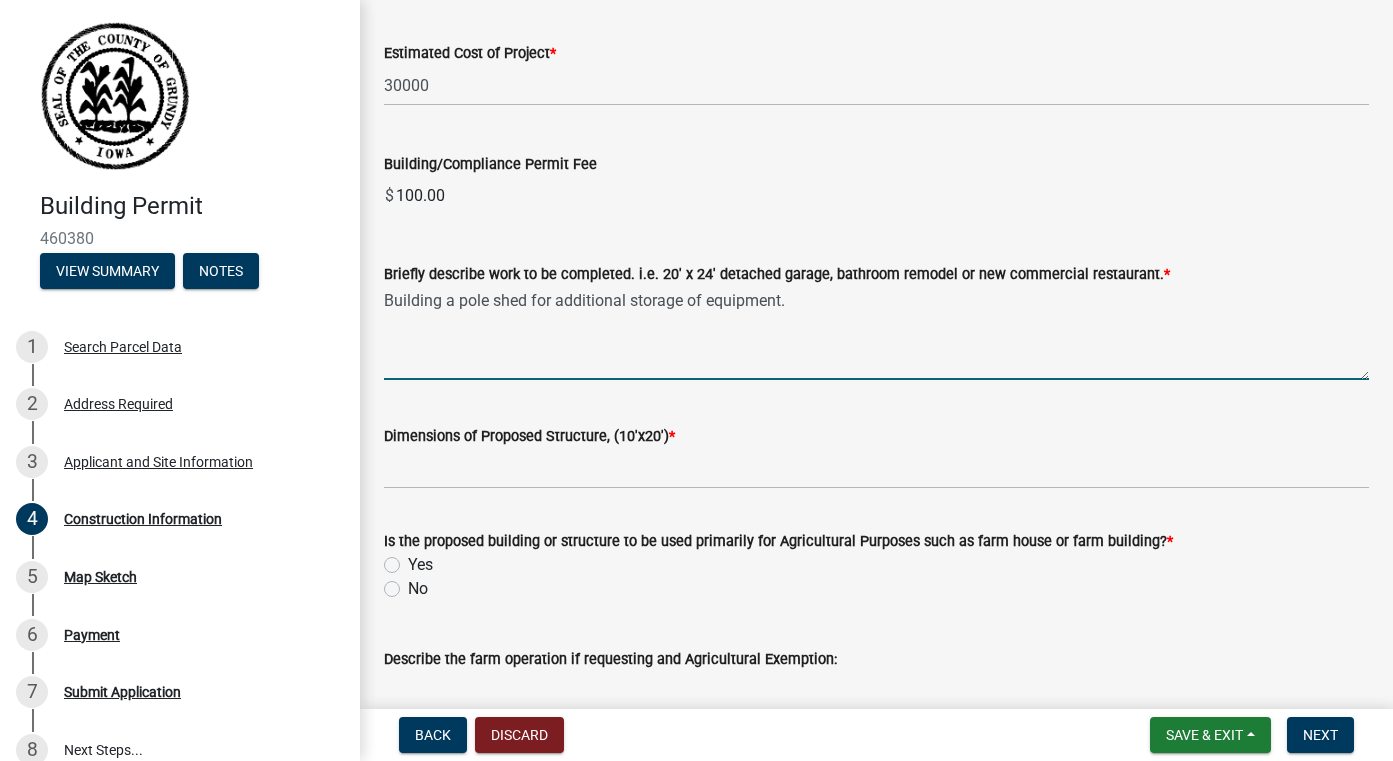 click on "Building a pole shed for additional storage of equipment." at bounding box center (876, 333) 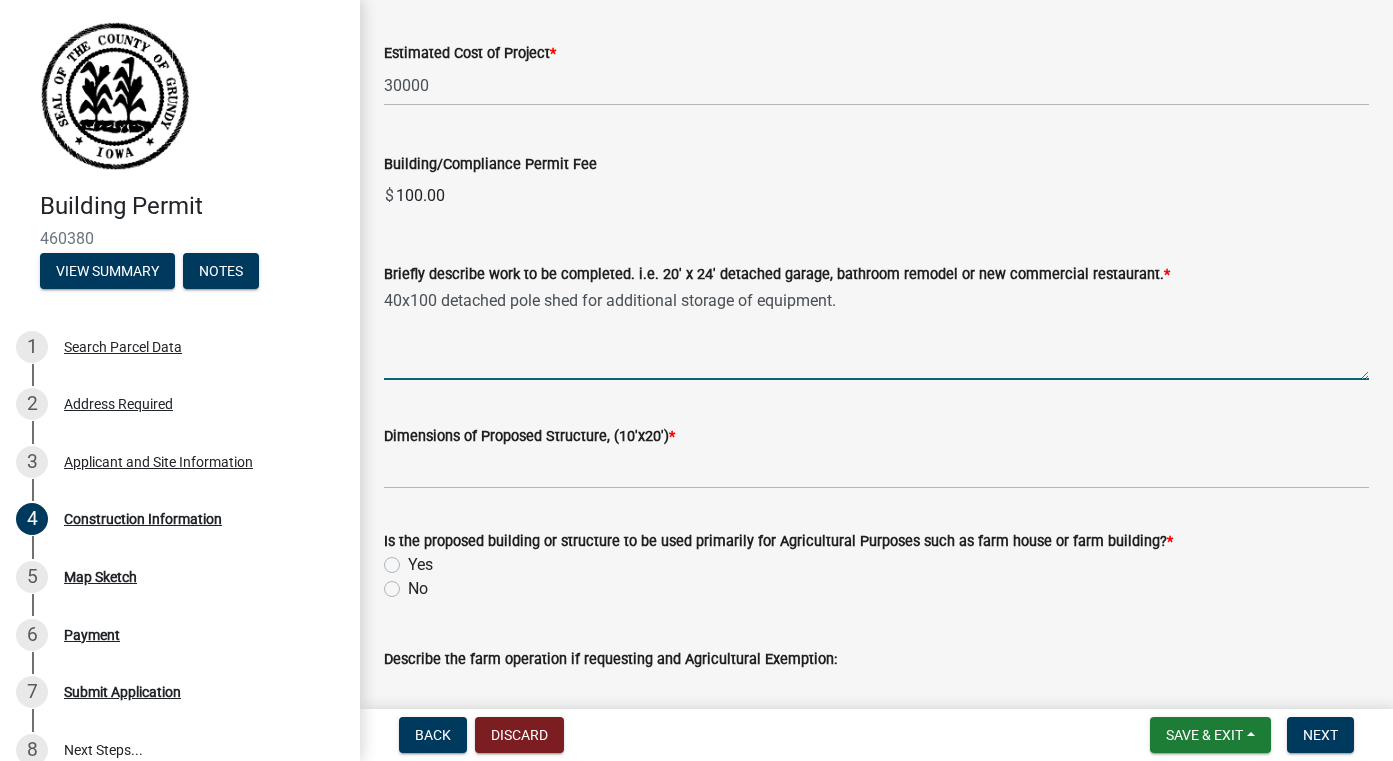 click on "40x100 detached pole shed for additional storage of equipment." at bounding box center [876, 333] 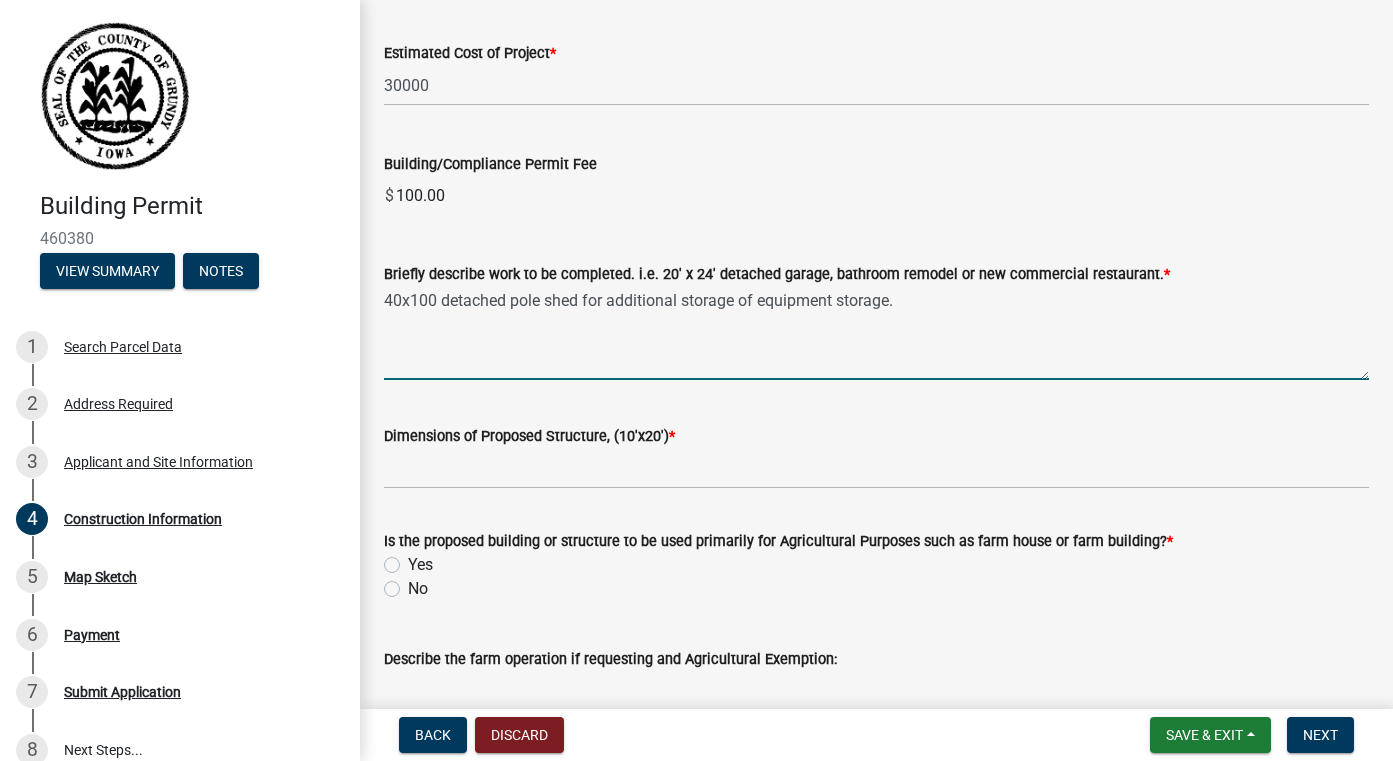 click on "40x100 detached pole shed for additional storage of equipment storage." at bounding box center (876, 333) 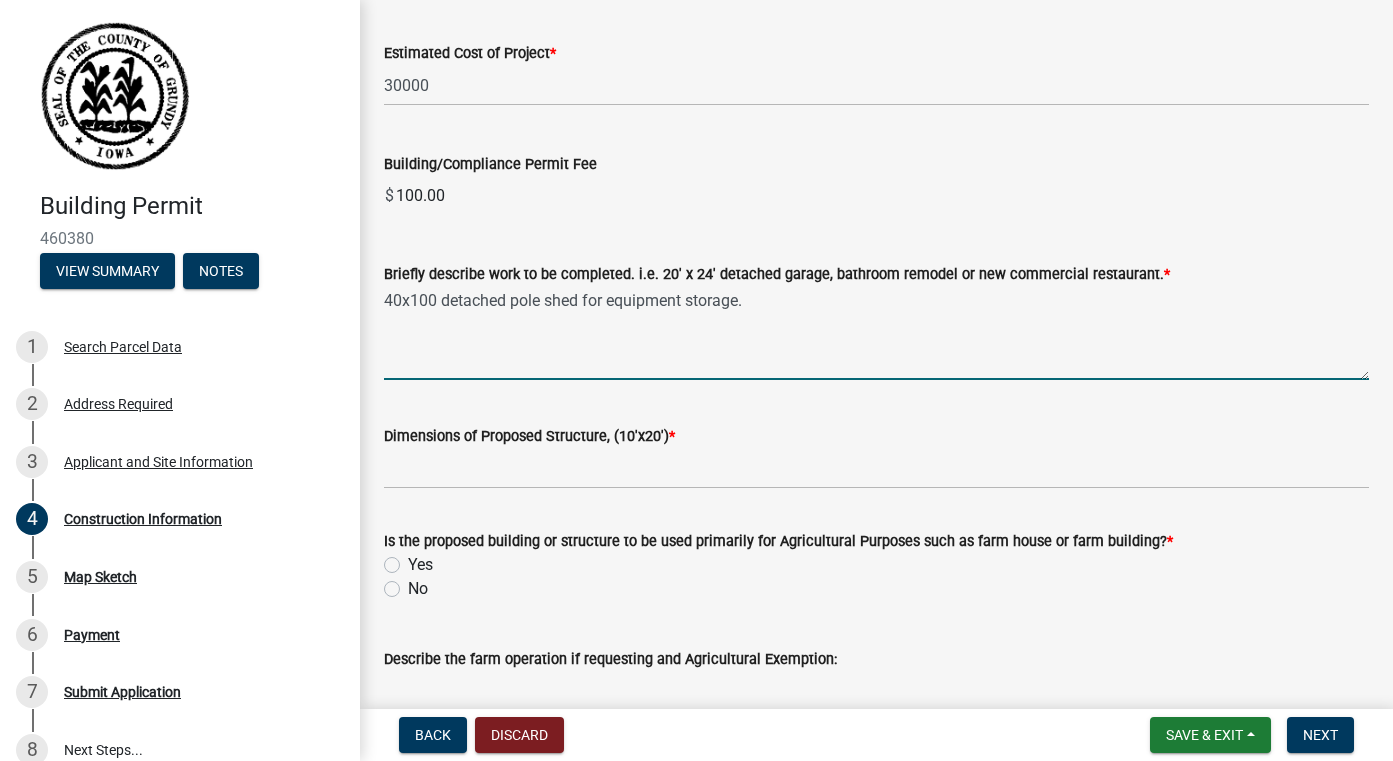 drag, startPoint x: 448, startPoint y: 300, endPoint x: 378, endPoint y: 299, distance: 70.00714 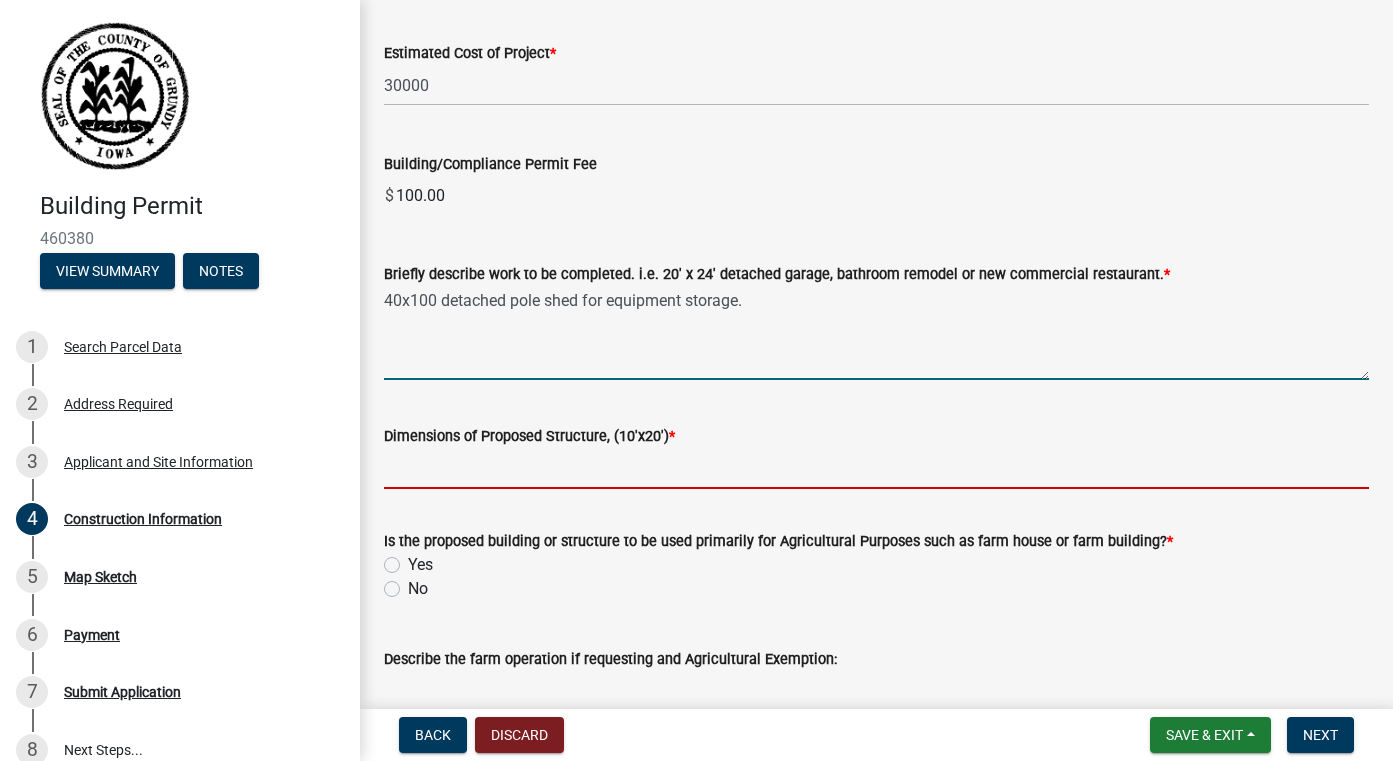 click on "Dimensions of Proposed Structure, (10'x20')  *" at bounding box center (876, 468) 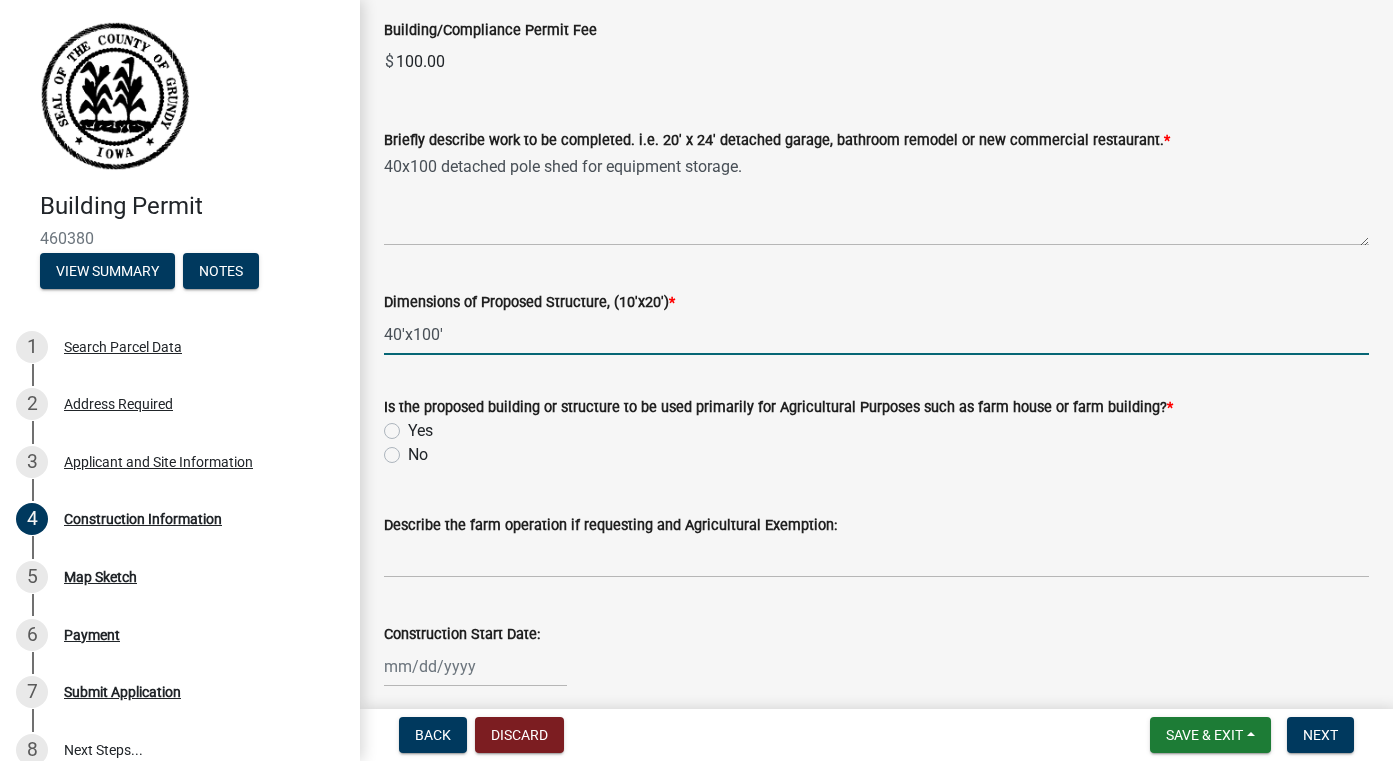 scroll, scrollTop: 538, scrollLeft: 0, axis: vertical 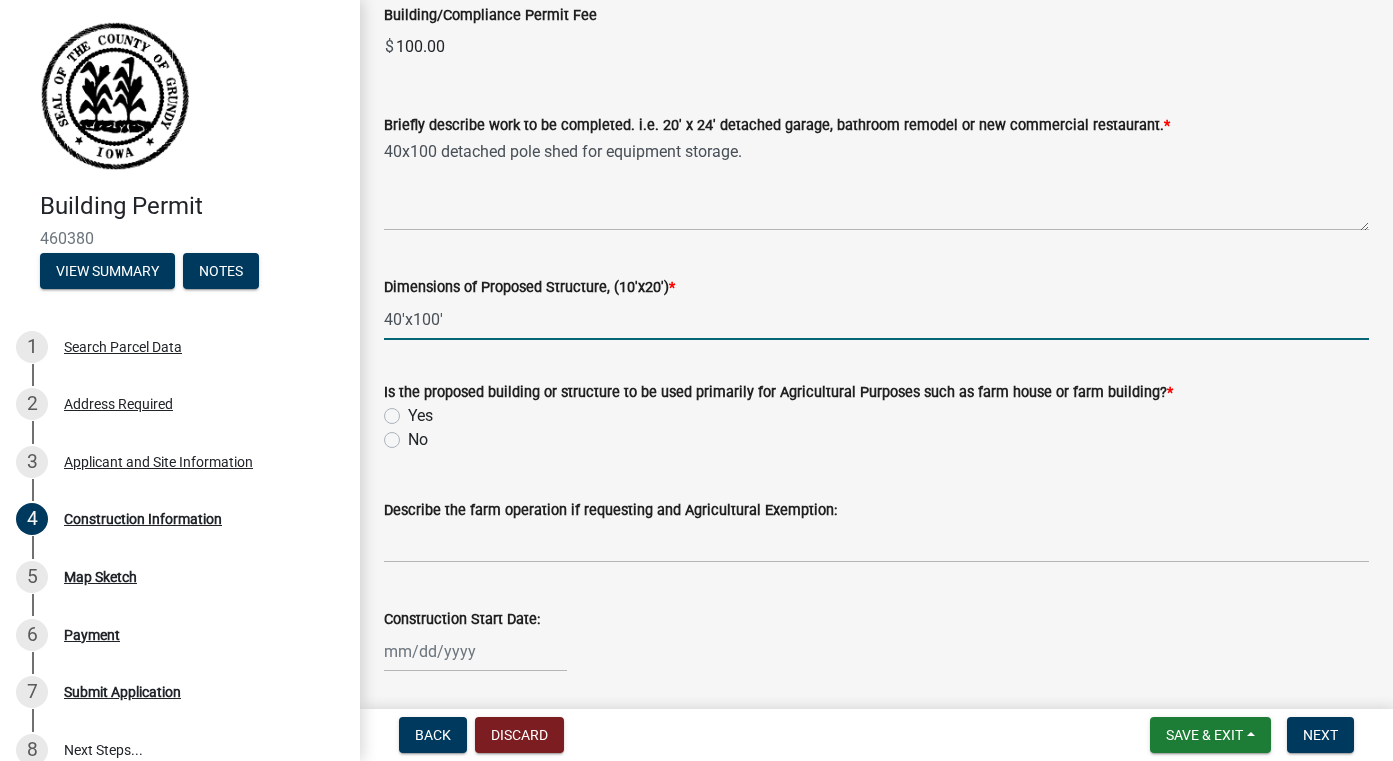 type on "40'x100'" 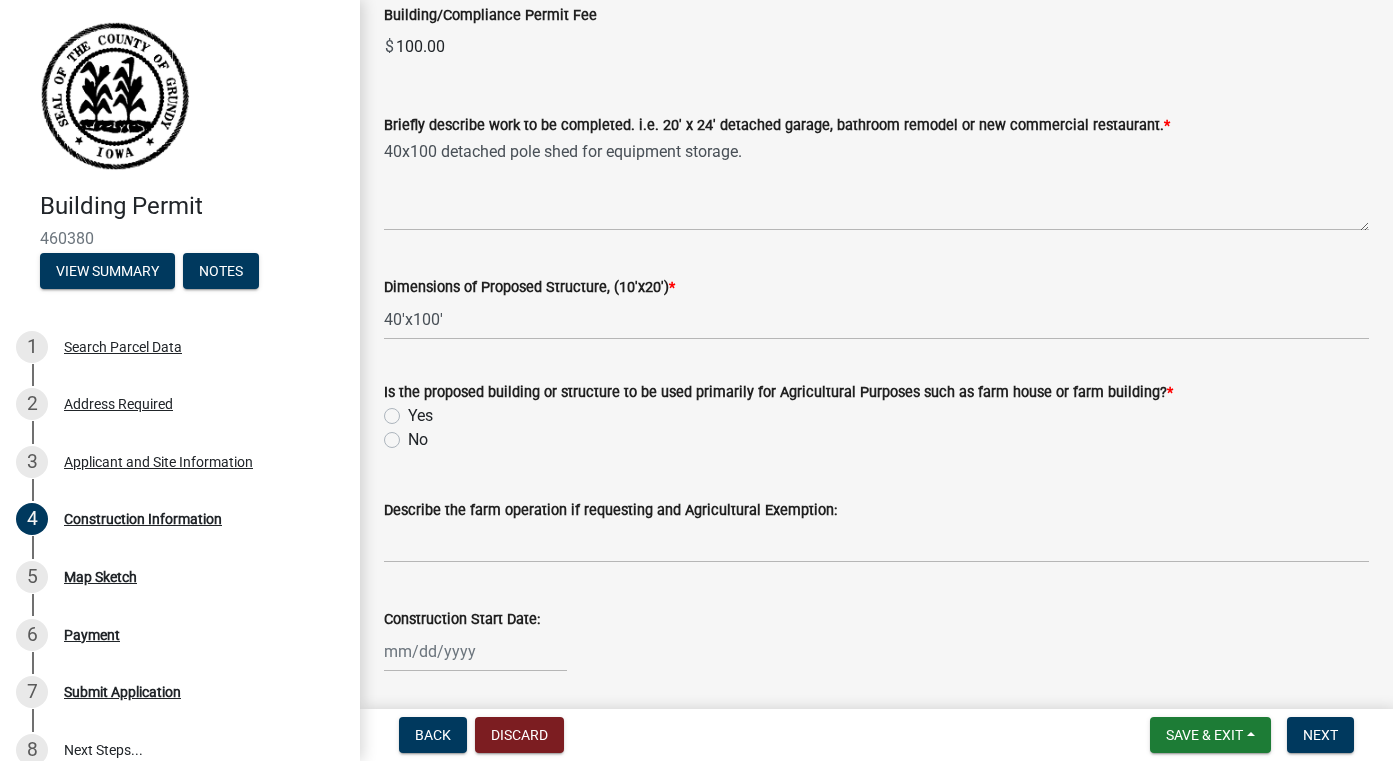 click on "No" 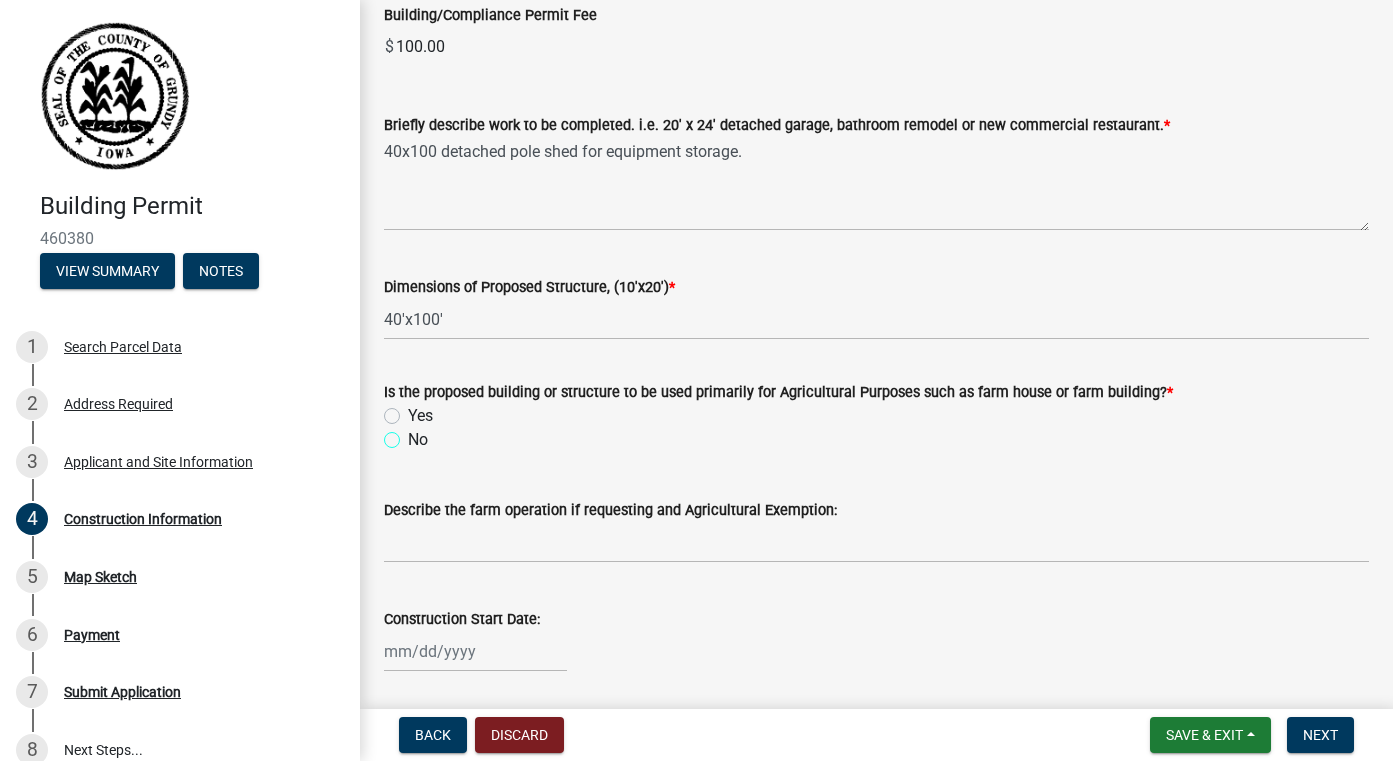 click on "No" at bounding box center [414, 434] 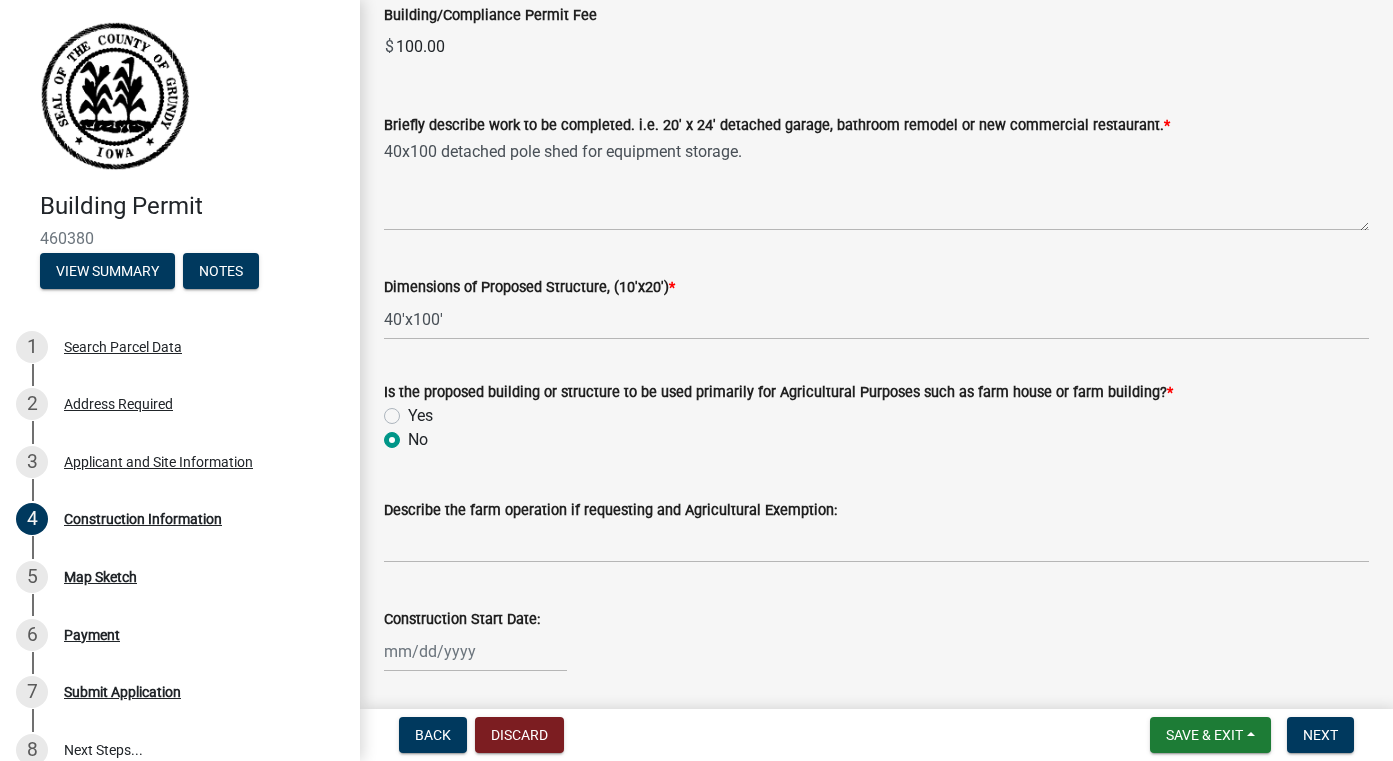 radio on "true" 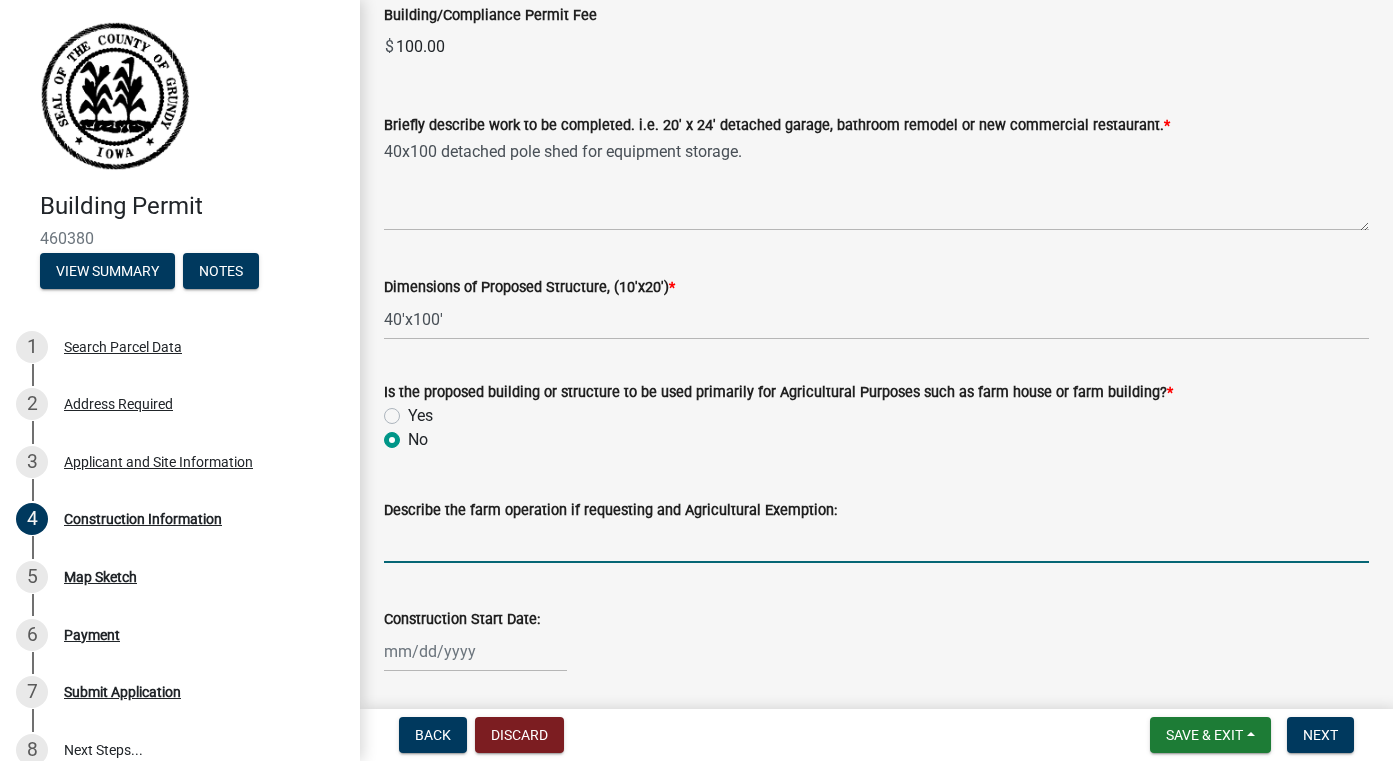 click on "Describe the farm operation if requesting and Agricultural Exemption:" at bounding box center (876, 542) 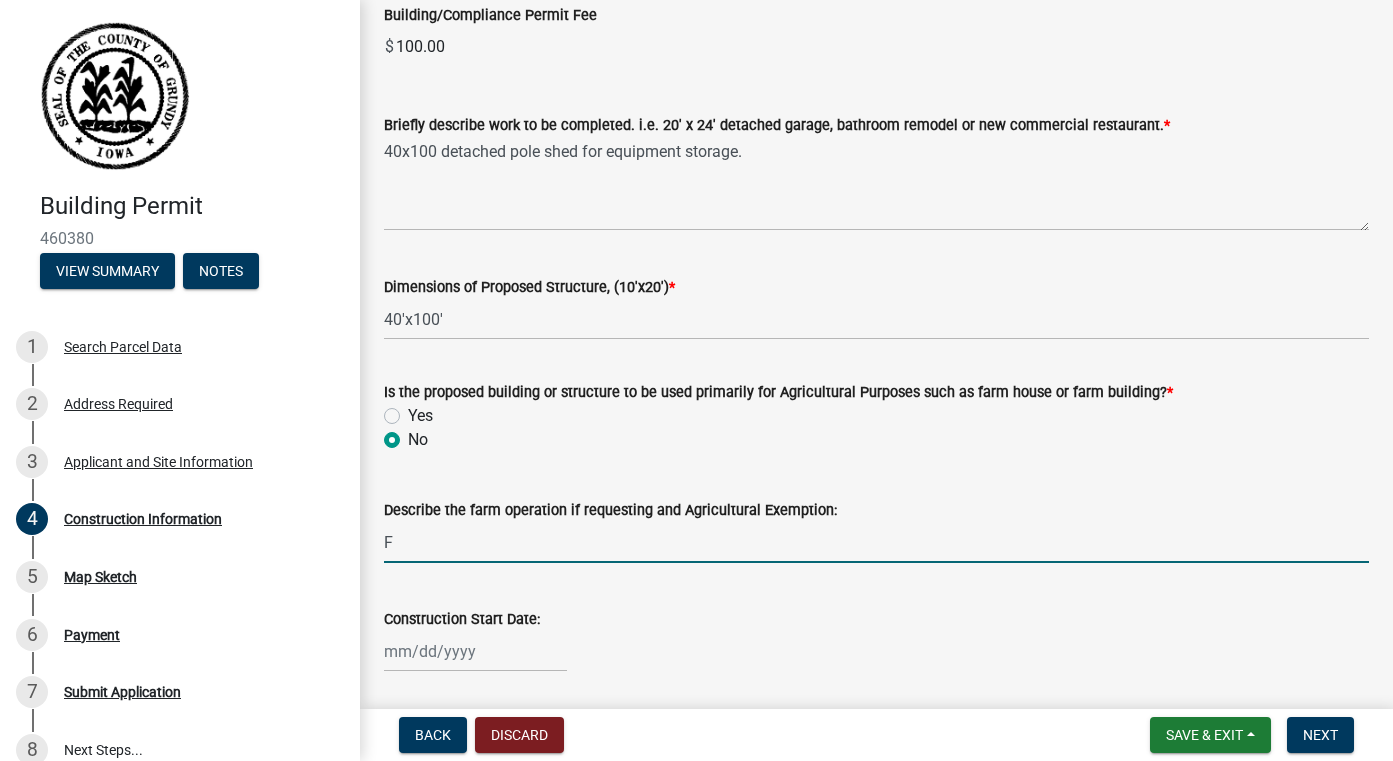 type 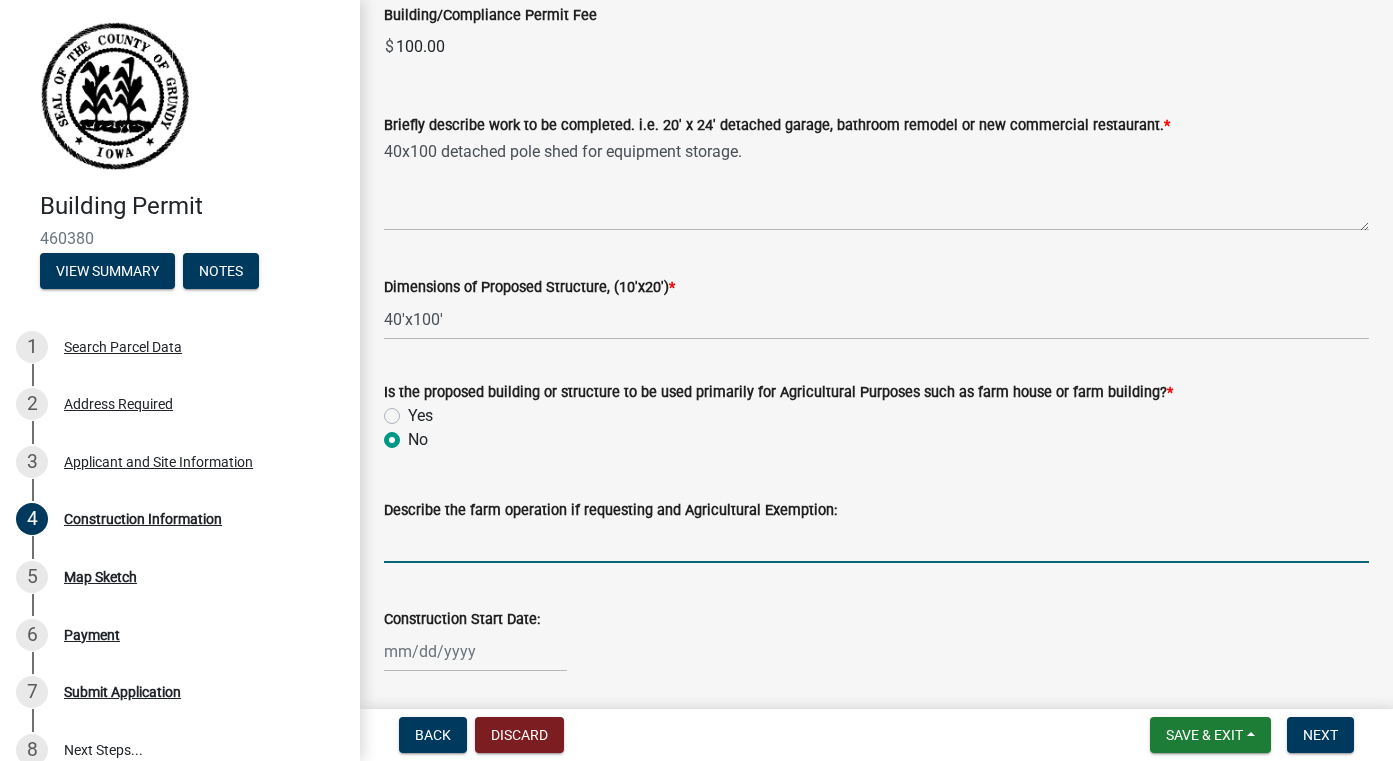 scroll, scrollTop: 825, scrollLeft: 0, axis: vertical 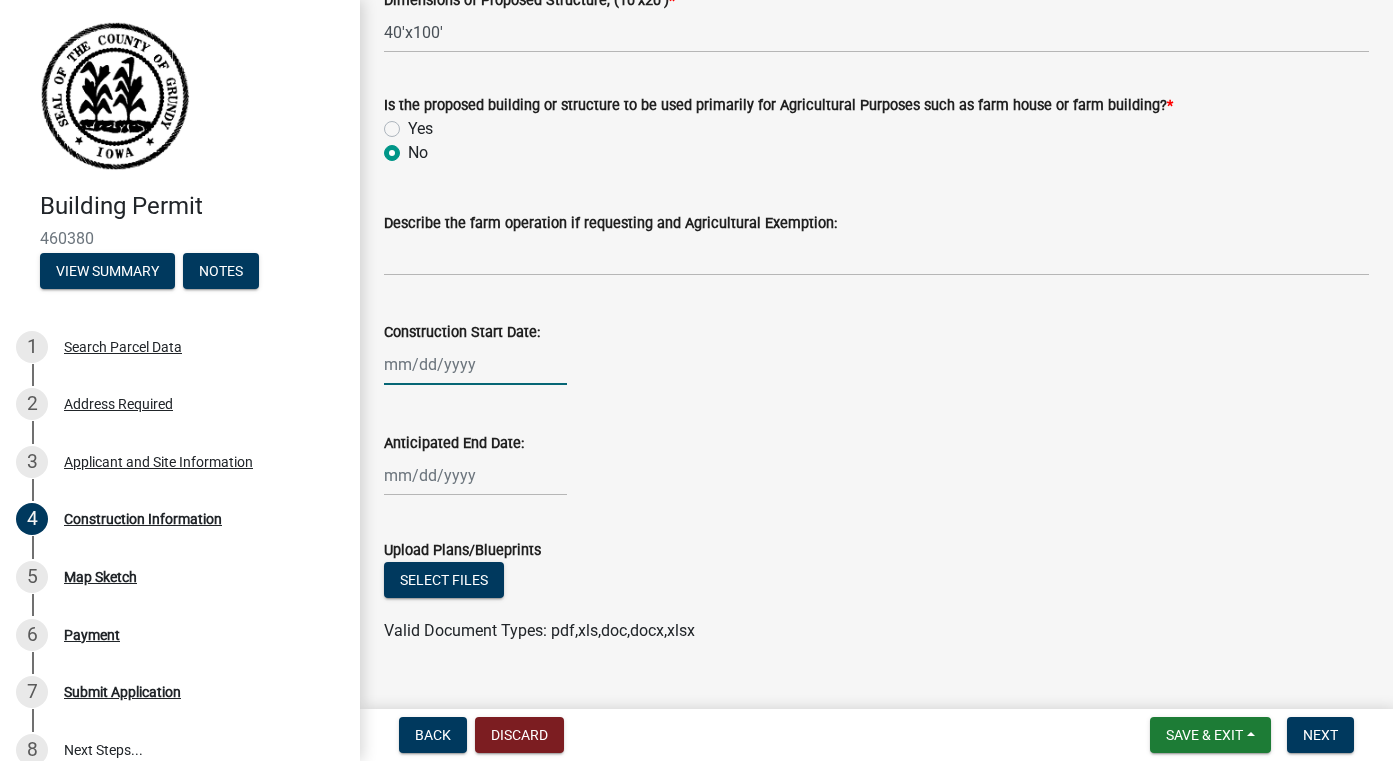 click 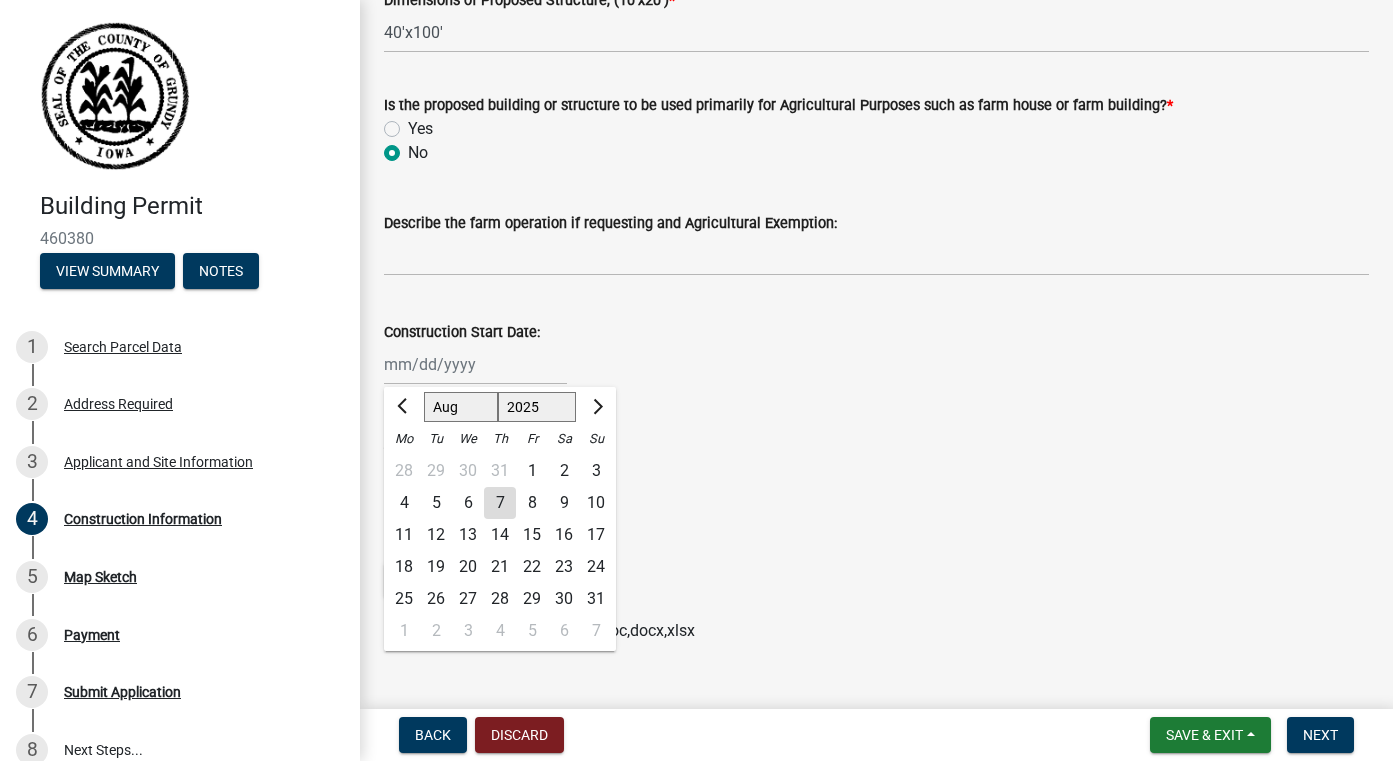 click on "11" 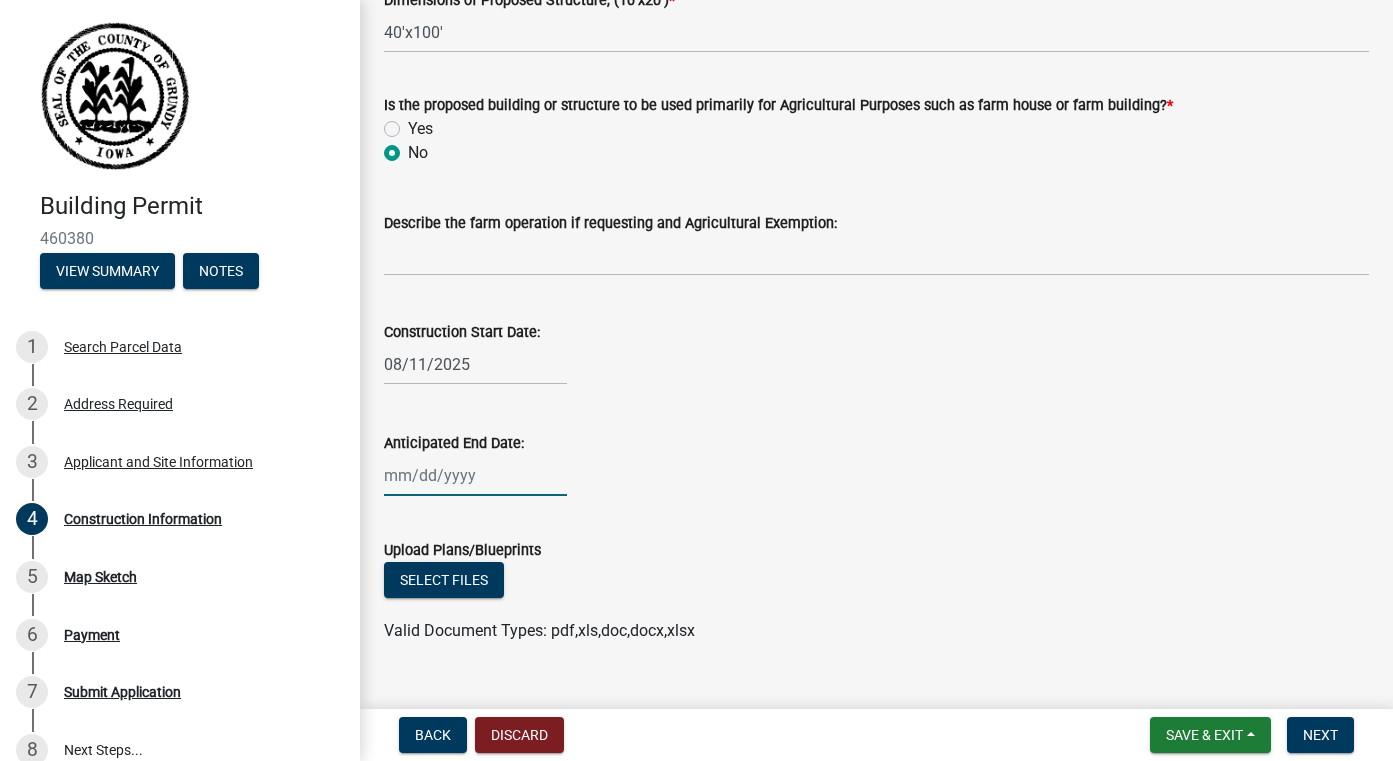 click 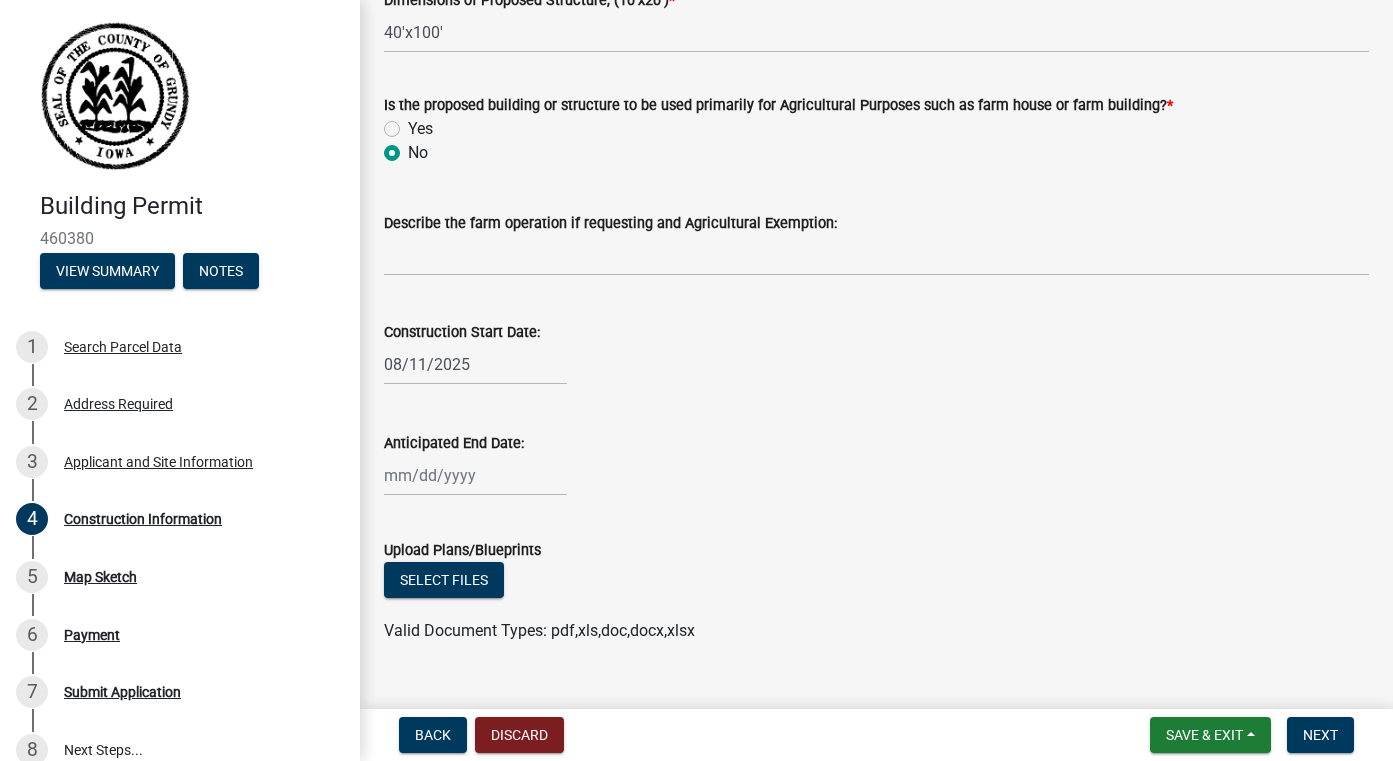 select on "8" 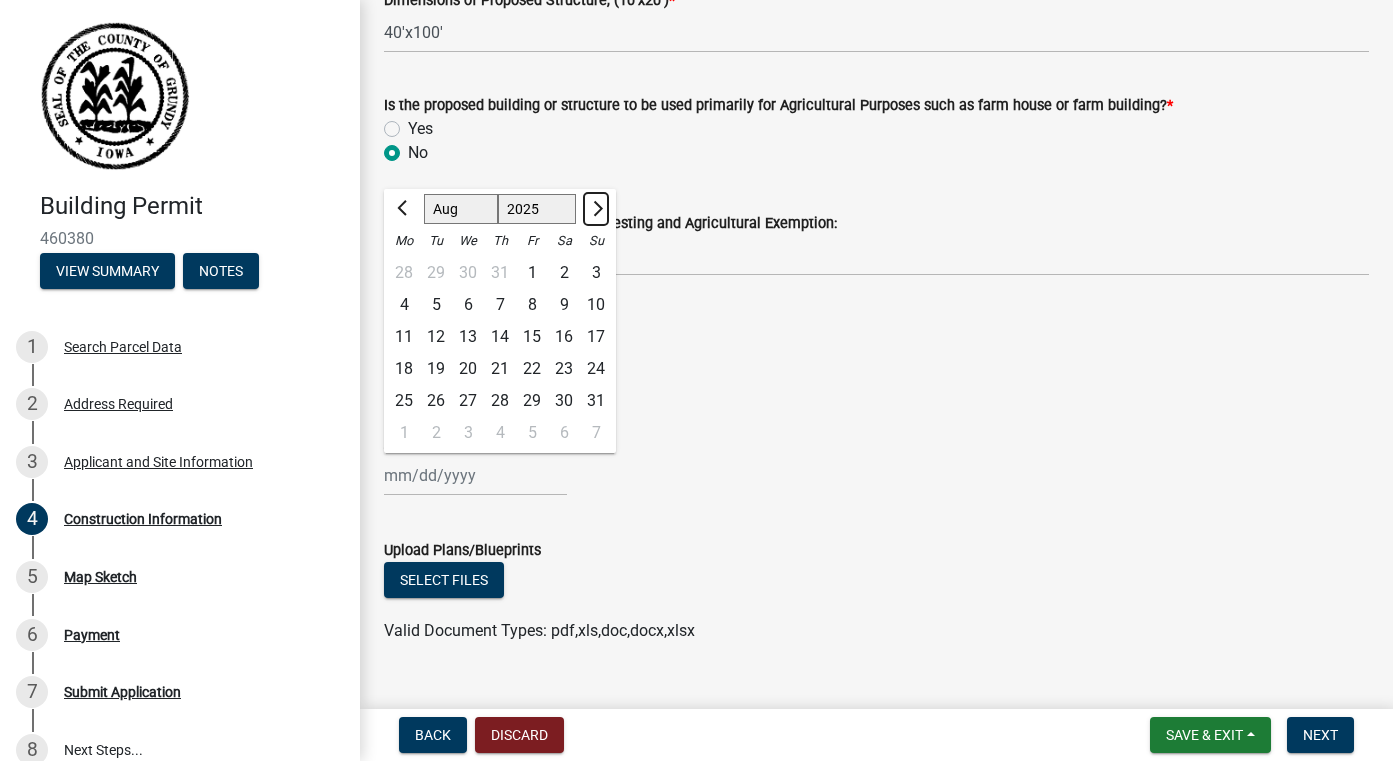 click 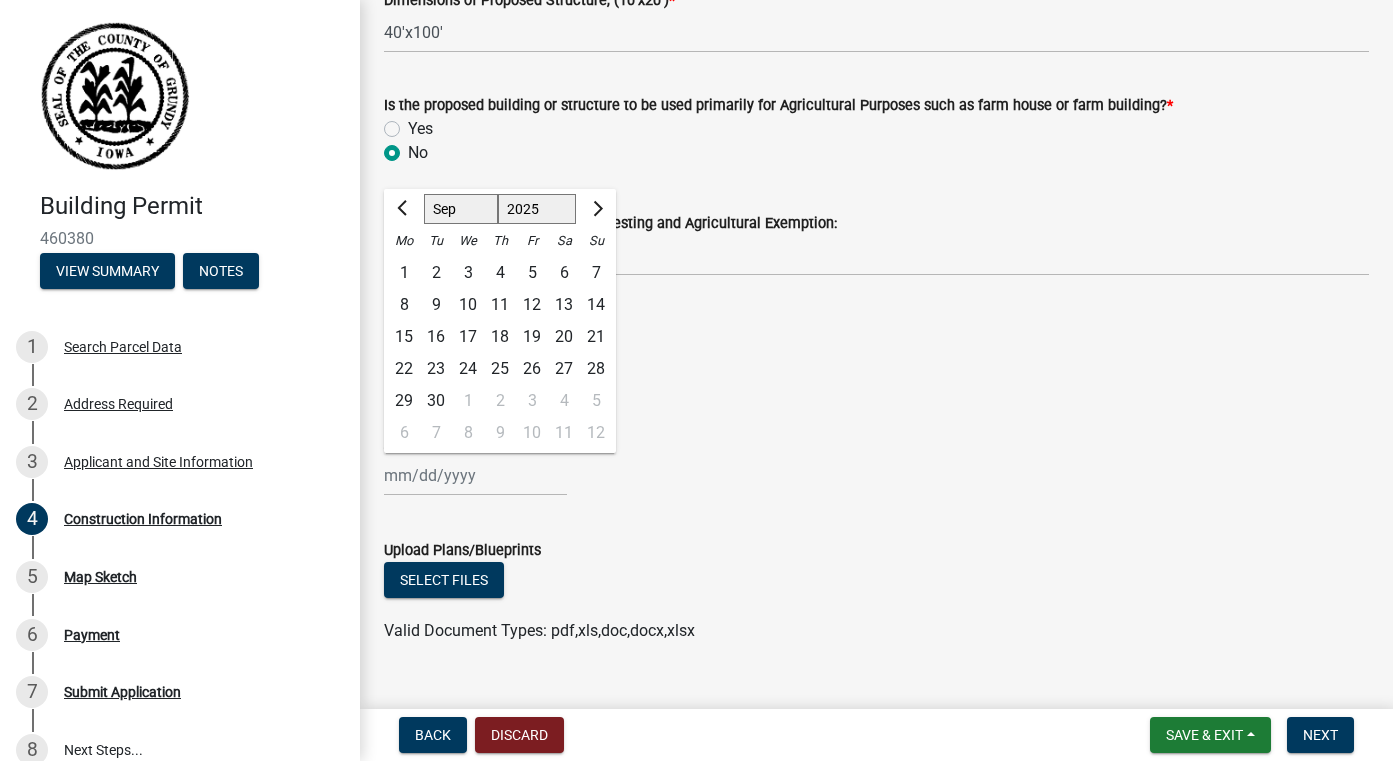 click on "14" 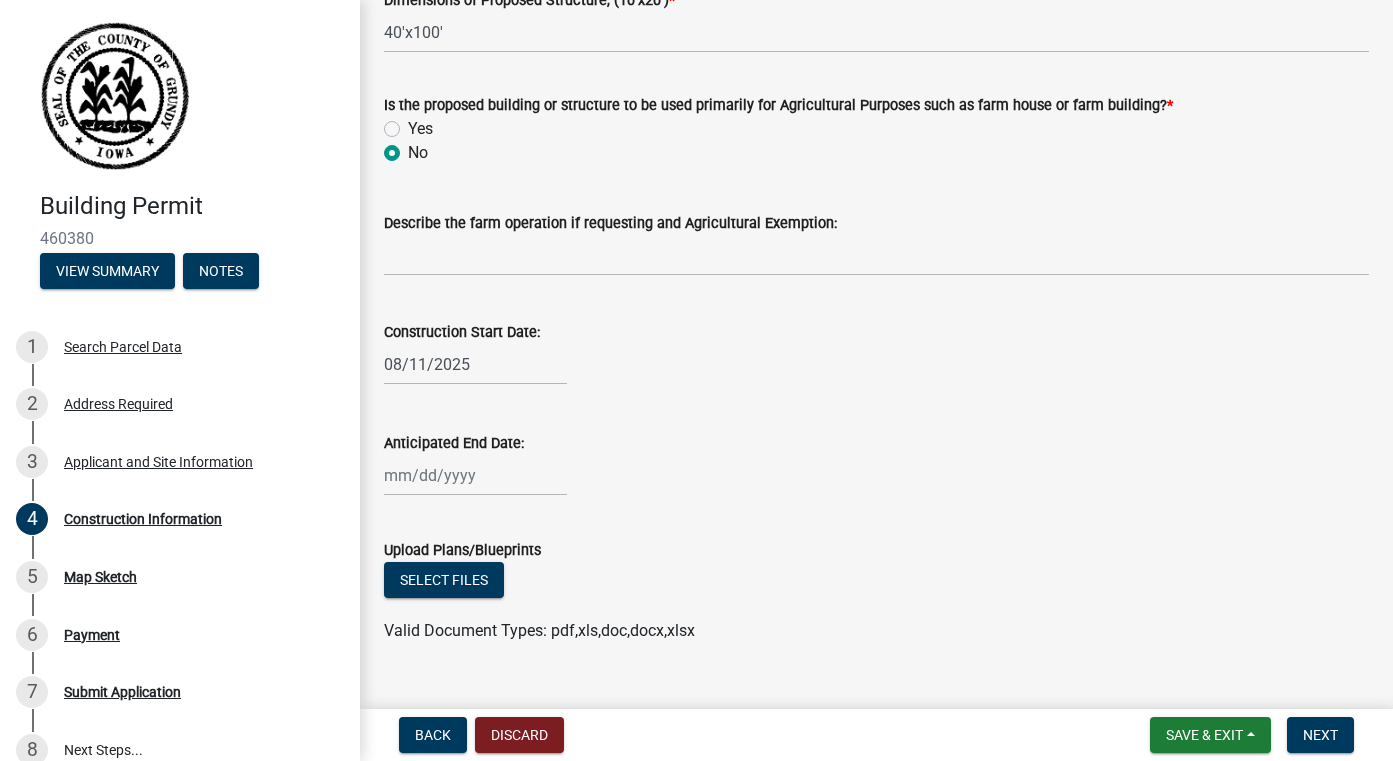 type on "[DATE]" 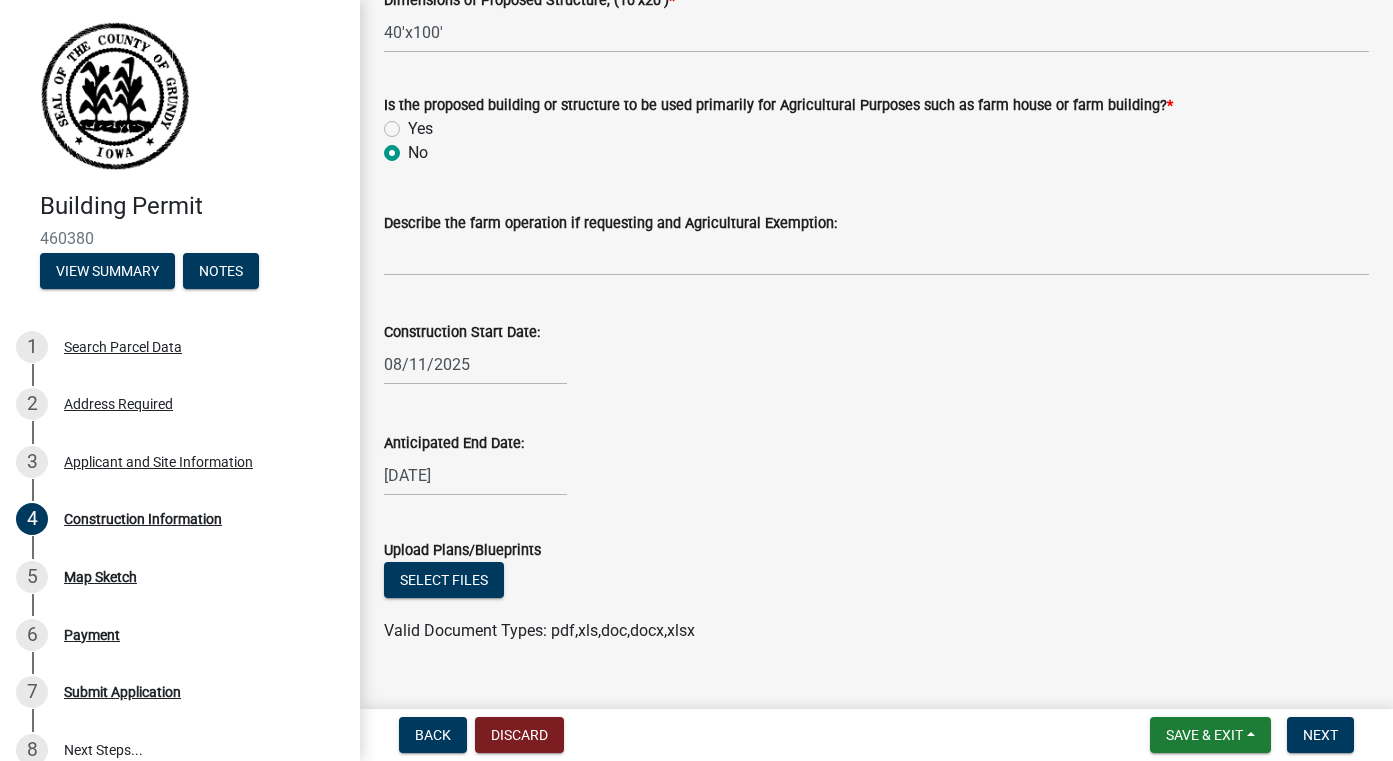 scroll, scrollTop: 863, scrollLeft: 0, axis: vertical 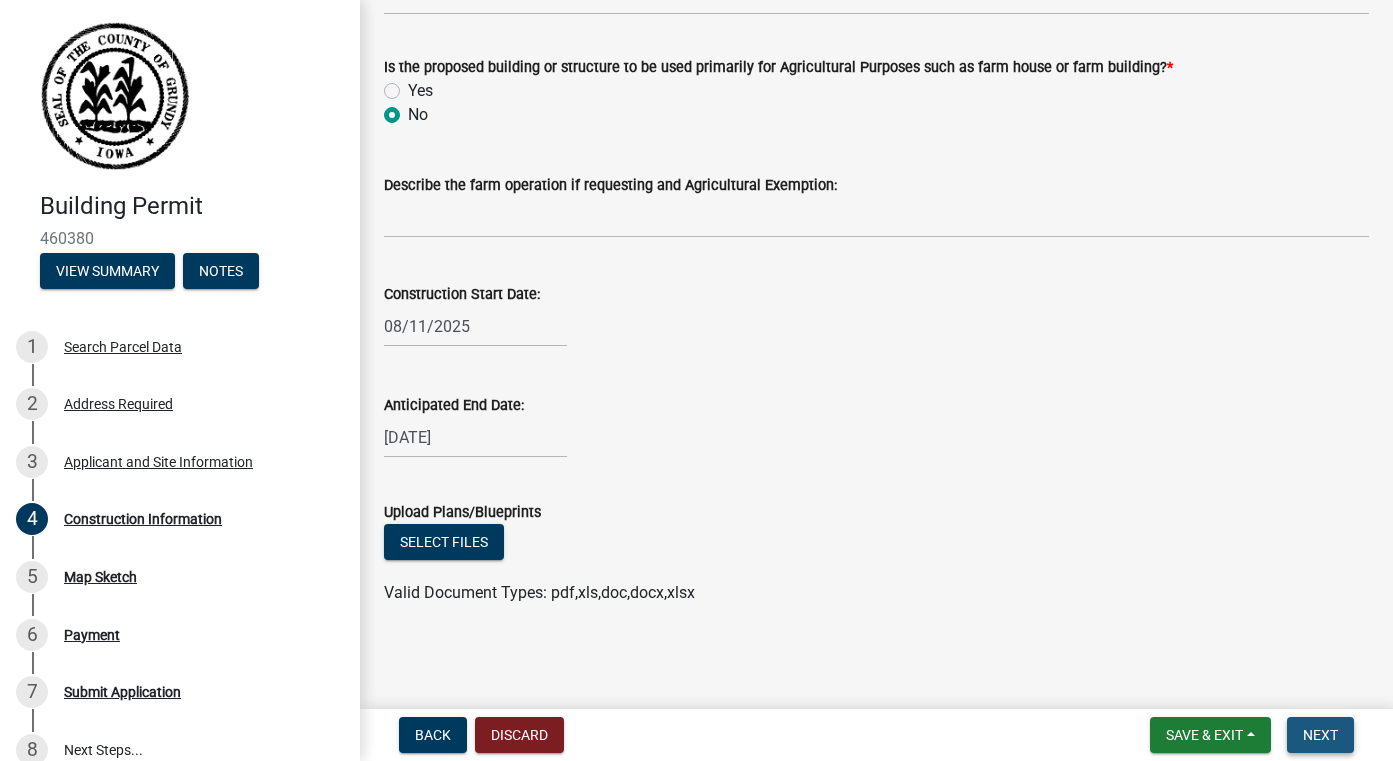 click on "Next" at bounding box center [1320, 735] 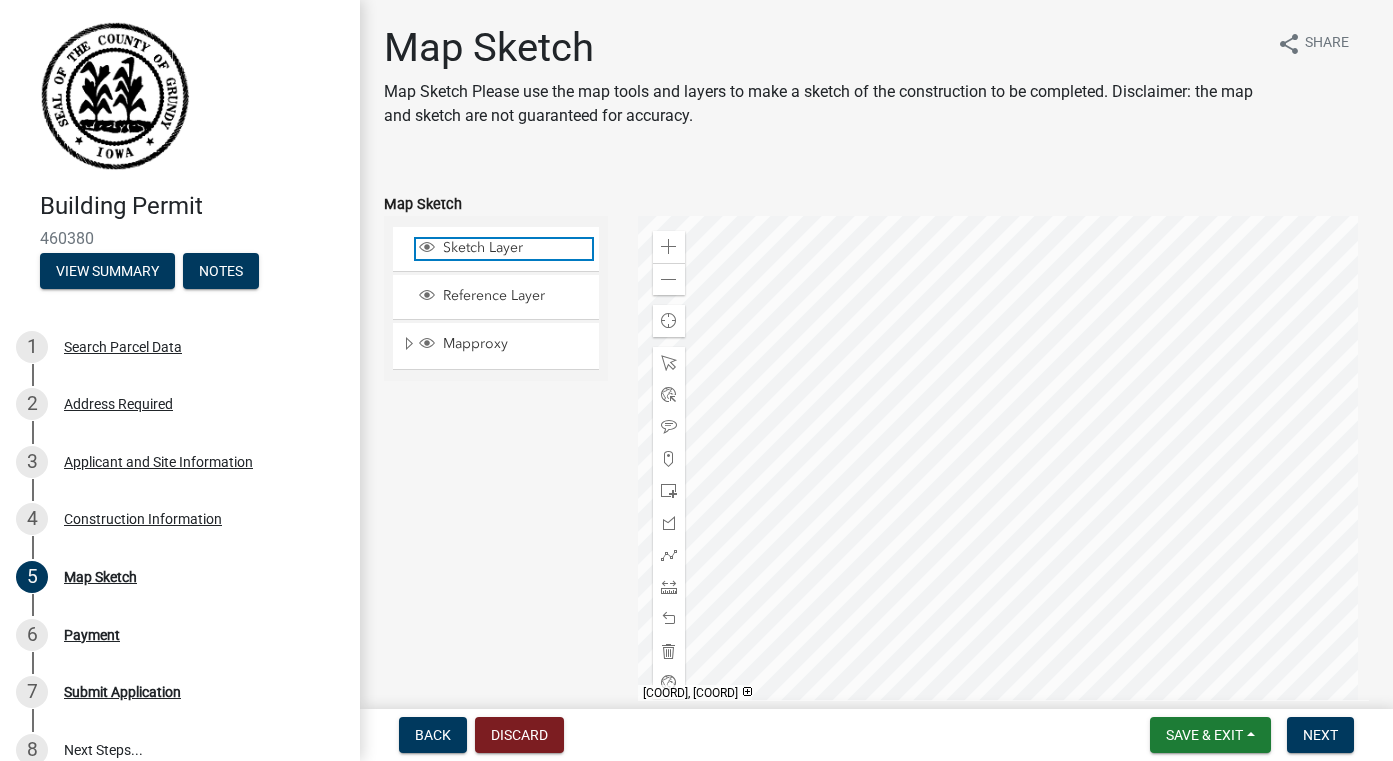 click on "Sketch Layer" at bounding box center [515, 248] 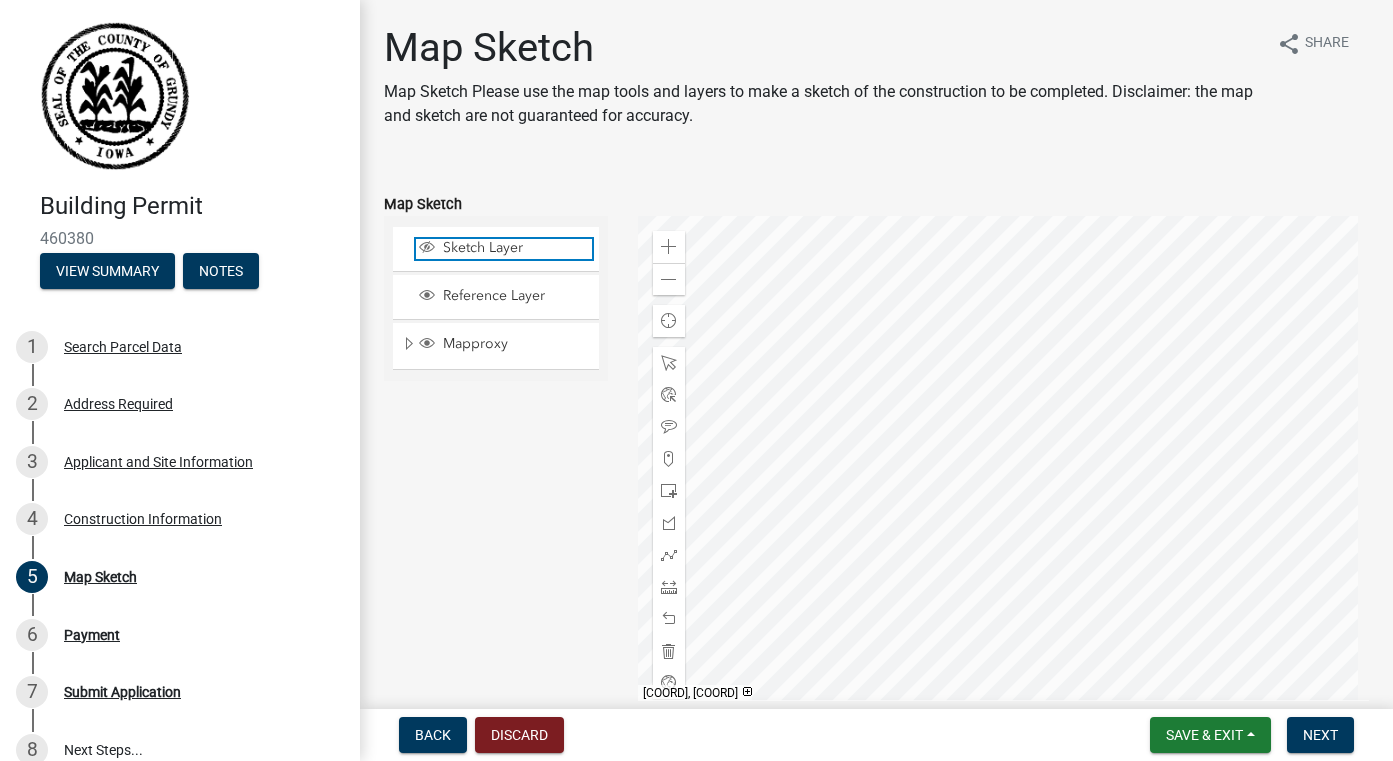 click on "Sketch Layer" at bounding box center (515, 248) 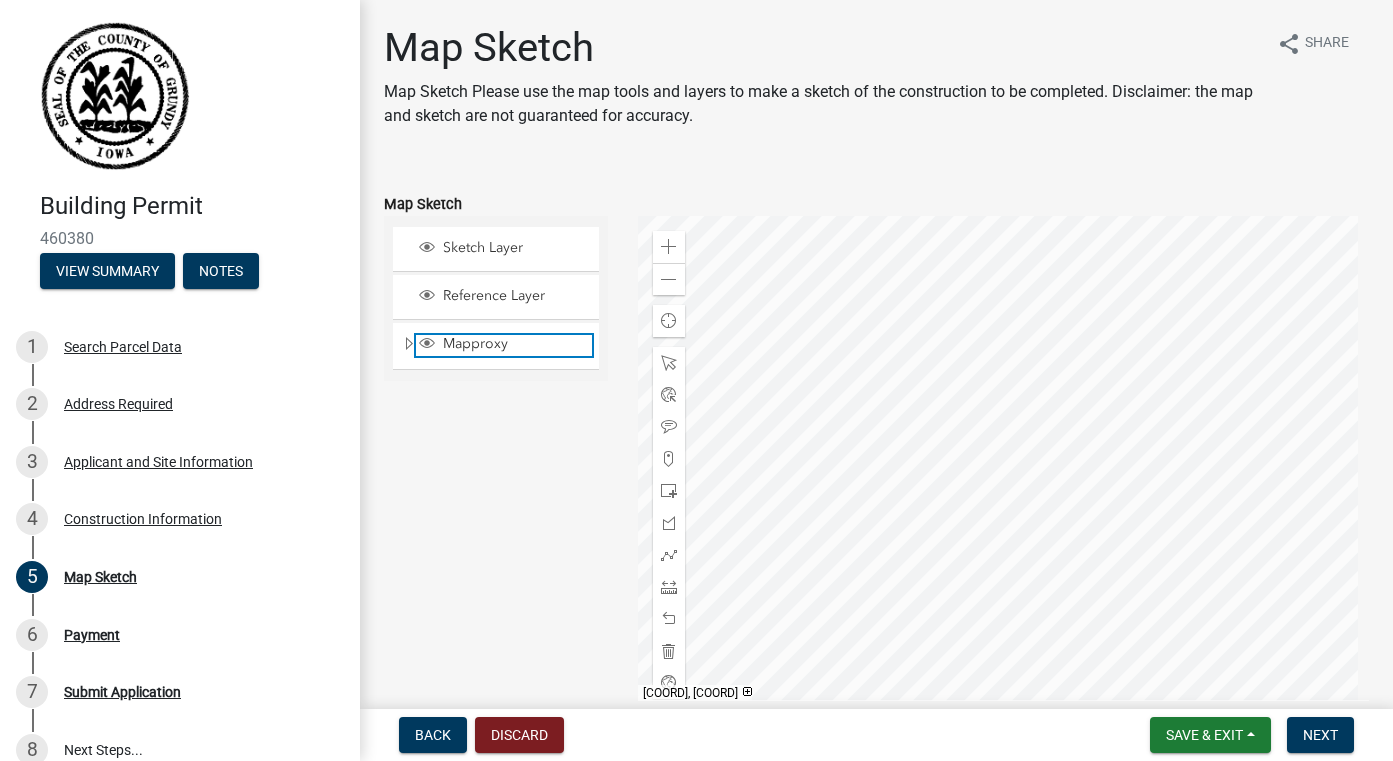 click on "Mapproxy" at bounding box center (515, 344) 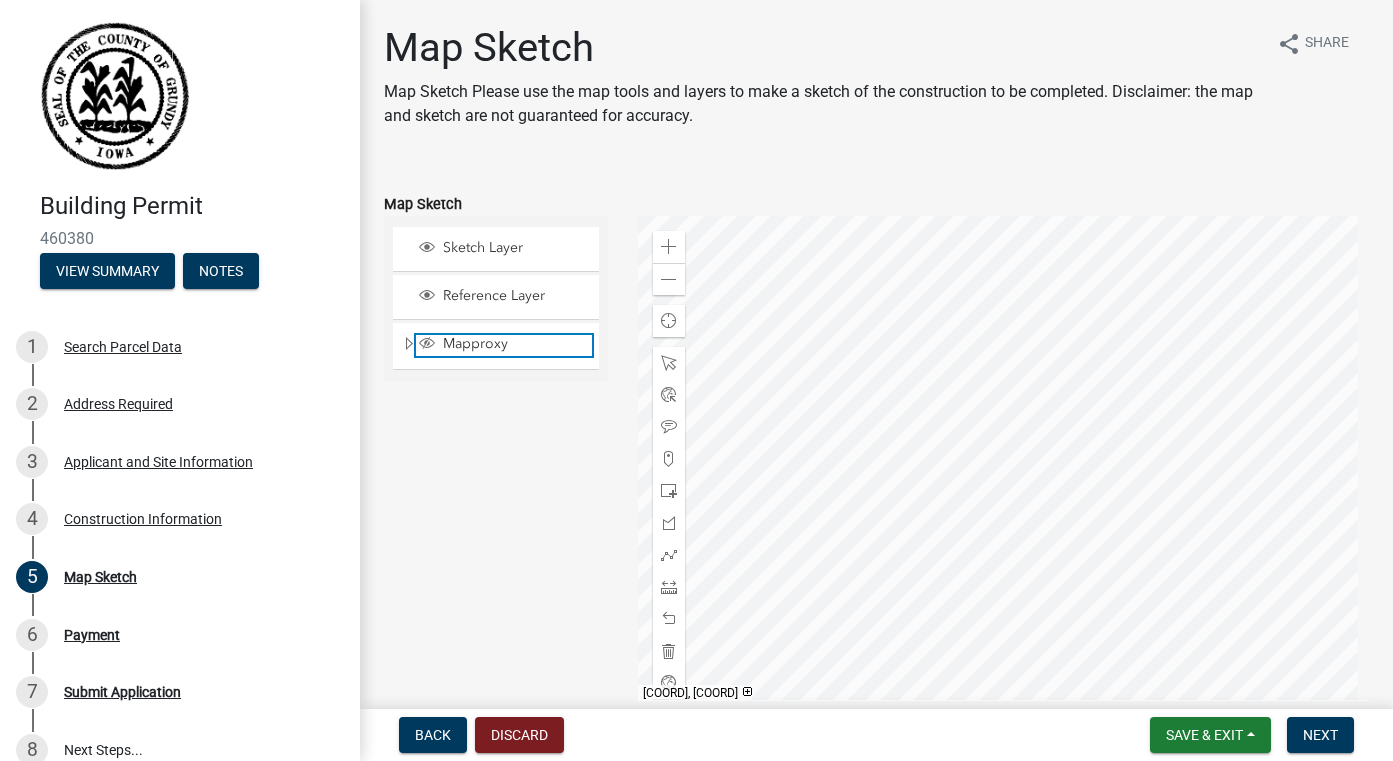 click on "Mapproxy" at bounding box center [515, 344] 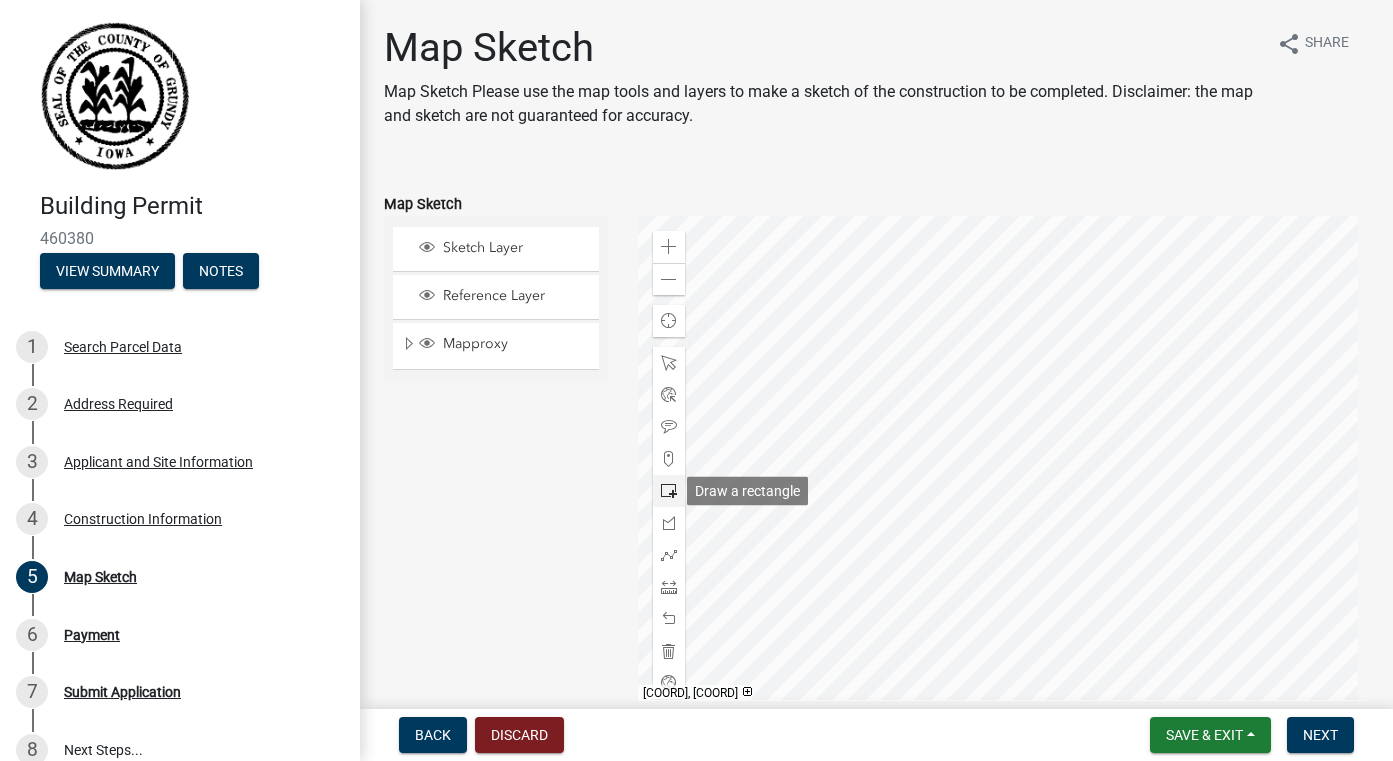 click 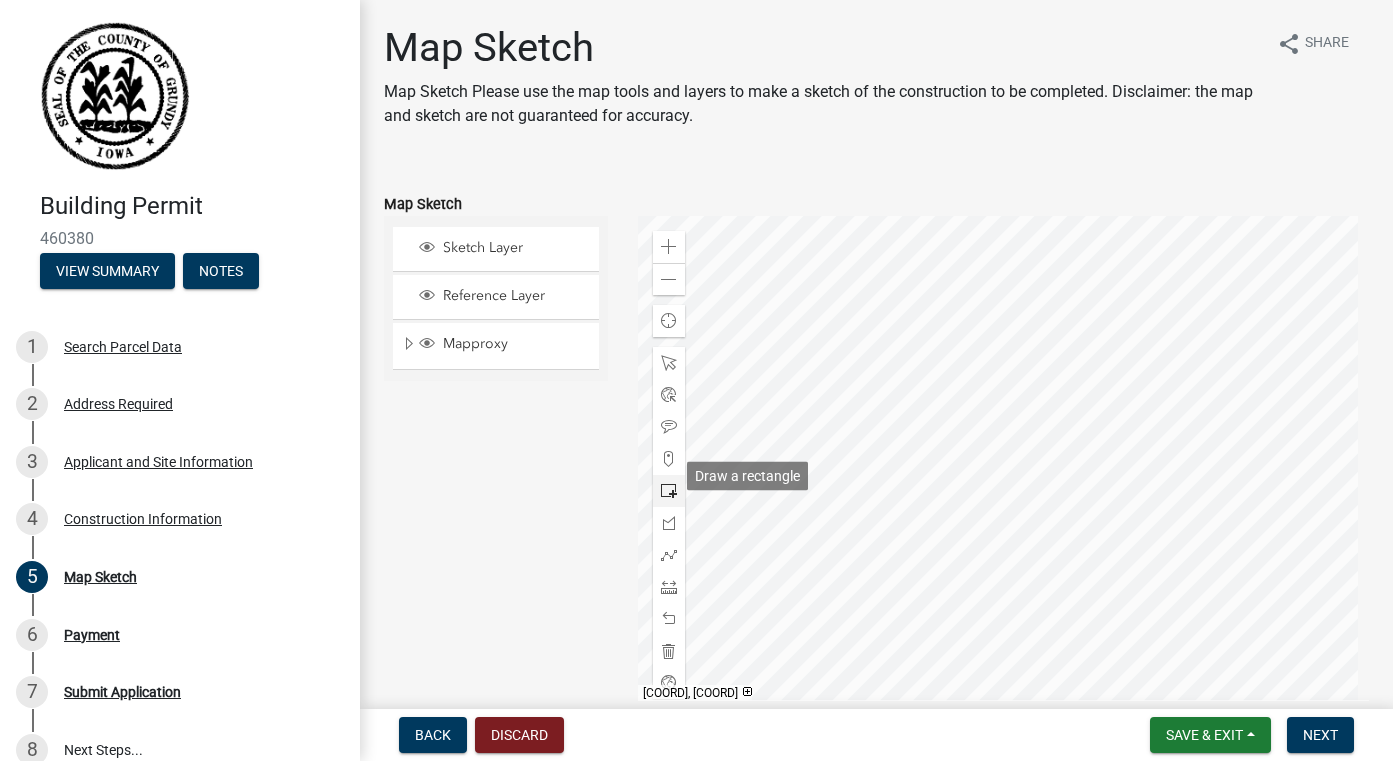 scroll, scrollTop: 15, scrollLeft: 0, axis: vertical 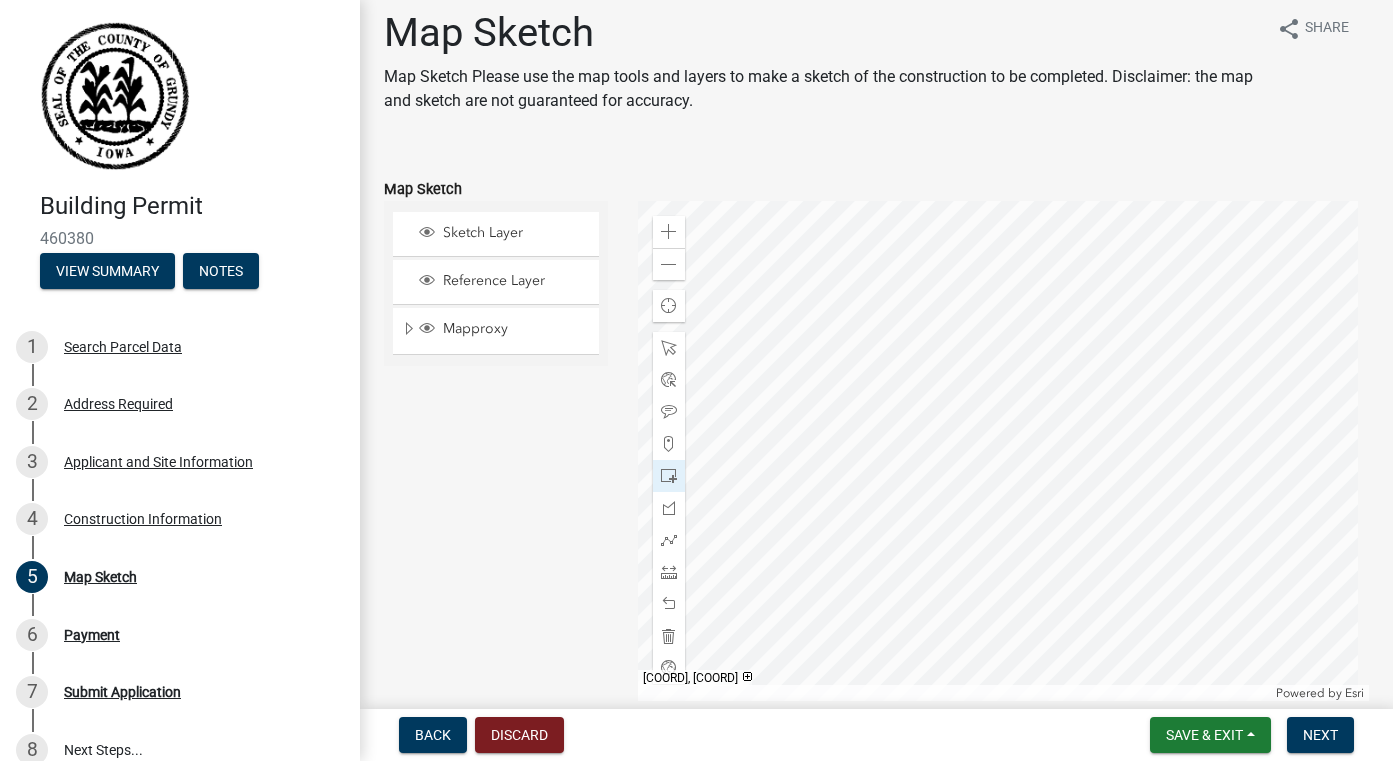 click 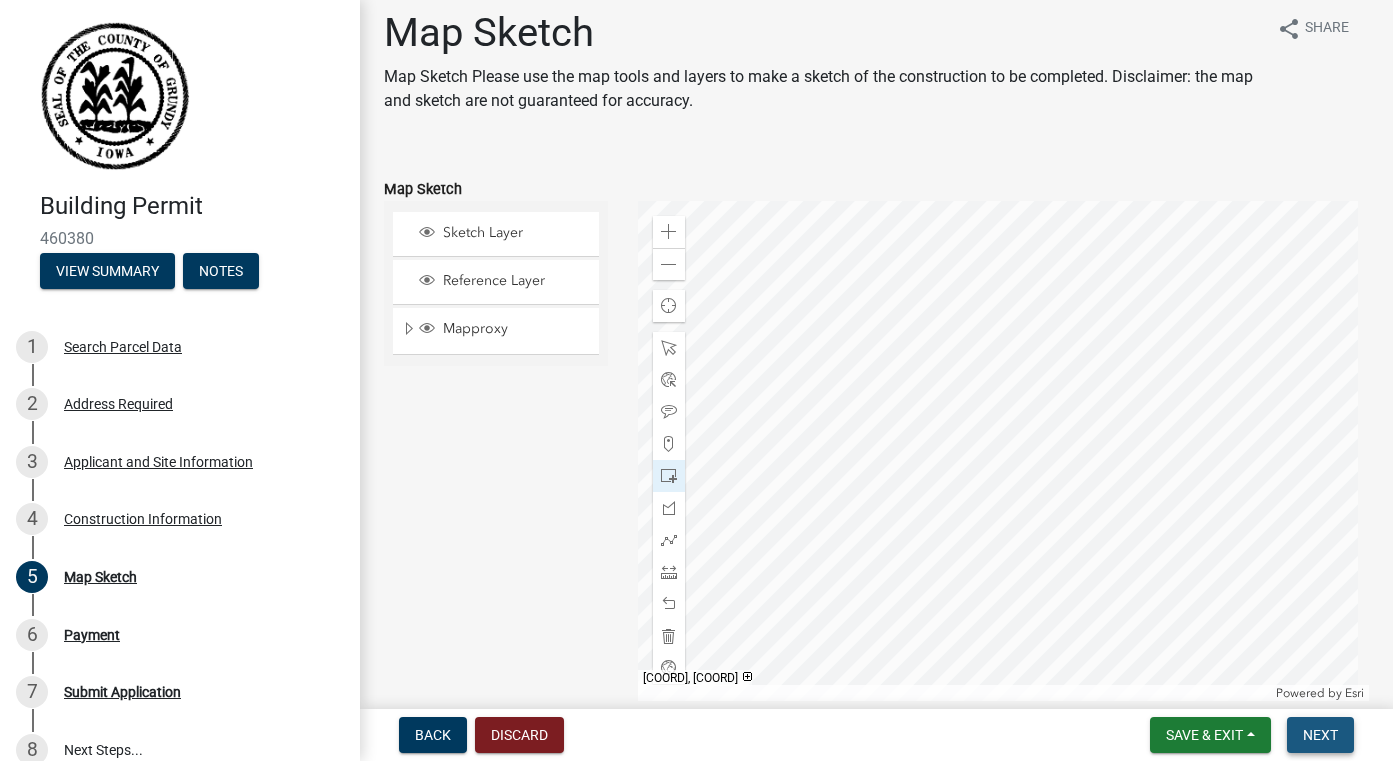 click on "Next" at bounding box center [1320, 735] 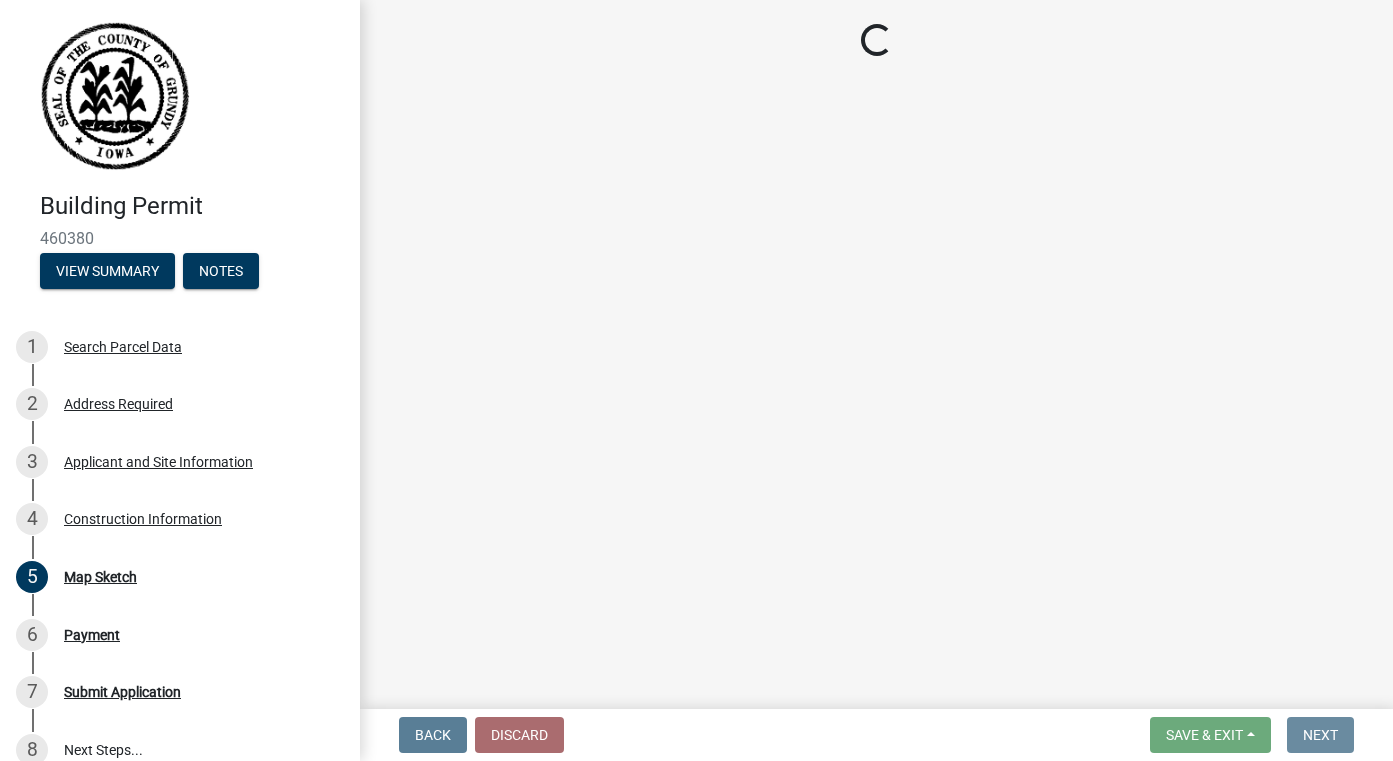 scroll, scrollTop: 0, scrollLeft: 0, axis: both 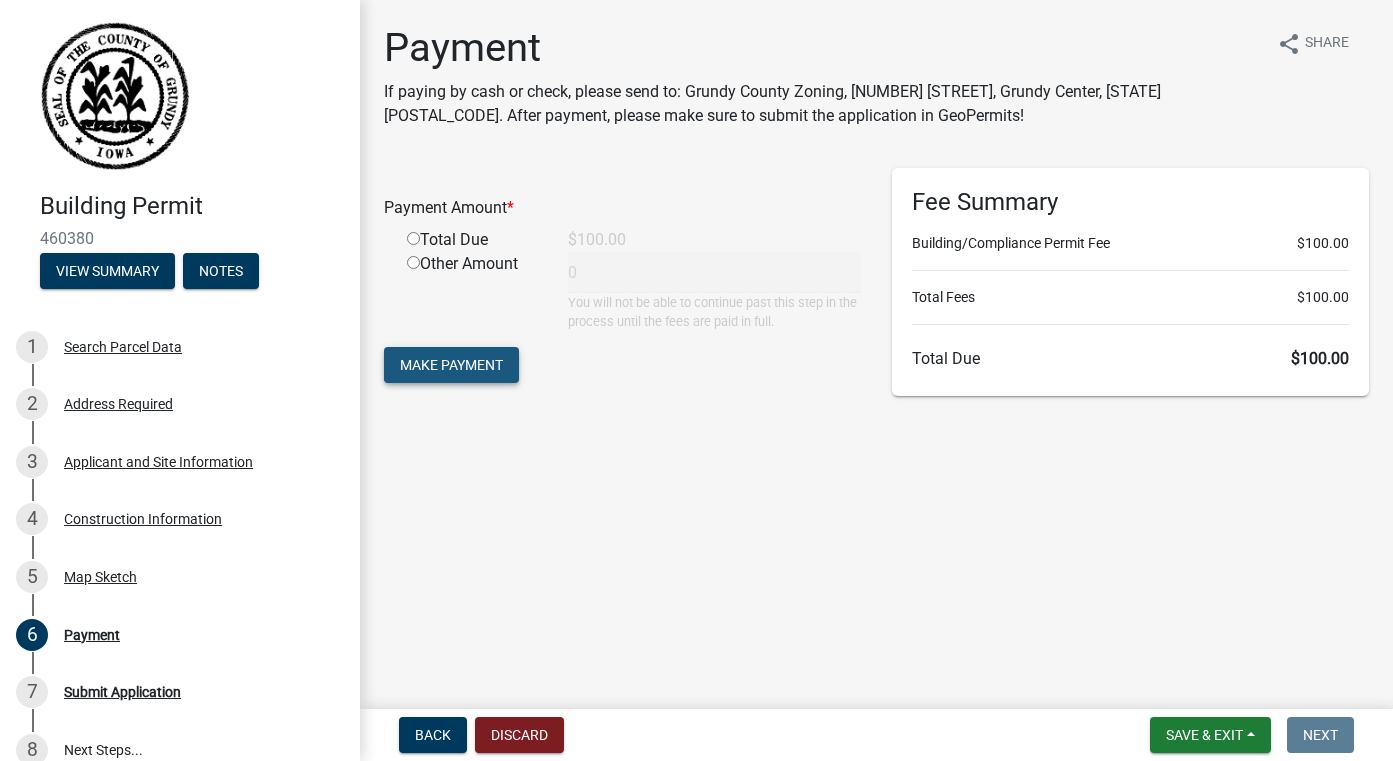 click on "Make Payment" 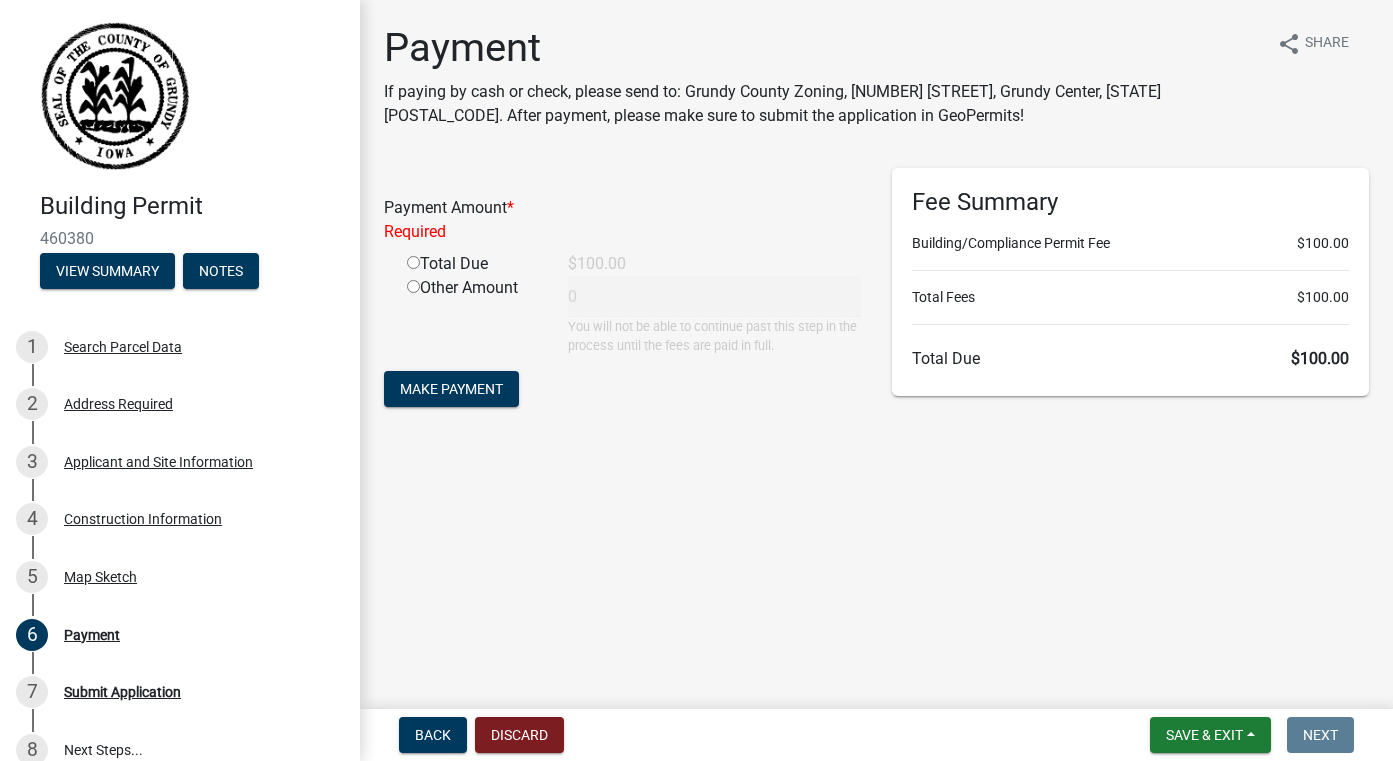click 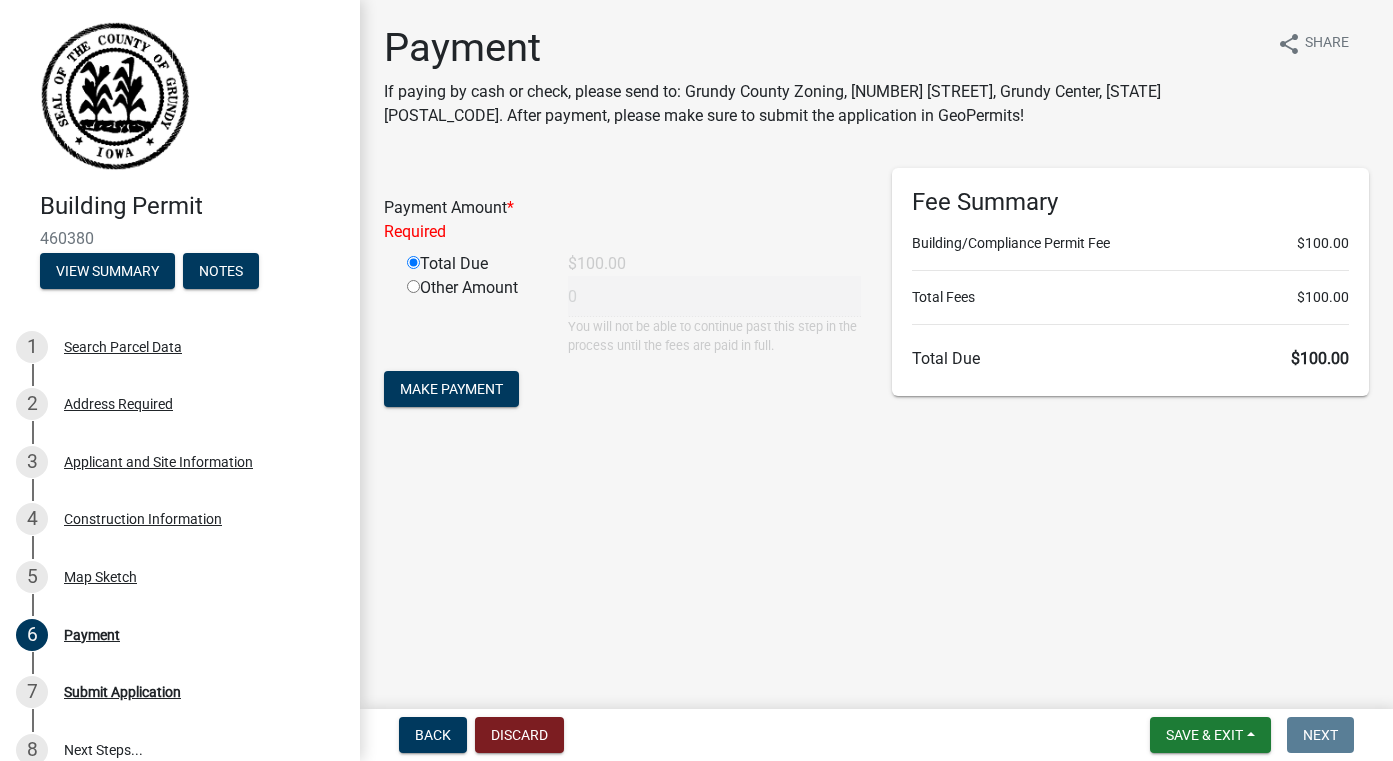 type on "100" 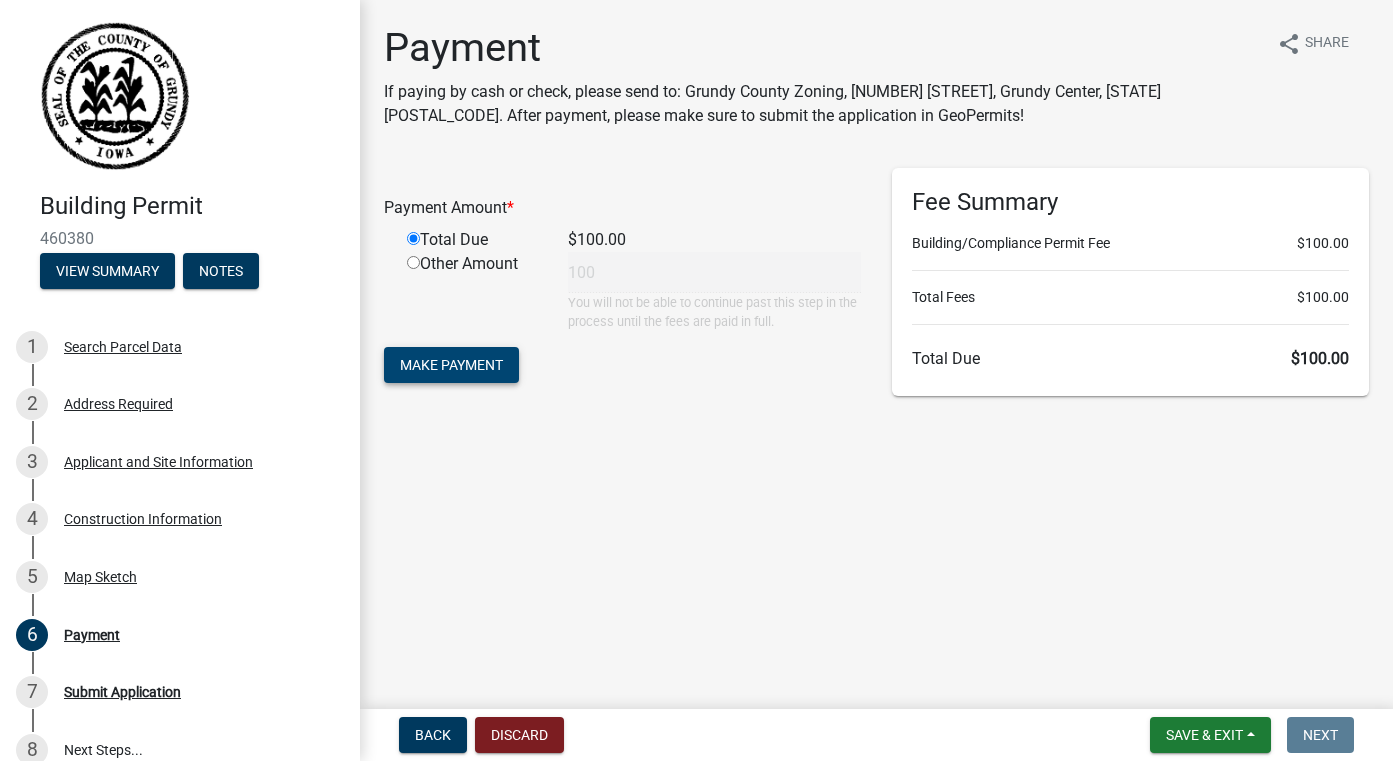 click on "Make Payment" 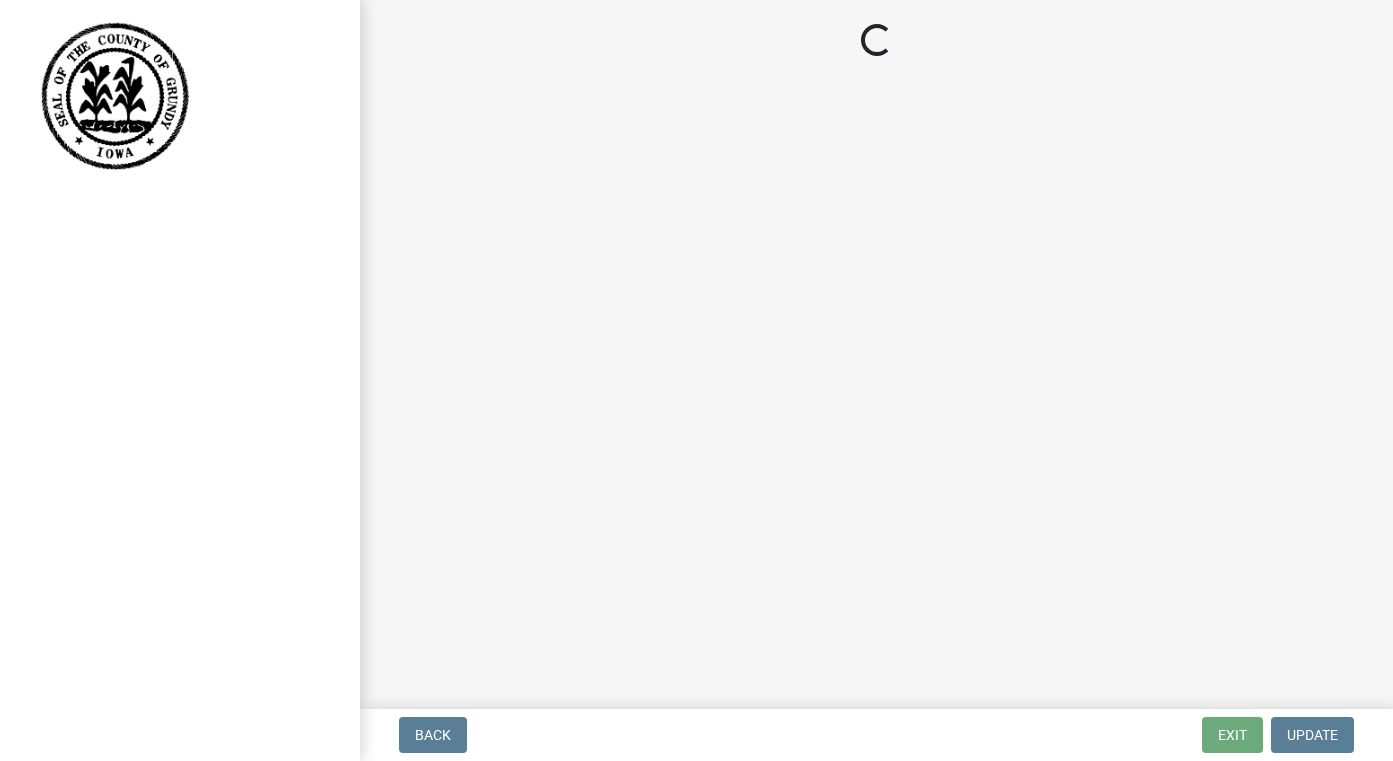 scroll, scrollTop: 0, scrollLeft: 0, axis: both 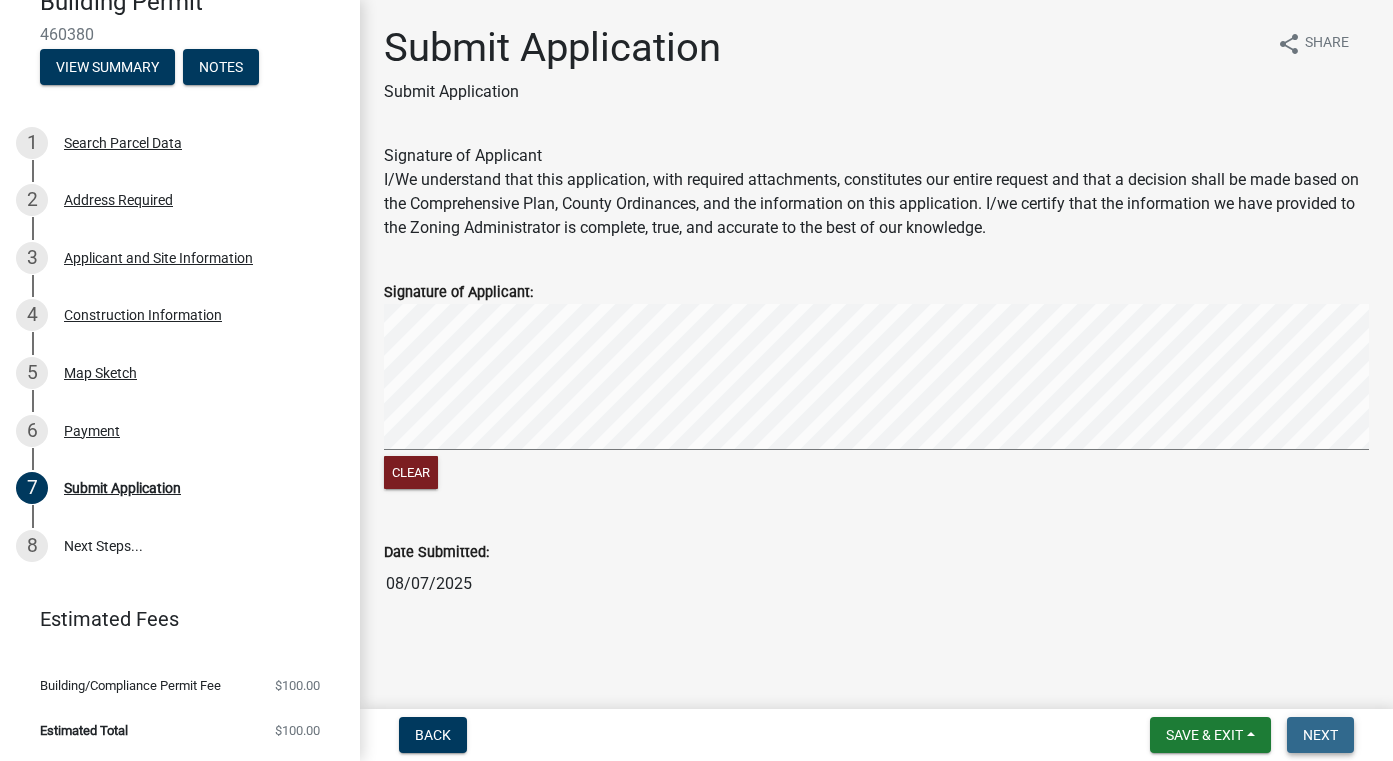 click on "Next" at bounding box center (1320, 735) 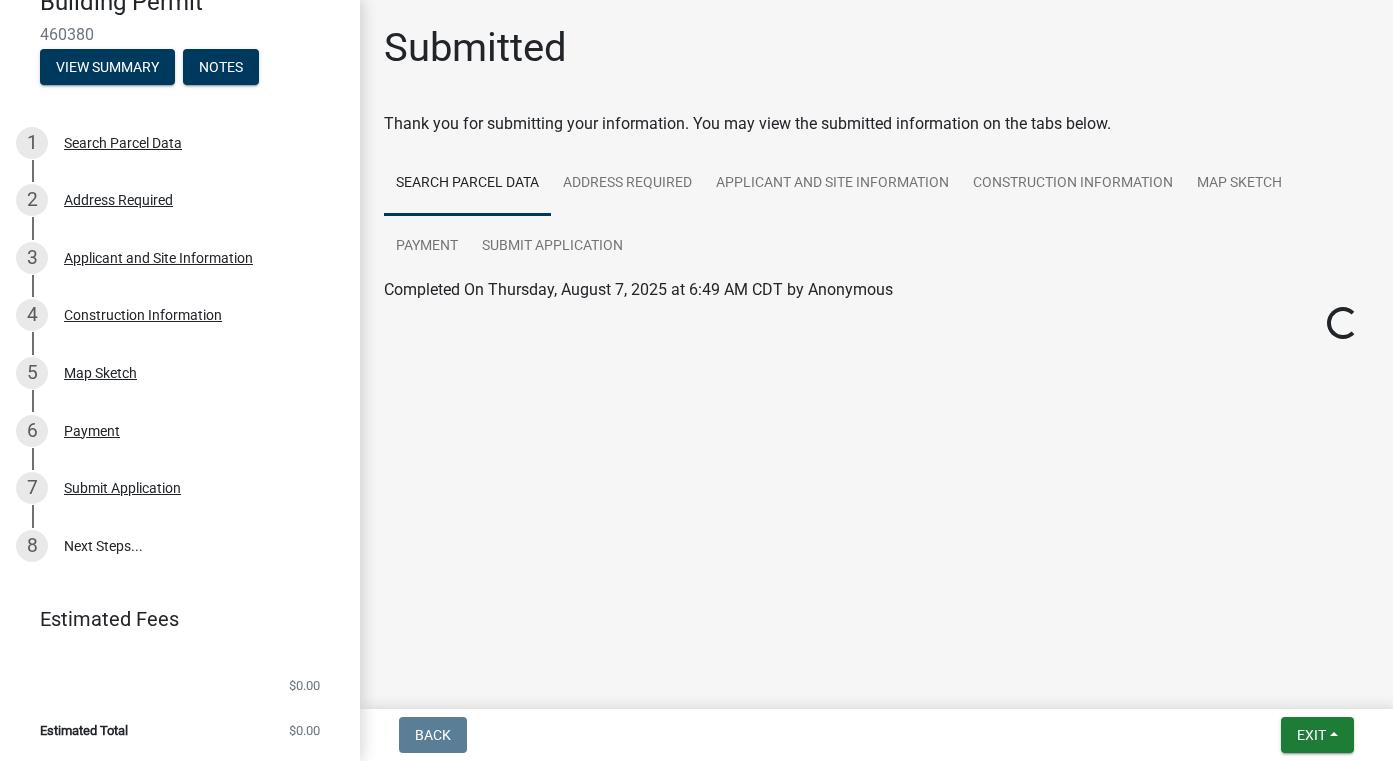 scroll, scrollTop: 203, scrollLeft: 0, axis: vertical 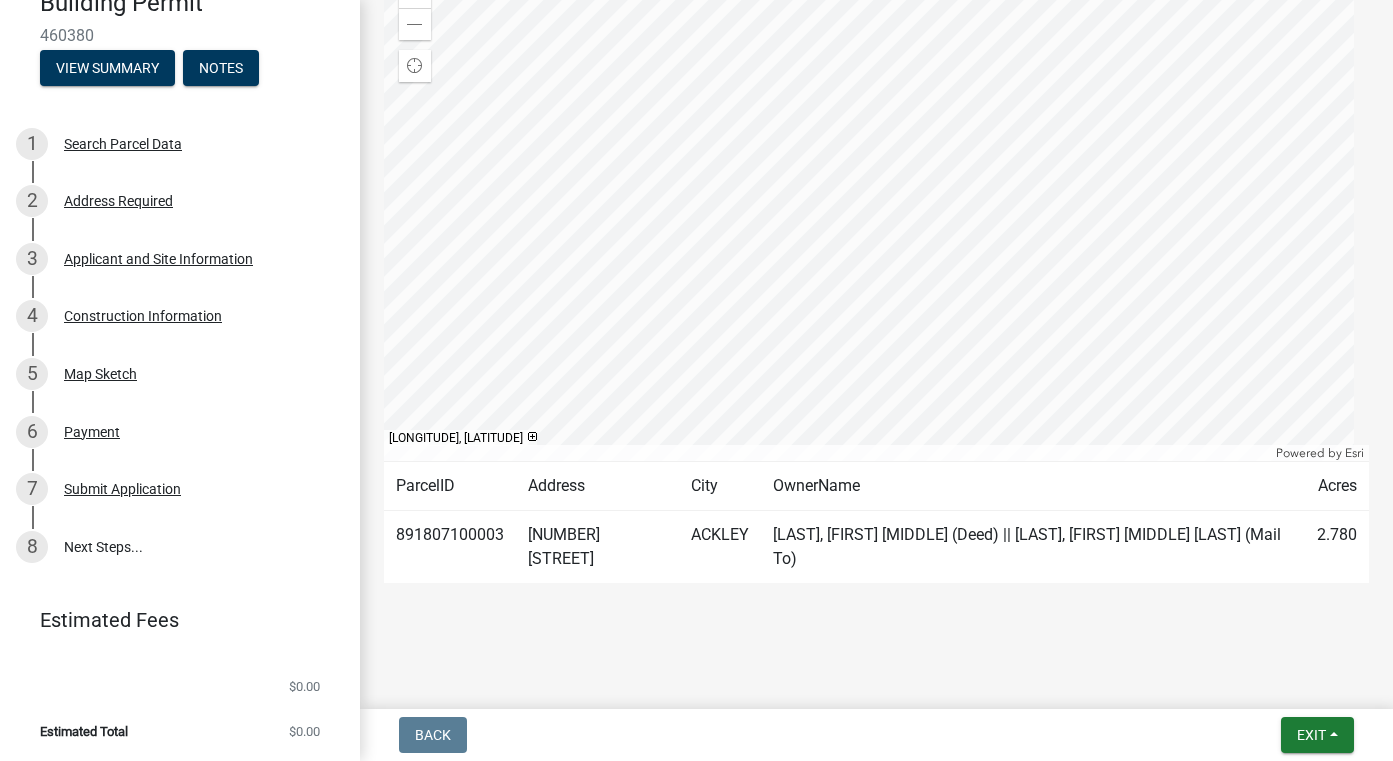 click on "Completed On [DATE] at [TIME] by Anonymous Zoom in Zoom out Find my location Powered by Esri [LONGITUDE], [LATITUDE] Loading... ParcelID Address City OwnerName Acres 891807100003 [NUMBER] [STREET] [CITY] [LAST], [FIRST] [MIDDLE] (Deed) || [LAST], [FIRST] [MIDDLE] [LAST] (Mail To) 2.780 Completed On [DATE] at [TIME] by [USERNAME] Check box if Proposed Building Site already has an Address. Site has an address. If no address, please Contact GIS/IT Department to request an address before continuing with the application.
[EMAIL] [PHONE]
Completed On [DATE] at [TIME] by [USERNAME] Name of Property Owner Address of Property Owner Parcel ID 891807100003 [NUMBER] [NUMBER] [NUMBER] [STREET]" 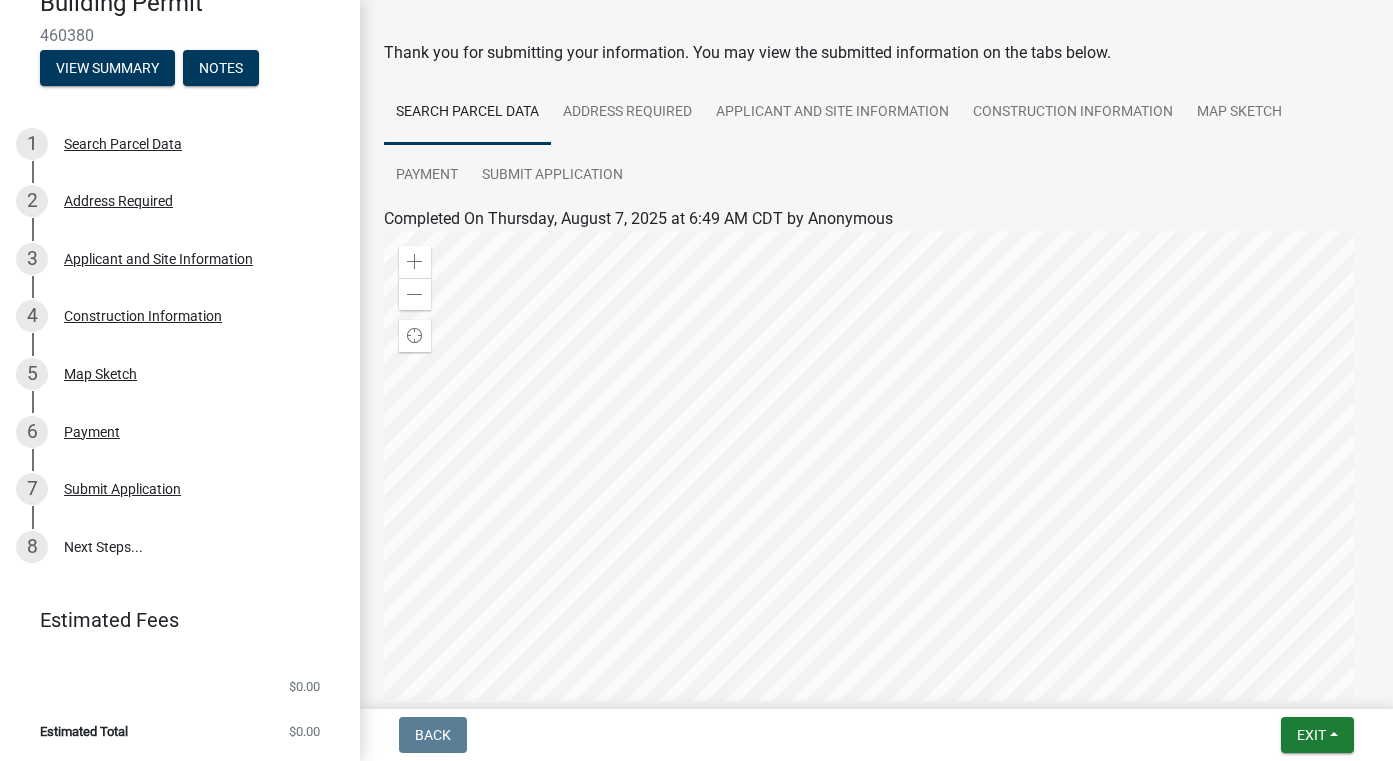 scroll, scrollTop: 12, scrollLeft: 0, axis: vertical 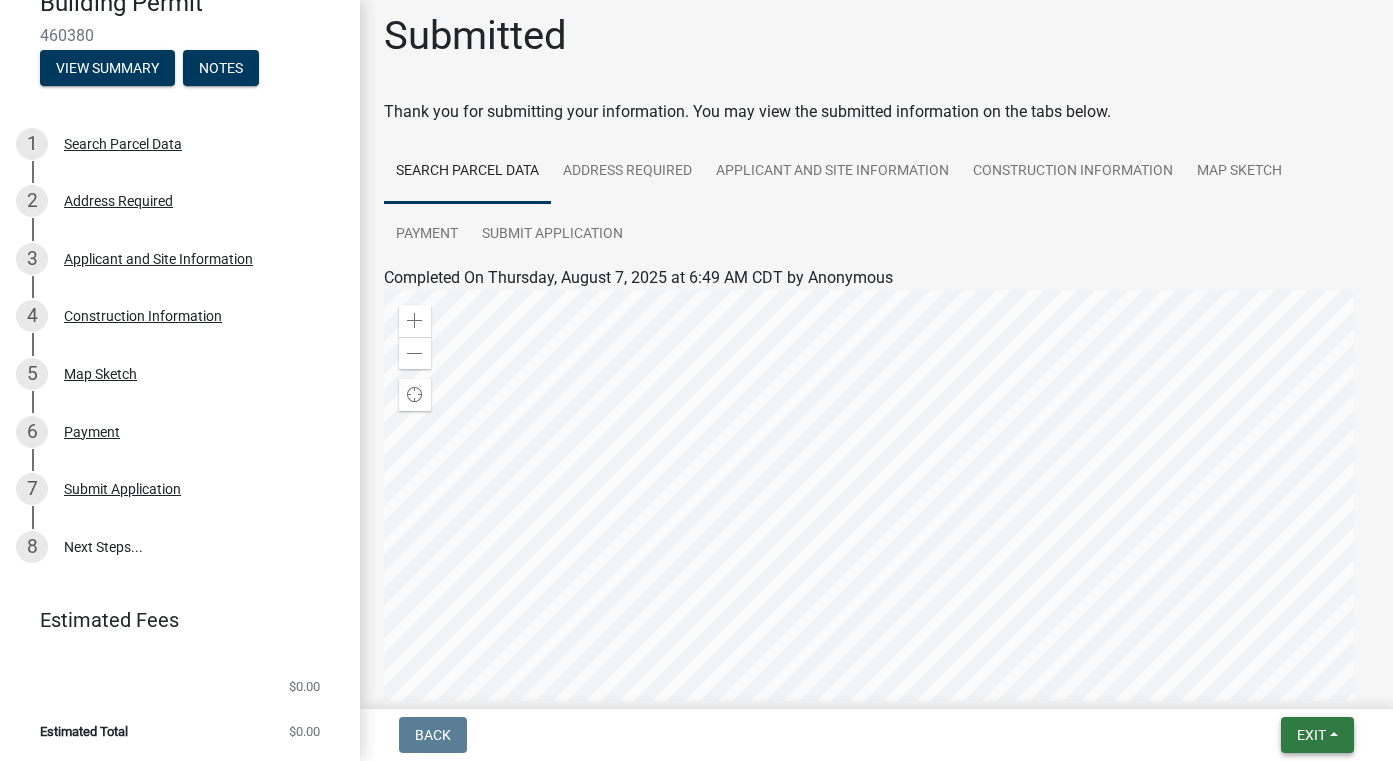 click on "Exit" at bounding box center (1317, 735) 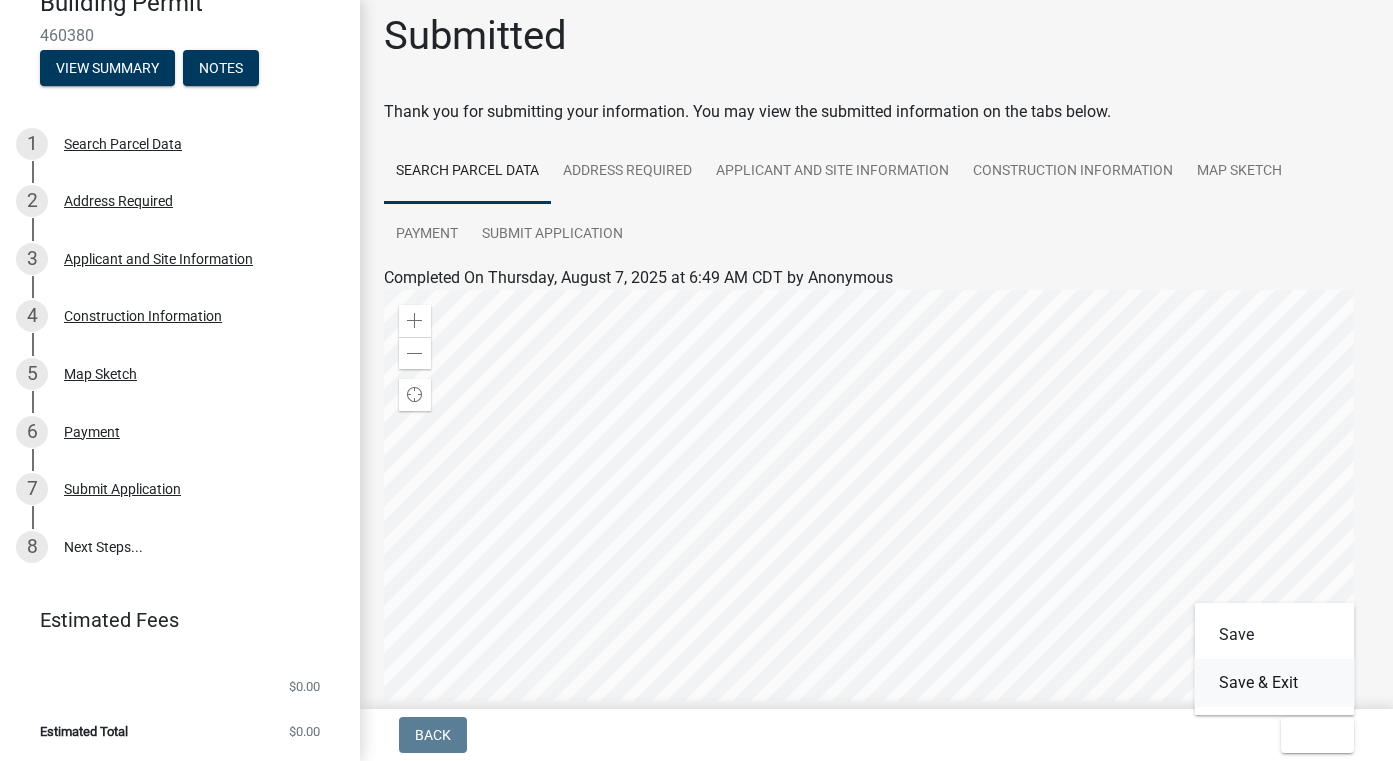 click on "Save & Exit" at bounding box center (1275, 683) 